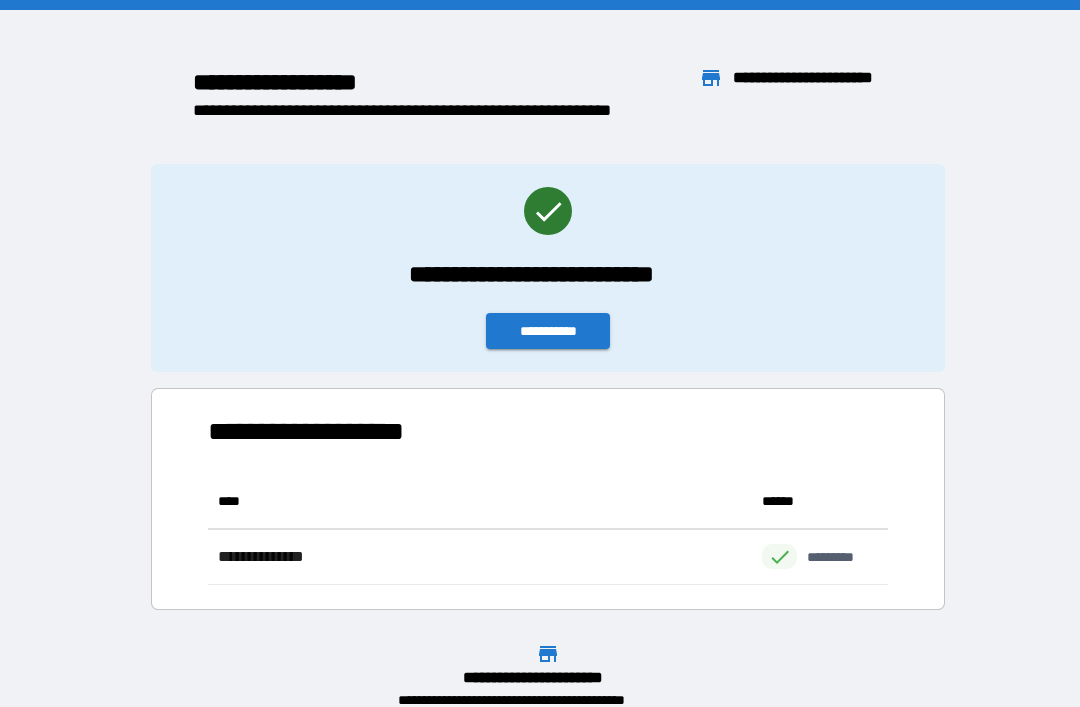 scroll, scrollTop: 64, scrollLeft: 0, axis: vertical 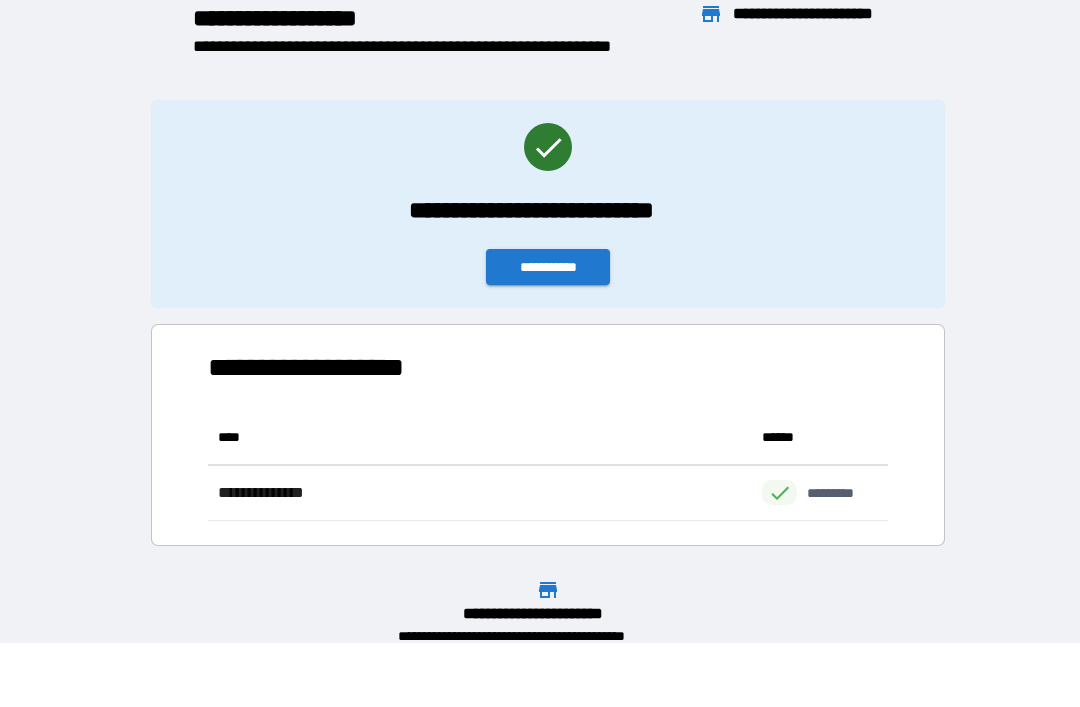 click on "**********" at bounding box center [548, 267] 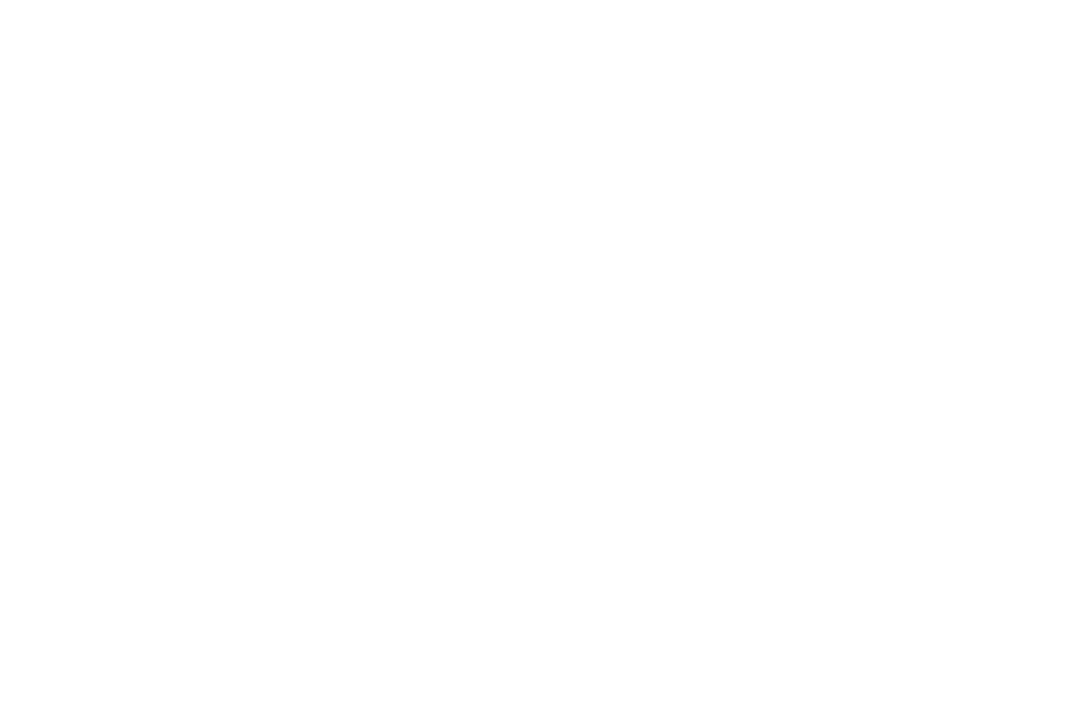 scroll, scrollTop: 0, scrollLeft: 0, axis: both 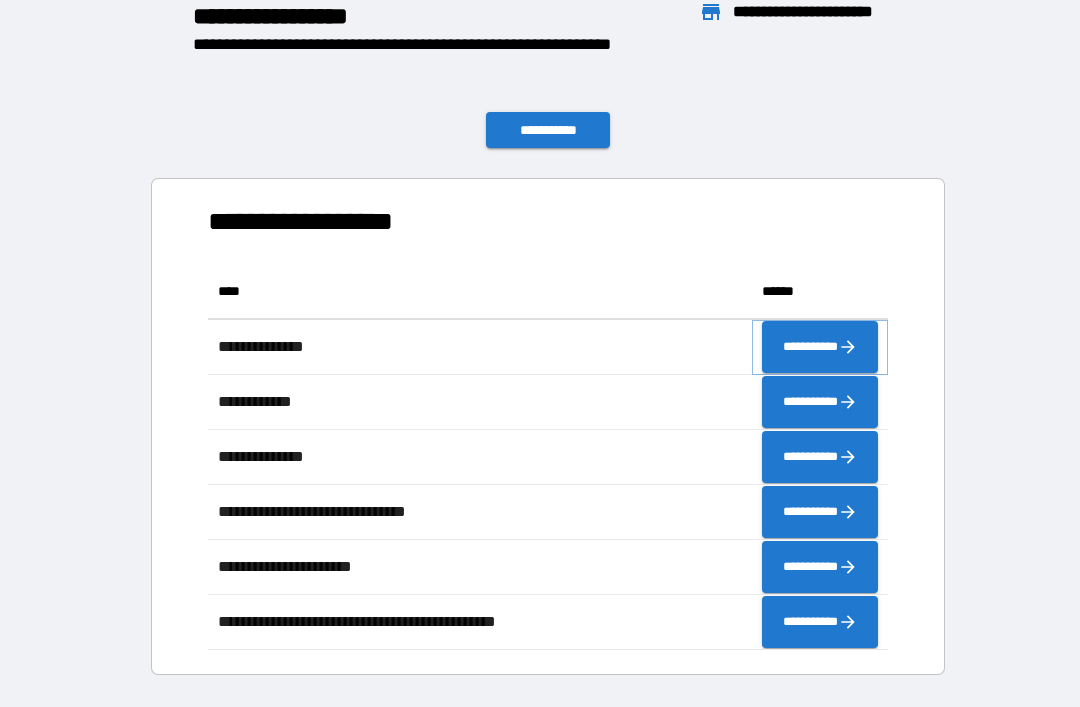click on "**********" at bounding box center (820, 347) 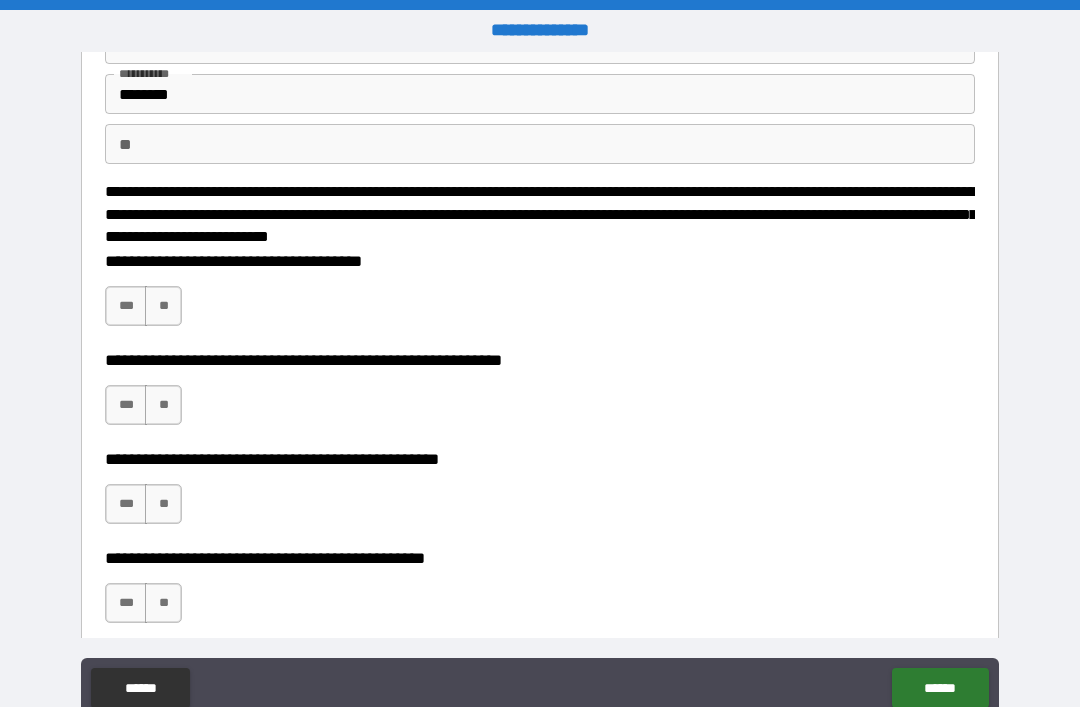 scroll, scrollTop: 125, scrollLeft: 0, axis: vertical 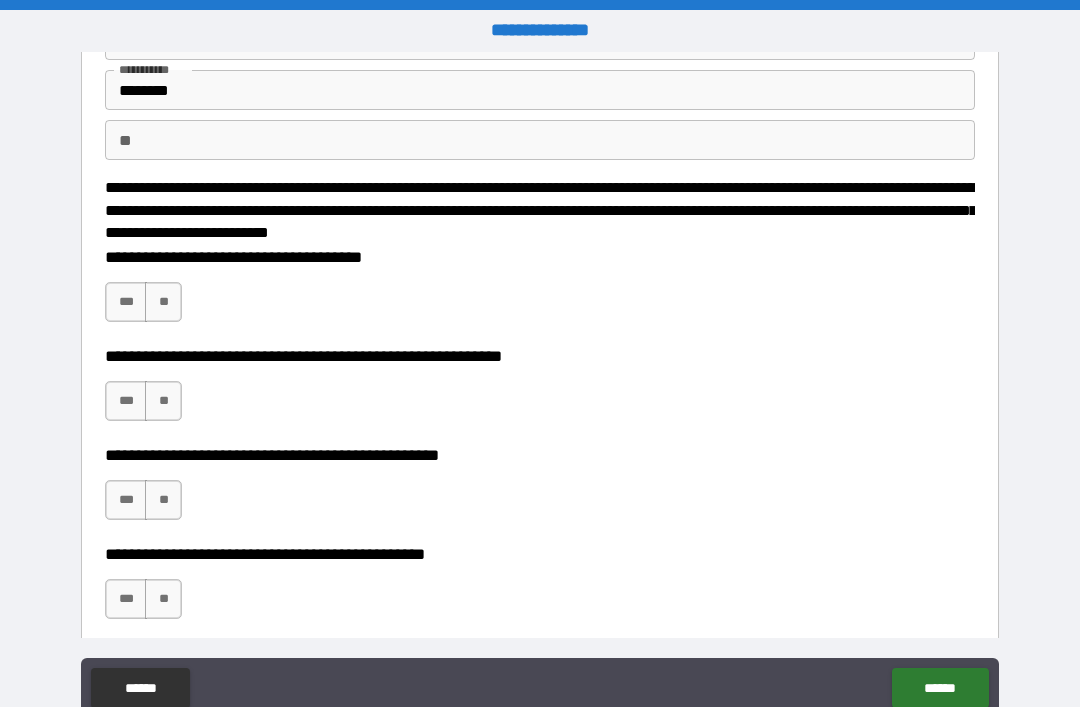 click on "***" at bounding box center (126, 302) 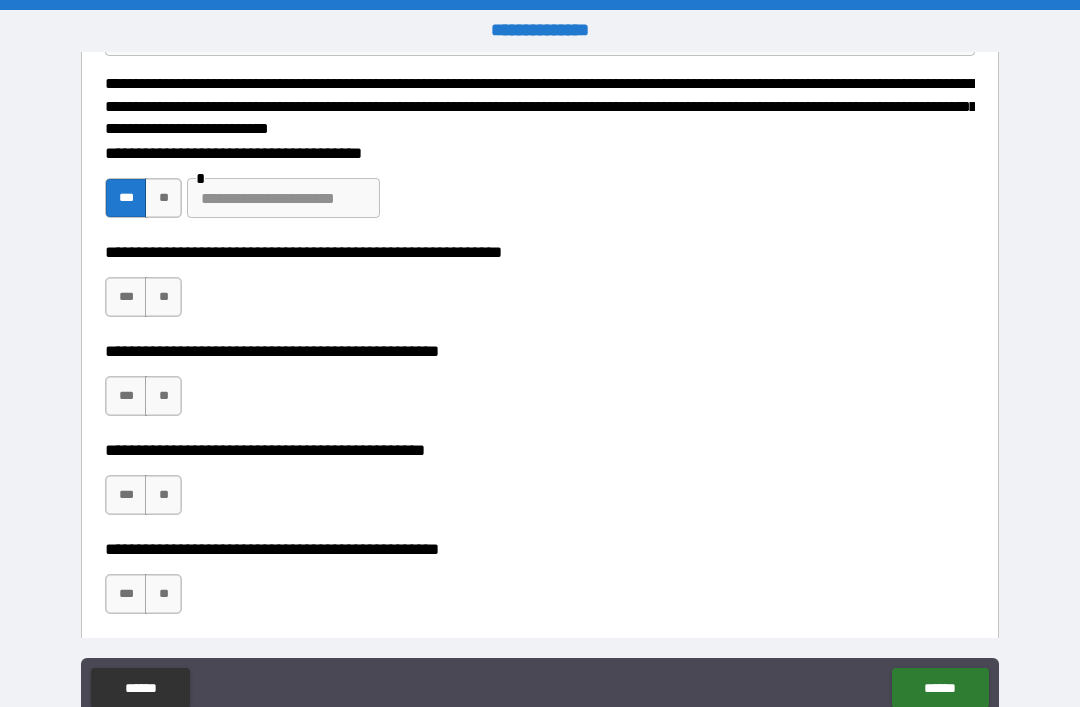 scroll, scrollTop: 235, scrollLeft: 0, axis: vertical 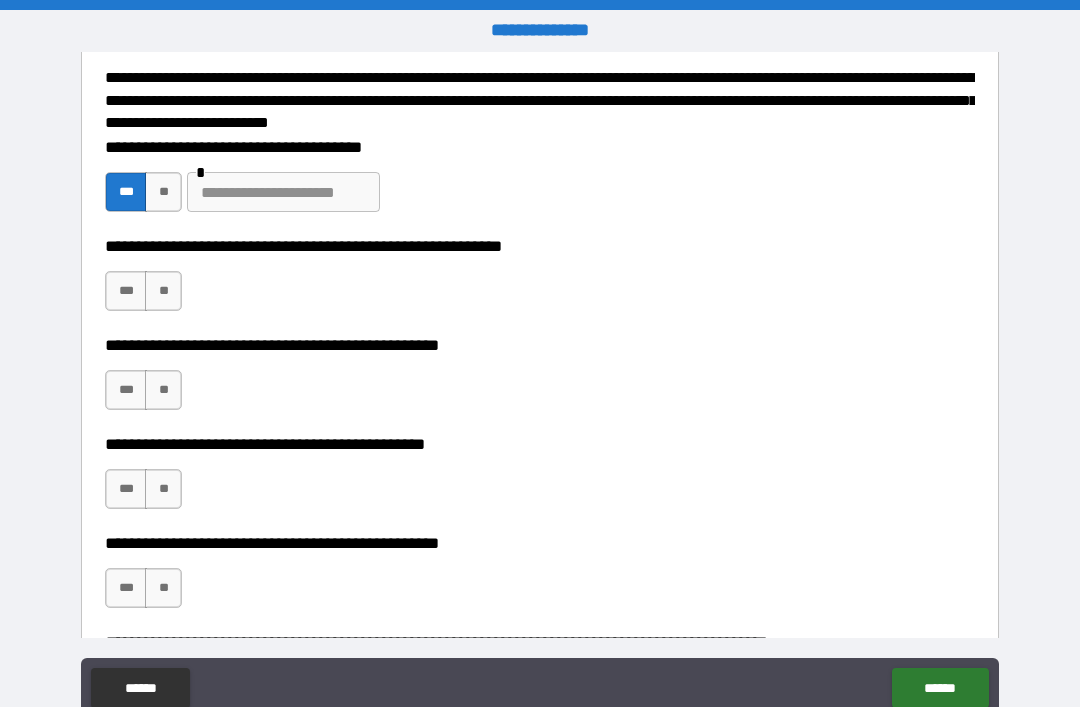click on "**" at bounding box center [163, 291] 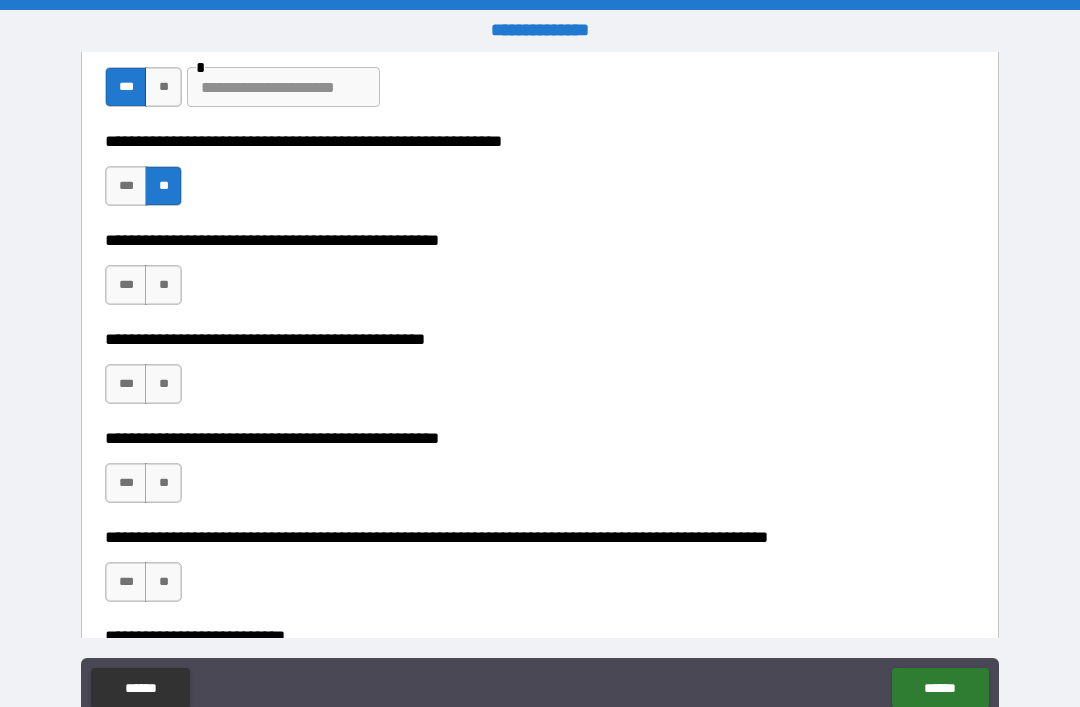 click on "**" at bounding box center (163, 285) 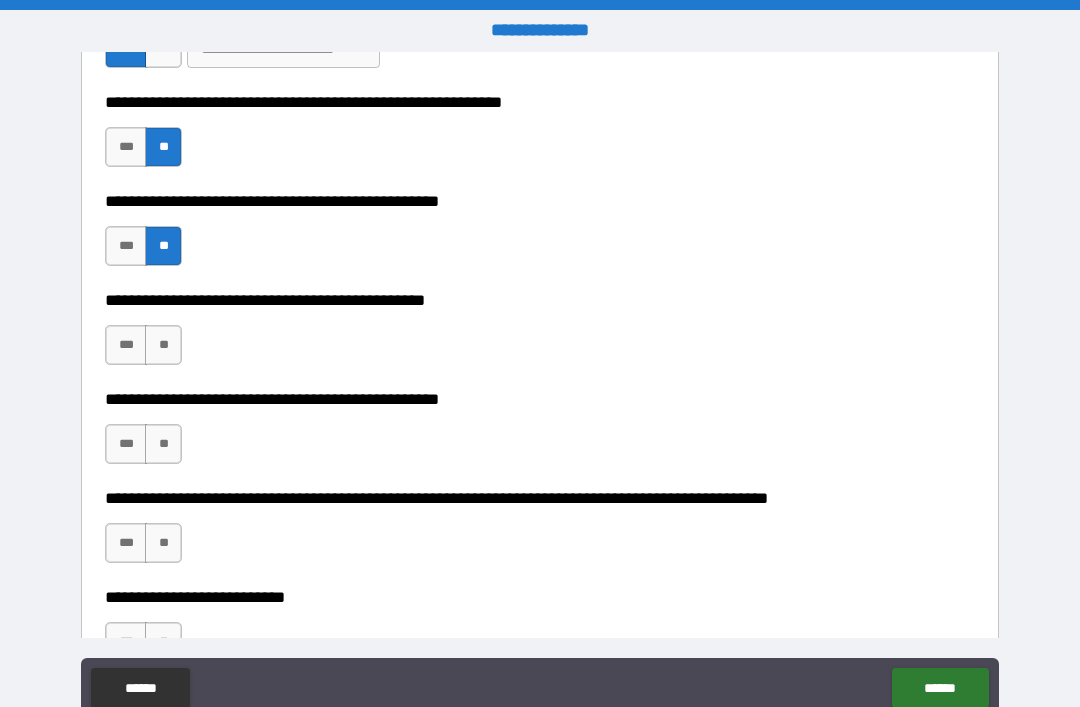scroll, scrollTop: 396, scrollLeft: 0, axis: vertical 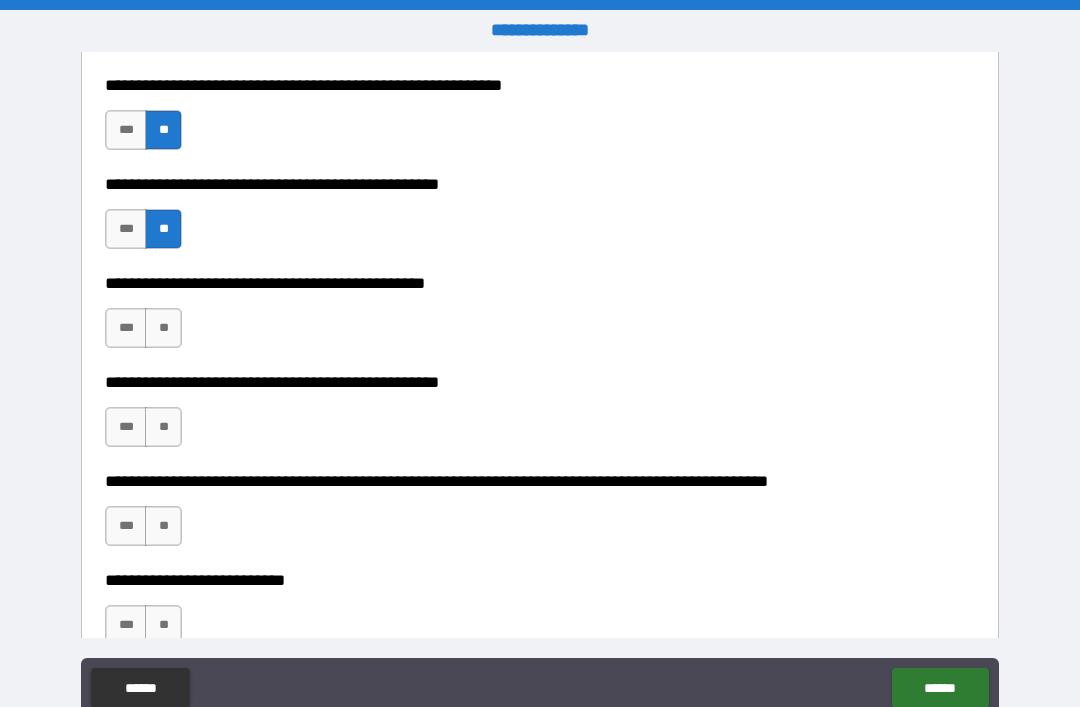 click on "**" at bounding box center [163, 328] 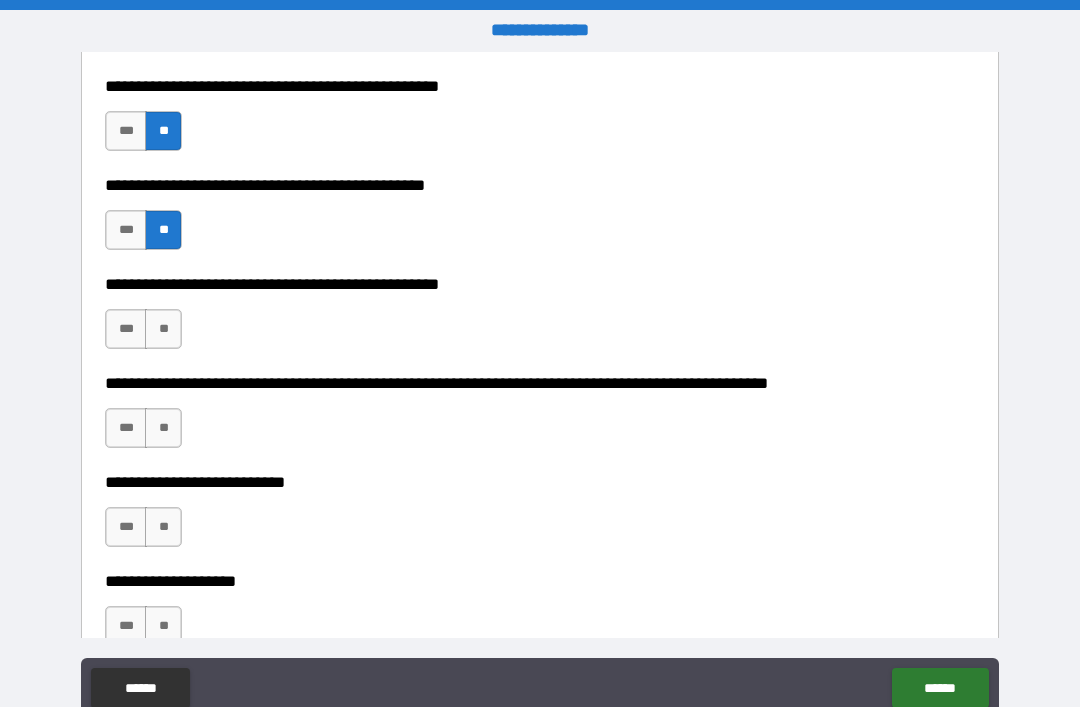 click on "**" at bounding box center [163, 329] 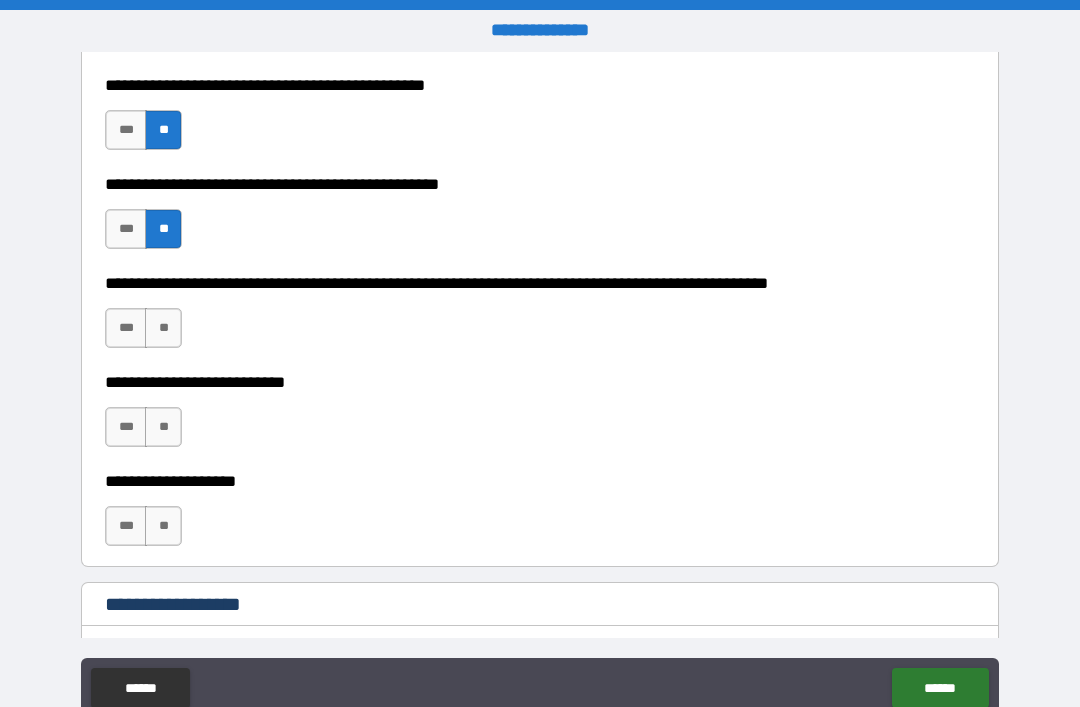 click on "**" at bounding box center [163, 328] 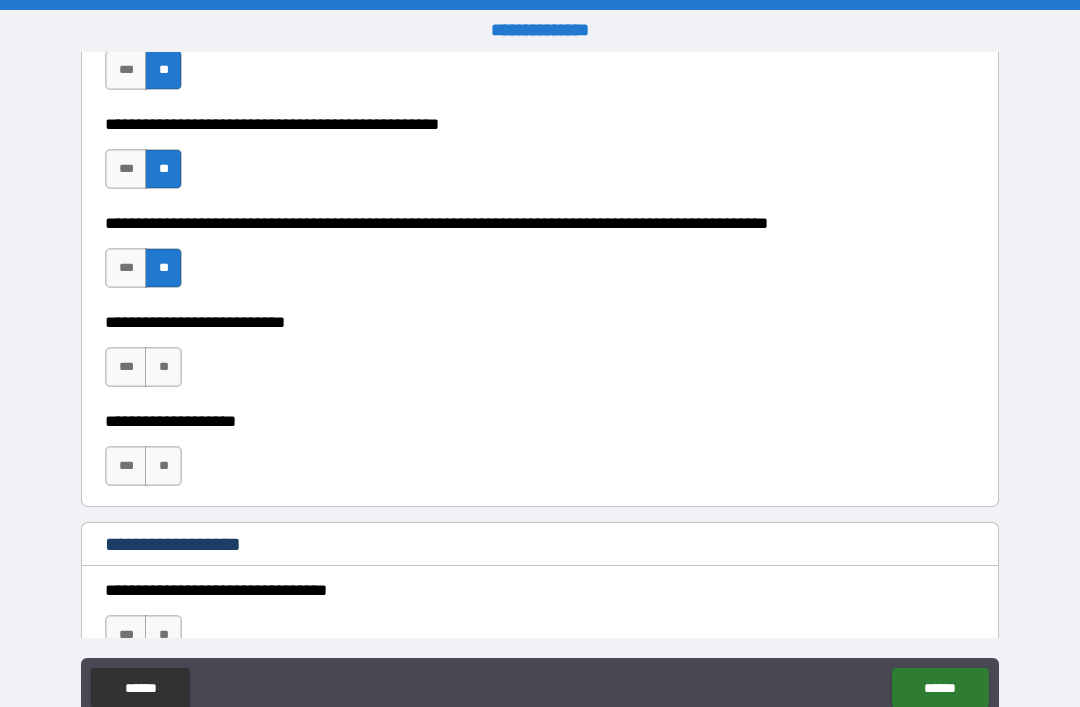 click on "**" at bounding box center (163, 367) 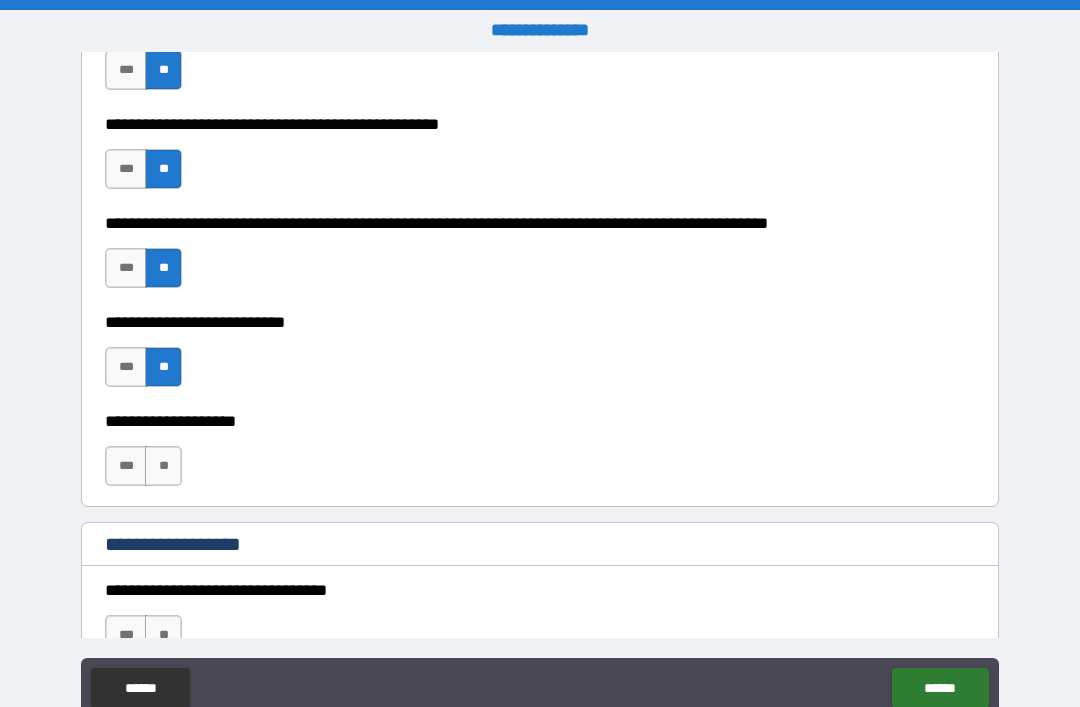 scroll, scrollTop: 745, scrollLeft: 0, axis: vertical 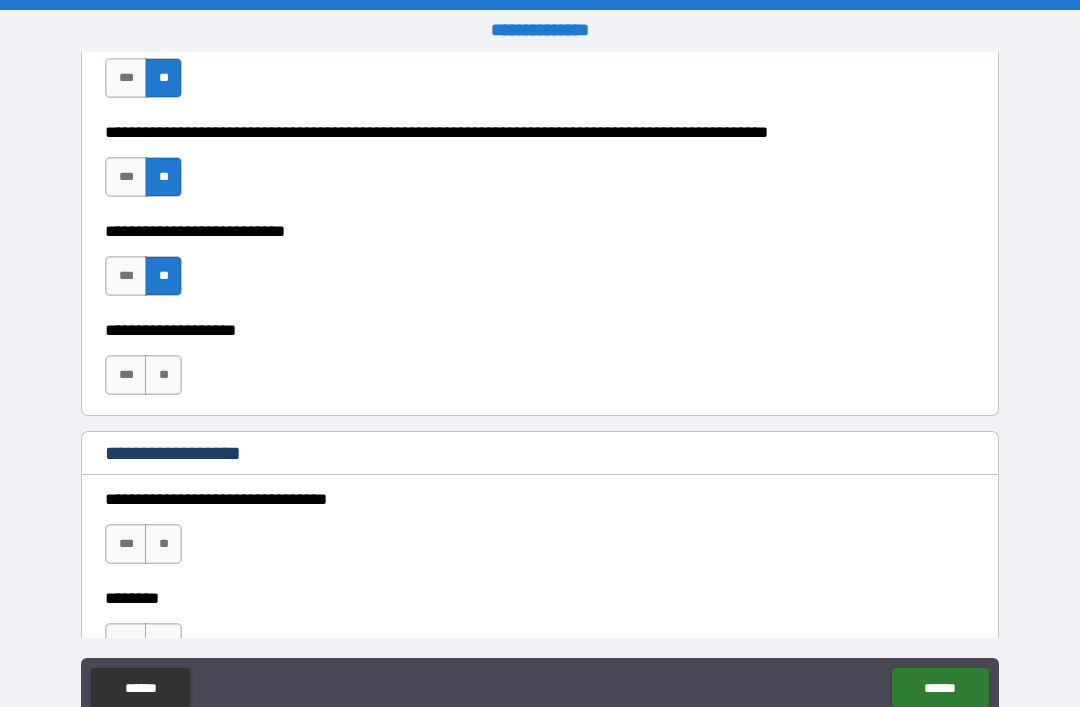 click on "**" at bounding box center (163, 375) 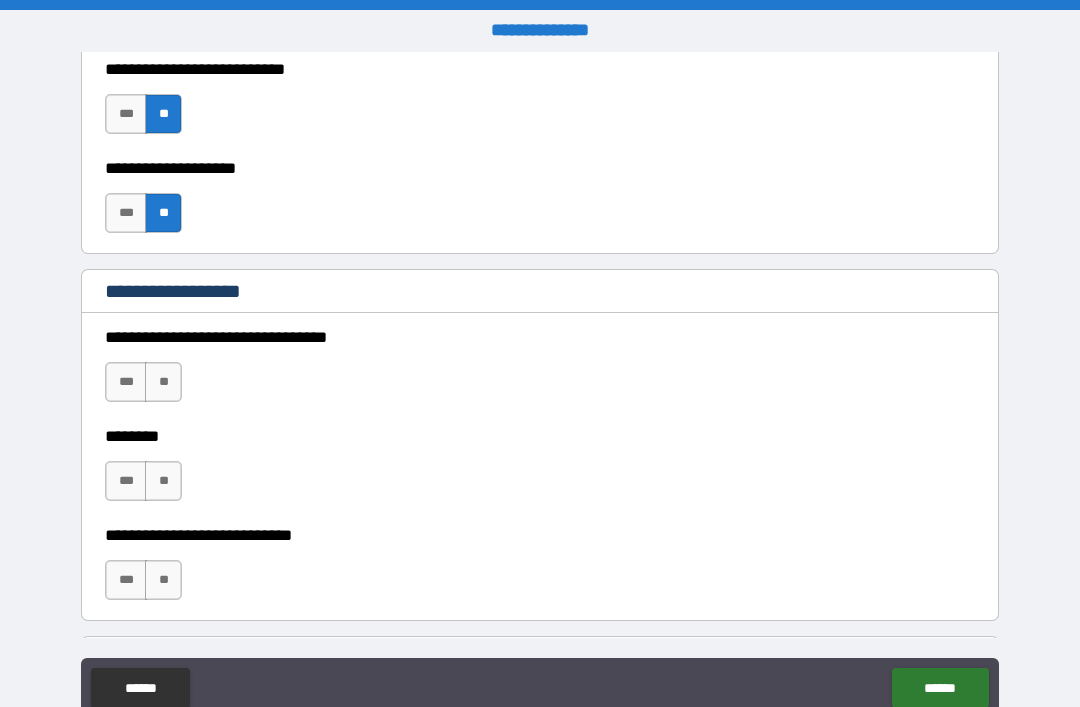 click on "**" at bounding box center (163, 382) 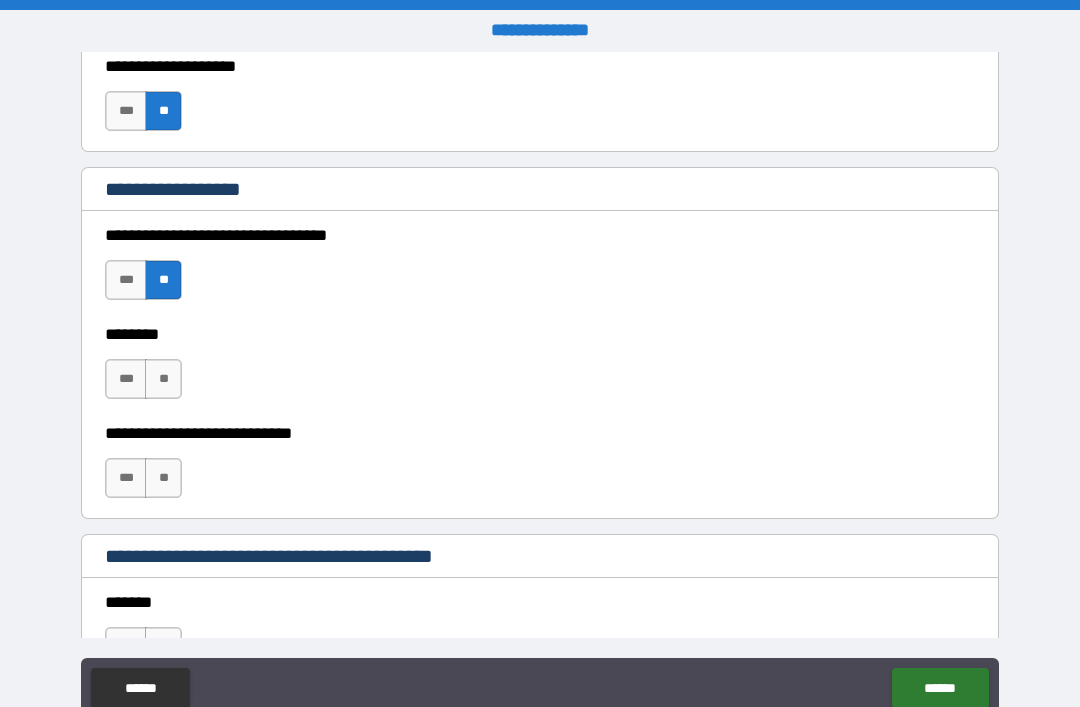 click on "**" at bounding box center [163, 379] 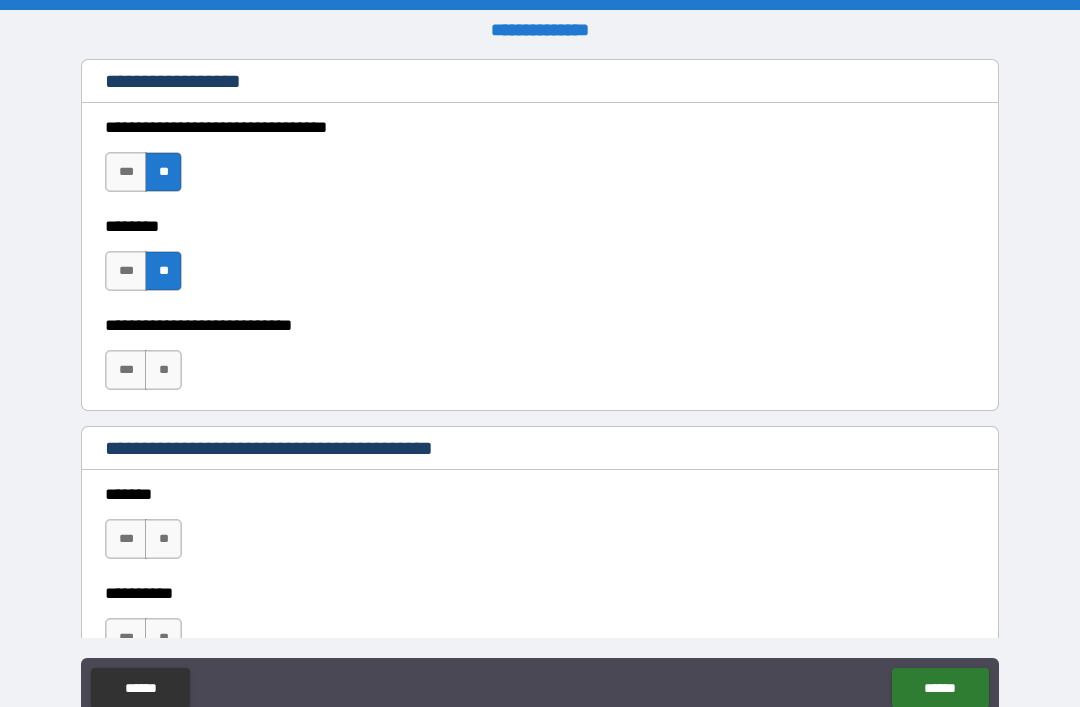 click on "**" at bounding box center (163, 370) 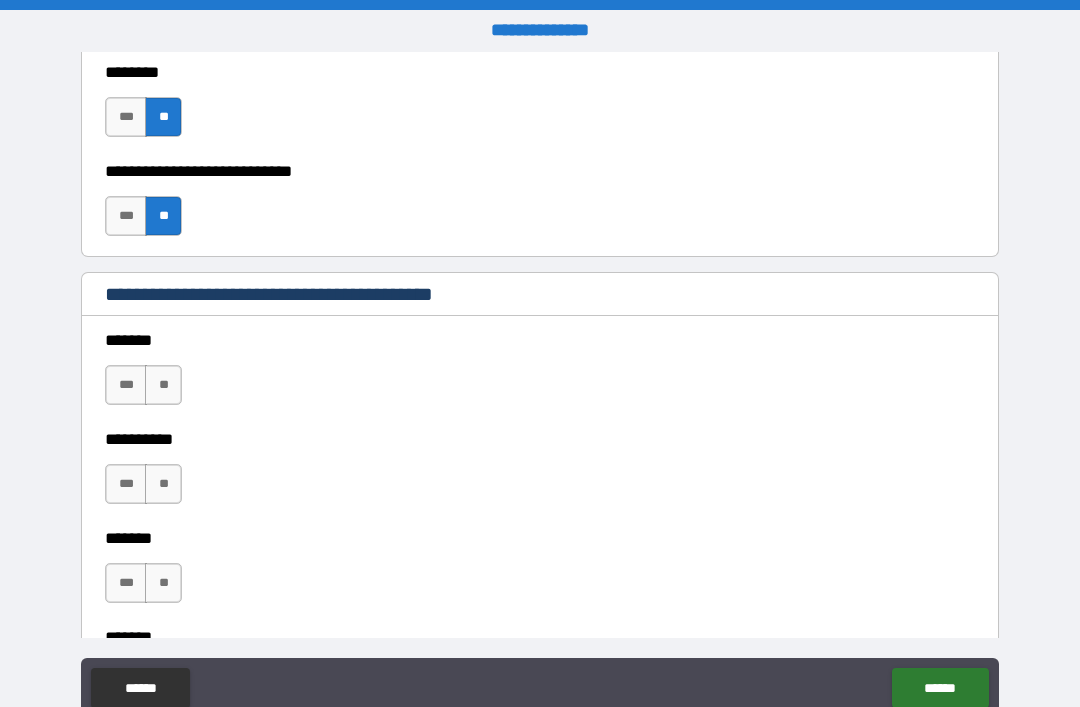 scroll, scrollTop: 1281, scrollLeft: 0, axis: vertical 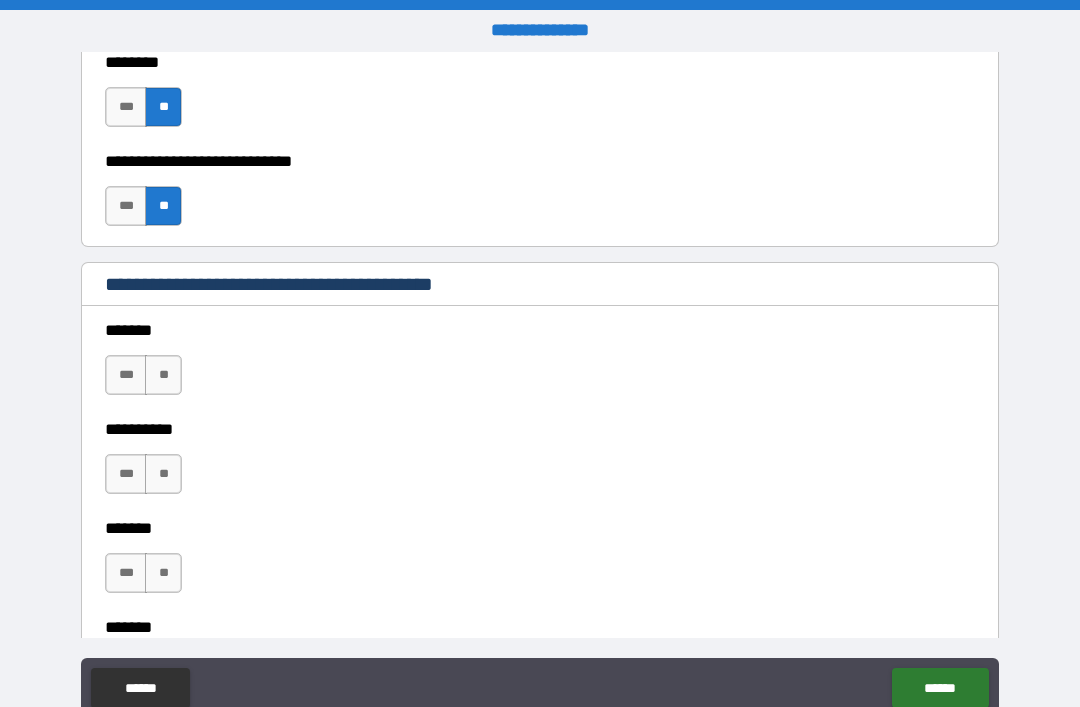 click on "**" at bounding box center [163, 375] 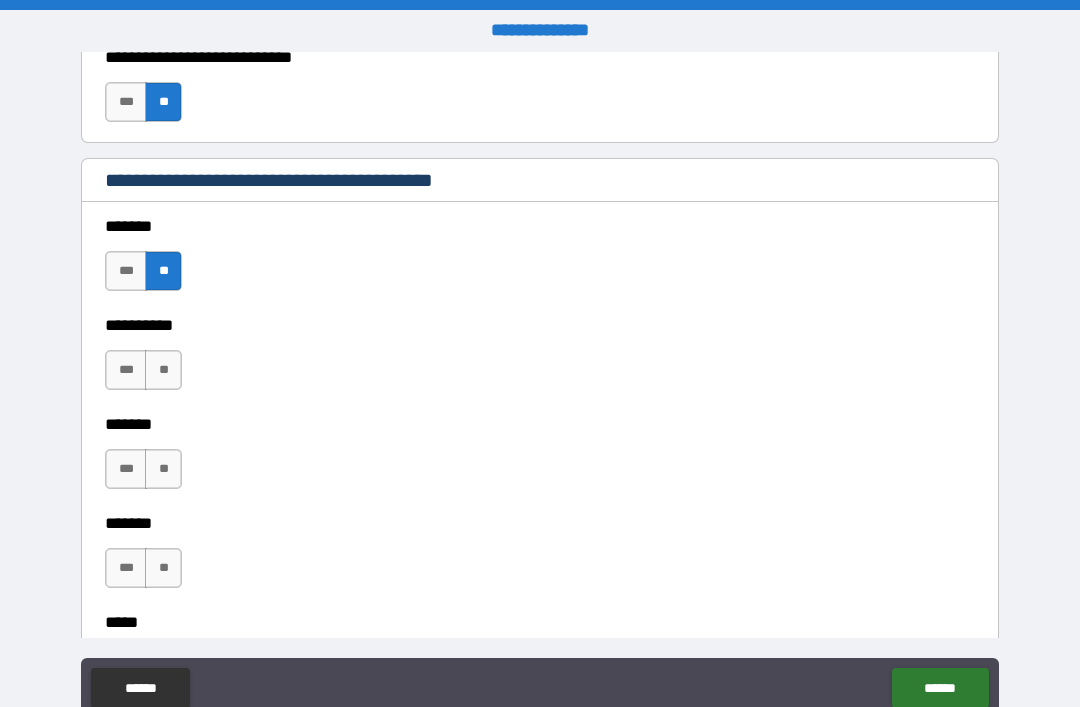 click on "**" at bounding box center [163, 370] 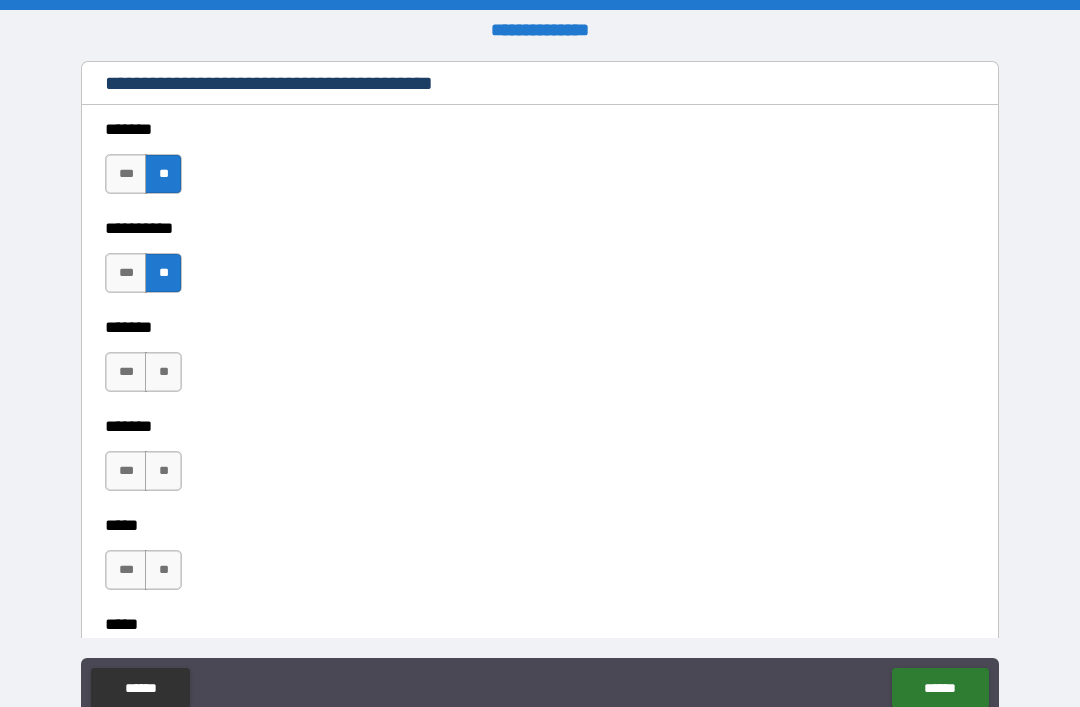 click on "**" at bounding box center [163, 372] 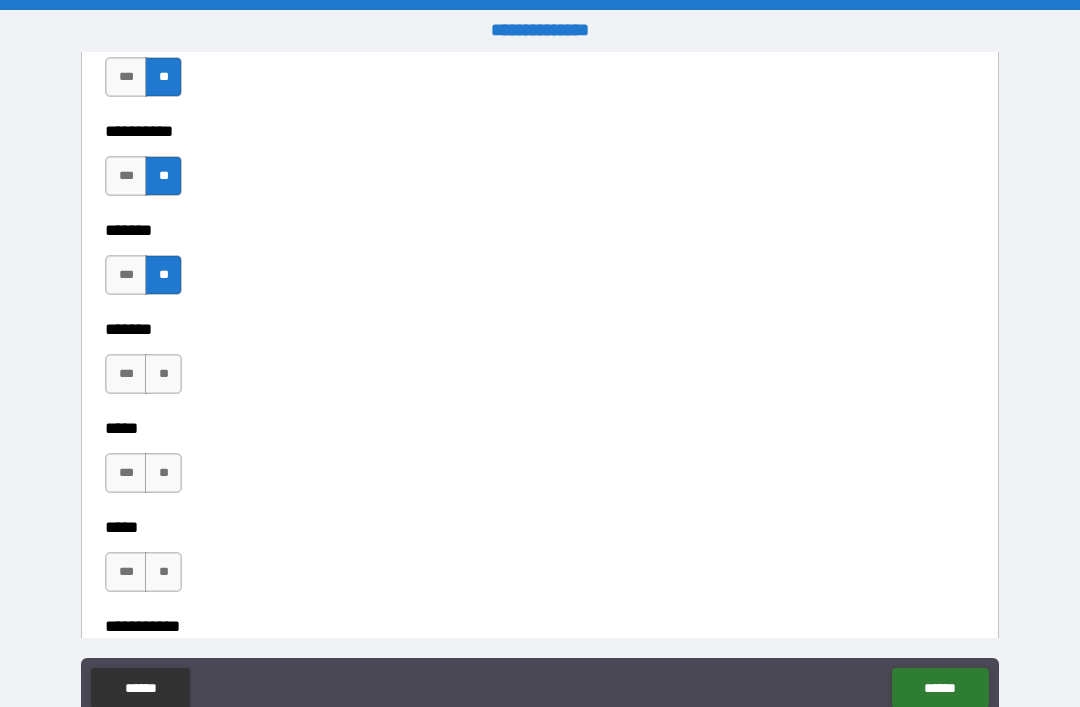 click on "**" at bounding box center [163, 374] 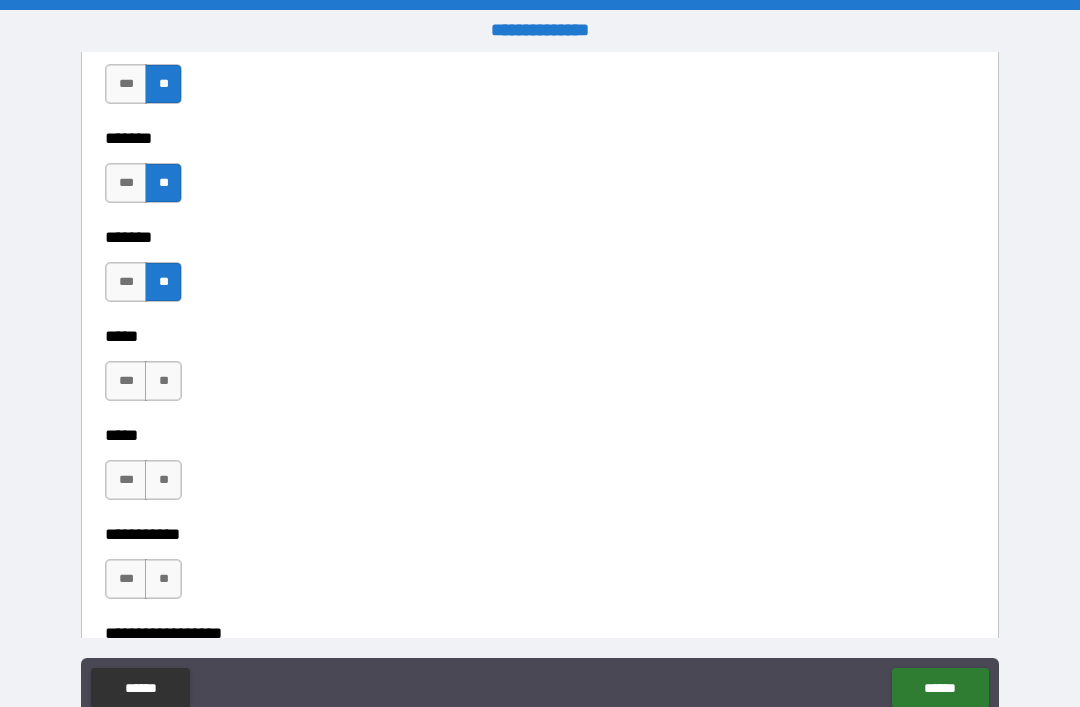 click on "**" at bounding box center [163, 381] 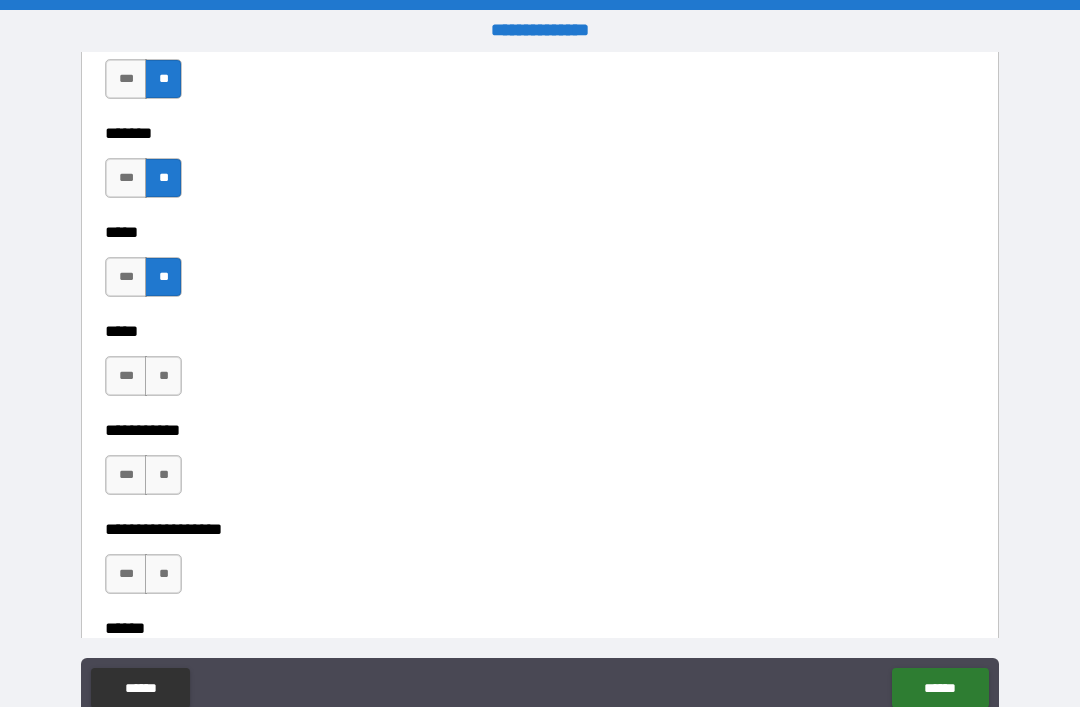 click on "**" at bounding box center [163, 376] 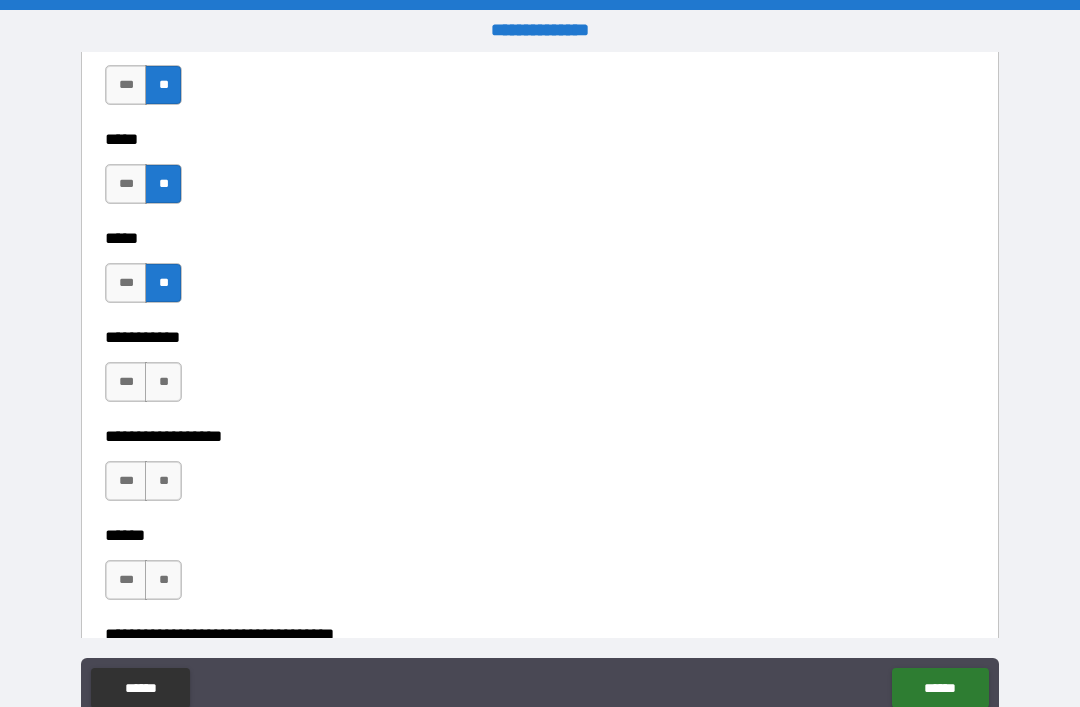 click on "**" at bounding box center (163, 382) 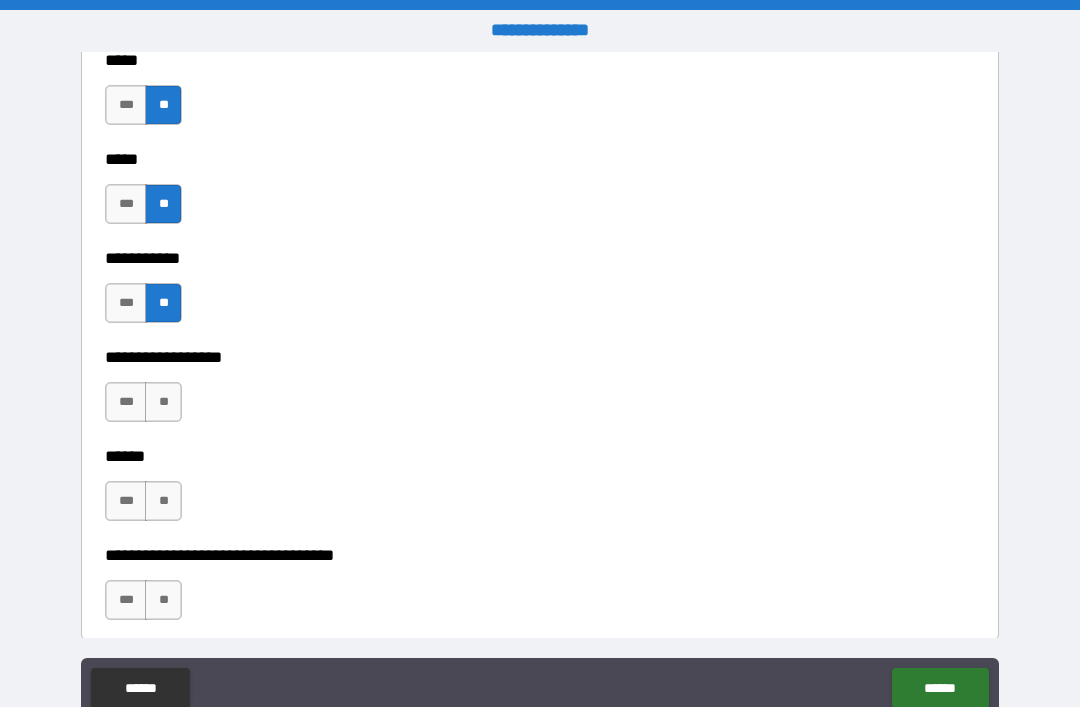 click on "**" at bounding box center [163, 402] 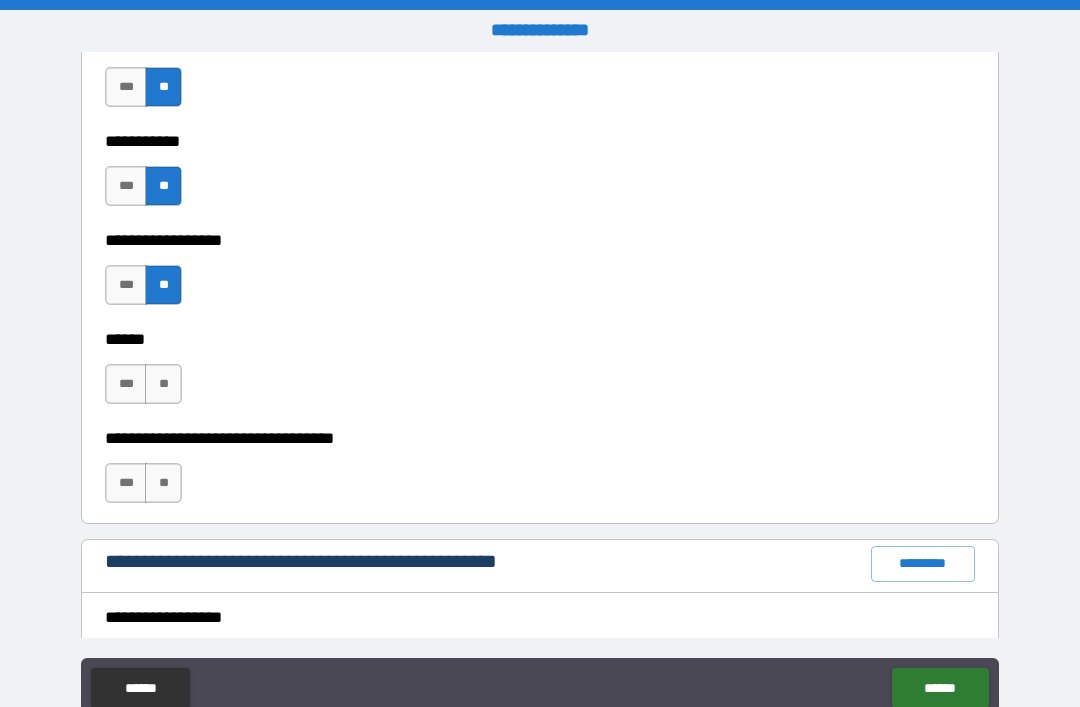 click on "**" at bounding box center [163, 384] 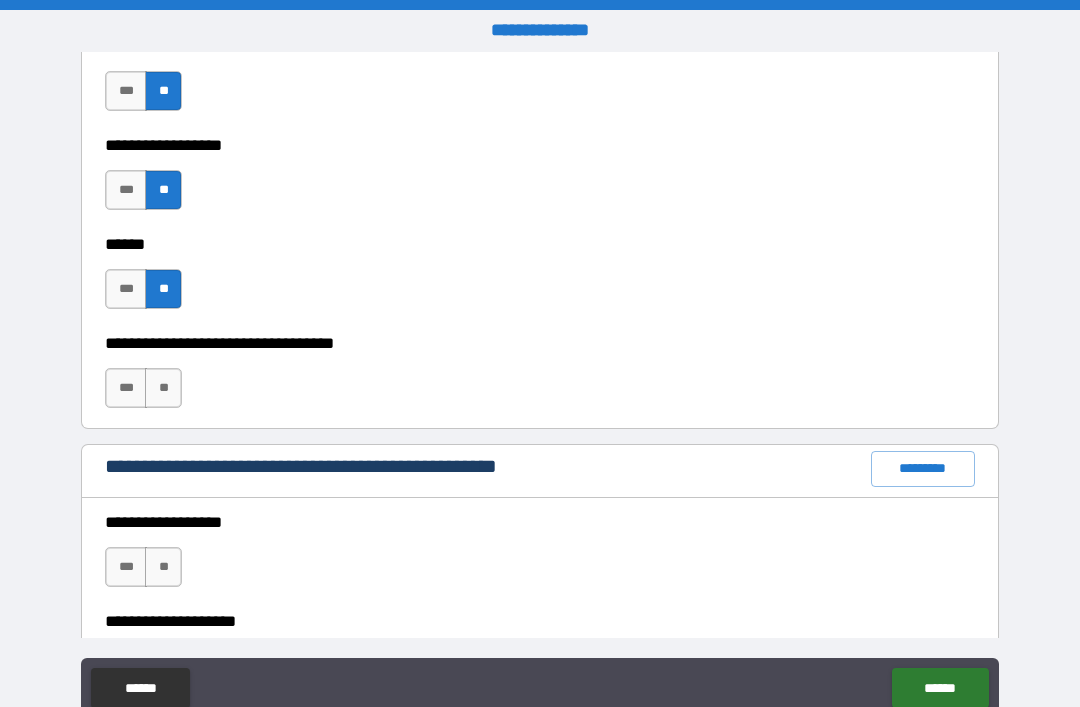 click on "**" at bounding box center (163, 388) 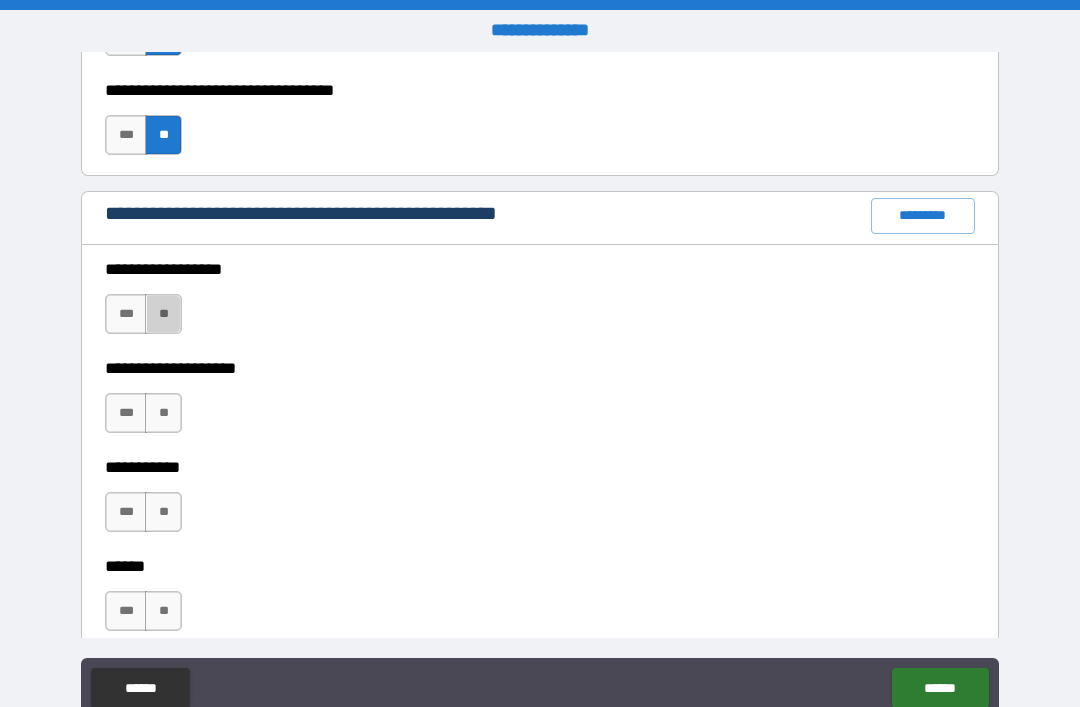 click on "**" at bounding box center (163, 314) 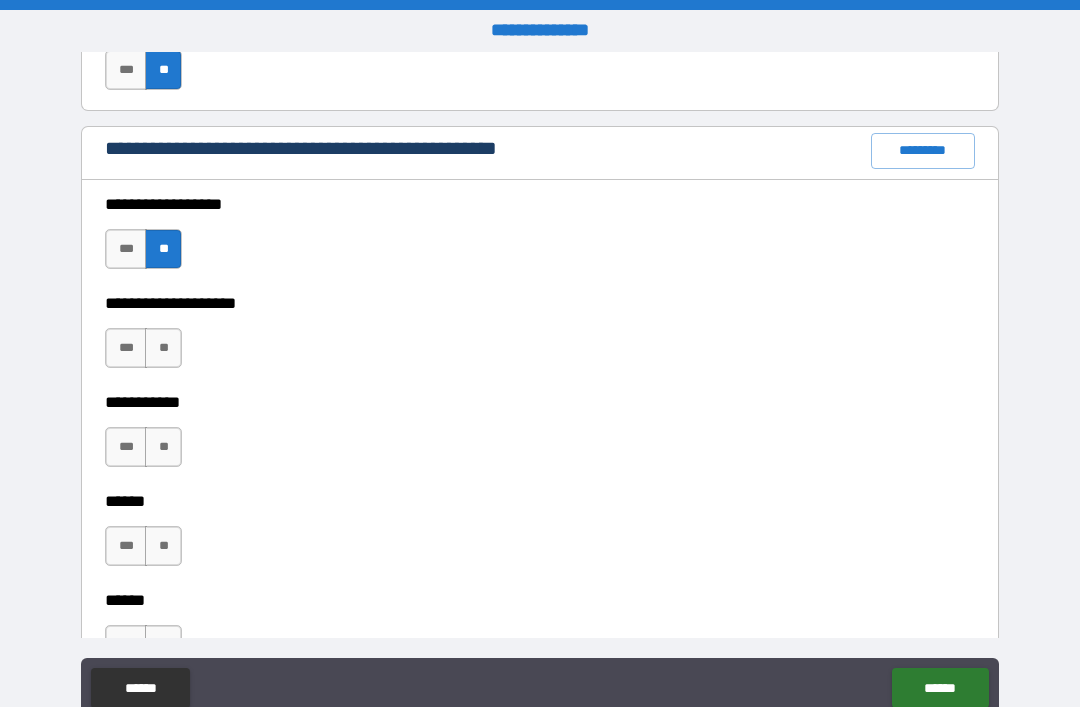 click on "**" at bounding box center [163, 348] 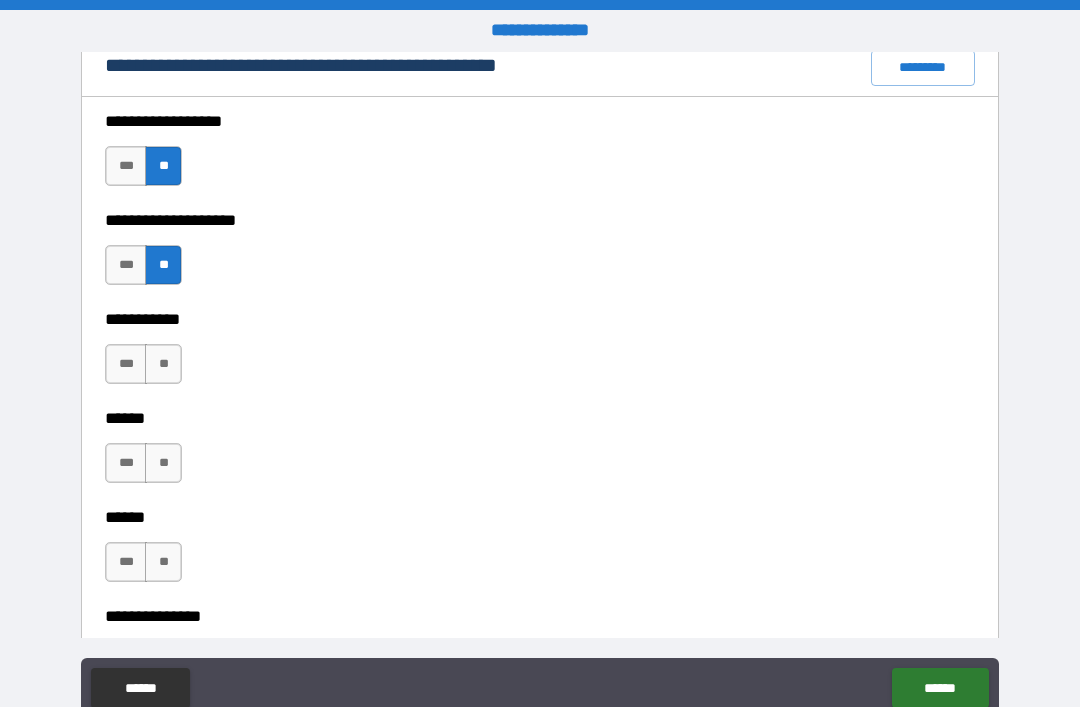 click on "**" at bounding box center (163, 364) 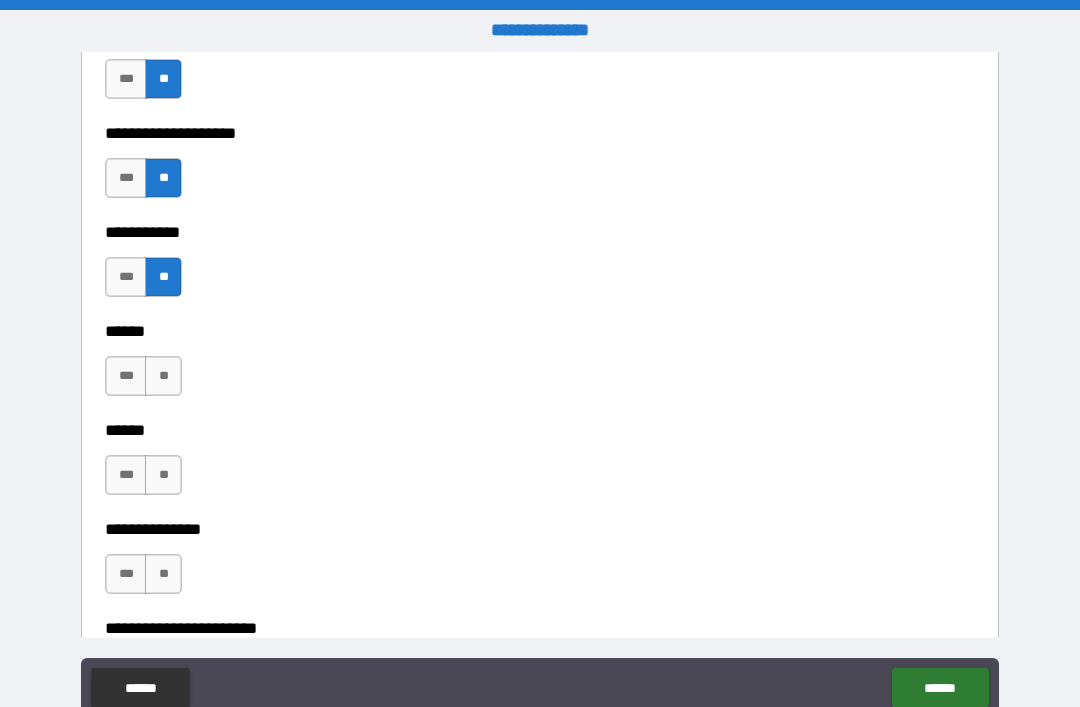 click on "**" at bounding box center [163, 376] 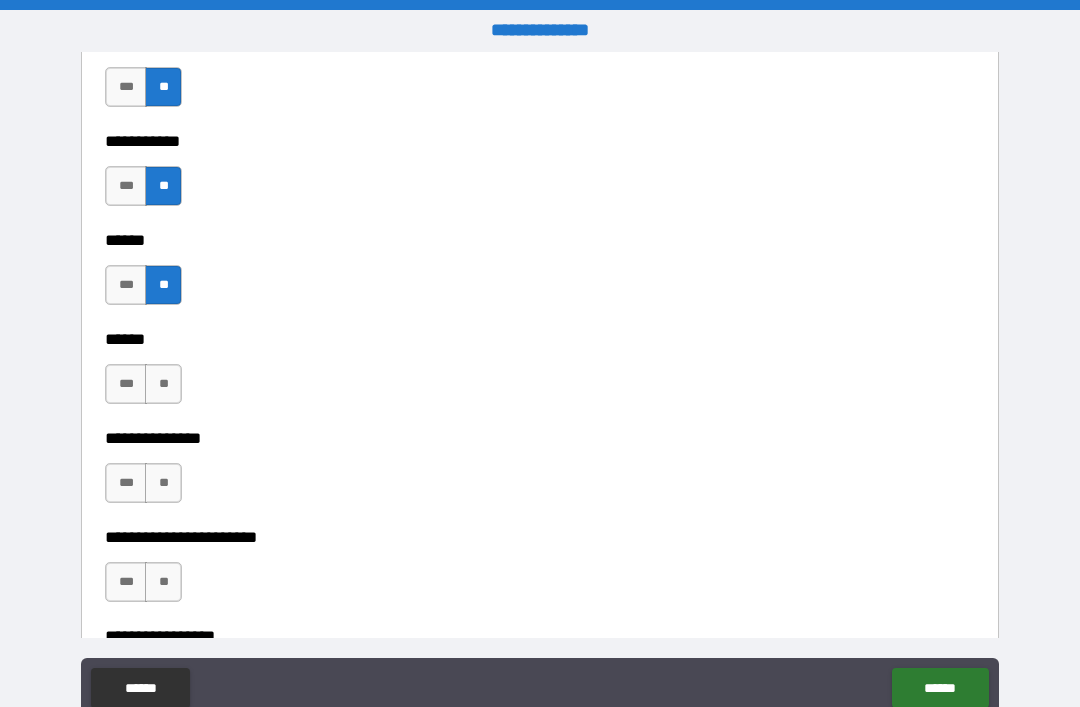 click on "**" at bounding box center [163, 384] 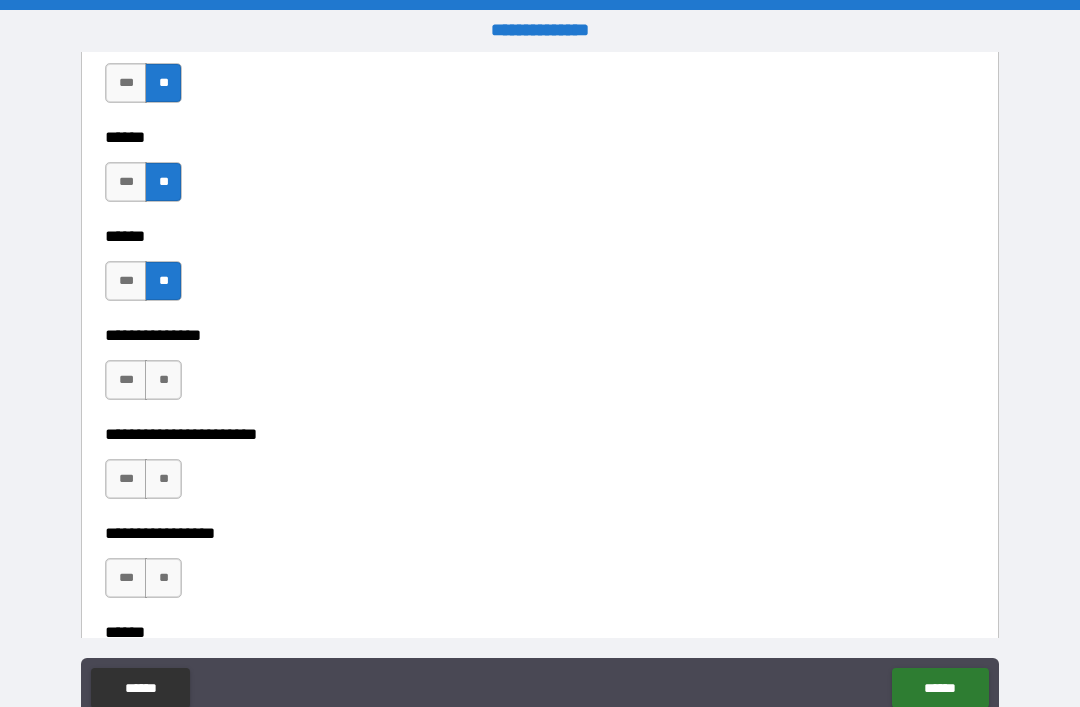 click on "**" at bounding box center (163, 380) 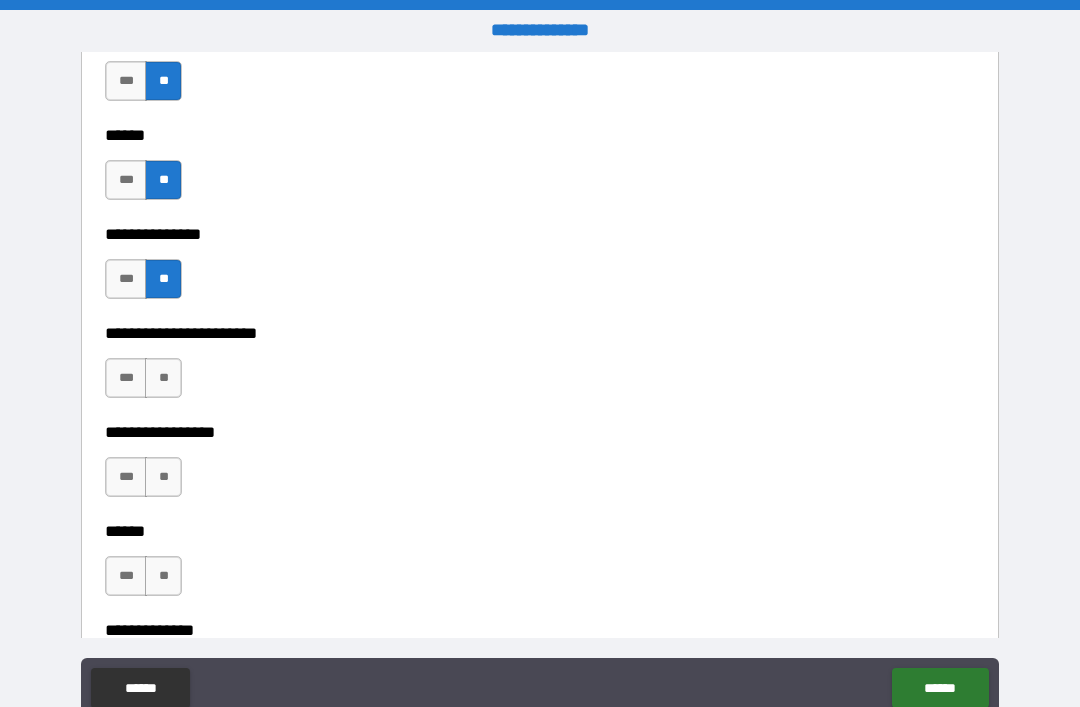 click on "**" at bounding box center (163, 378) 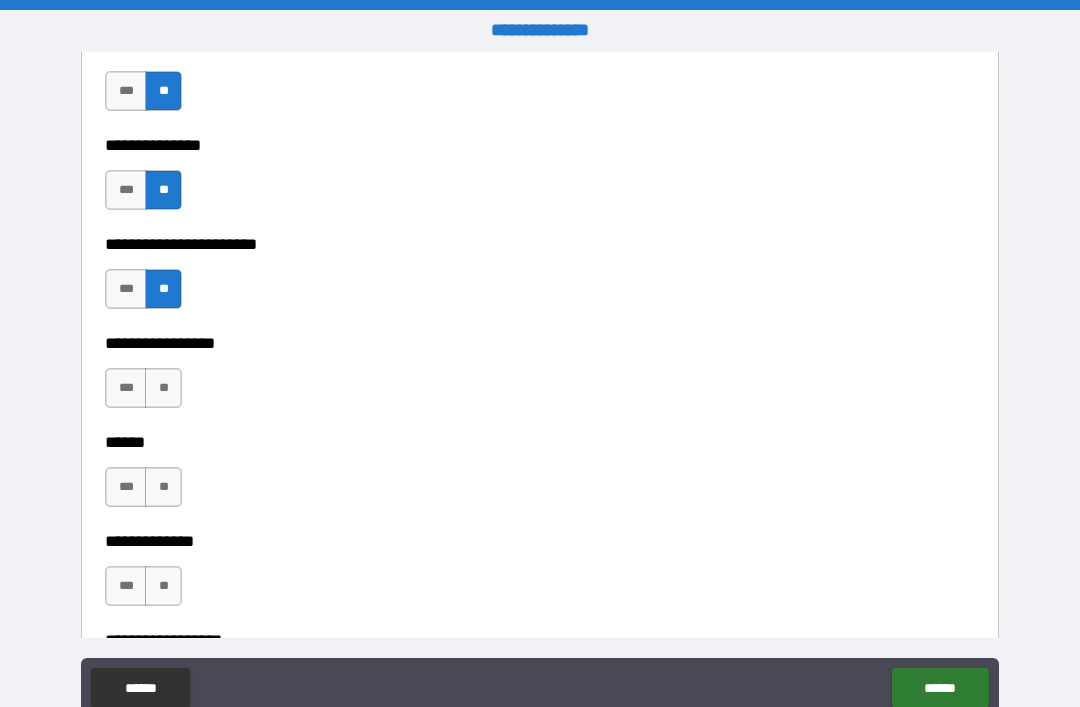 click on "**" at bounding box center [163, 388] 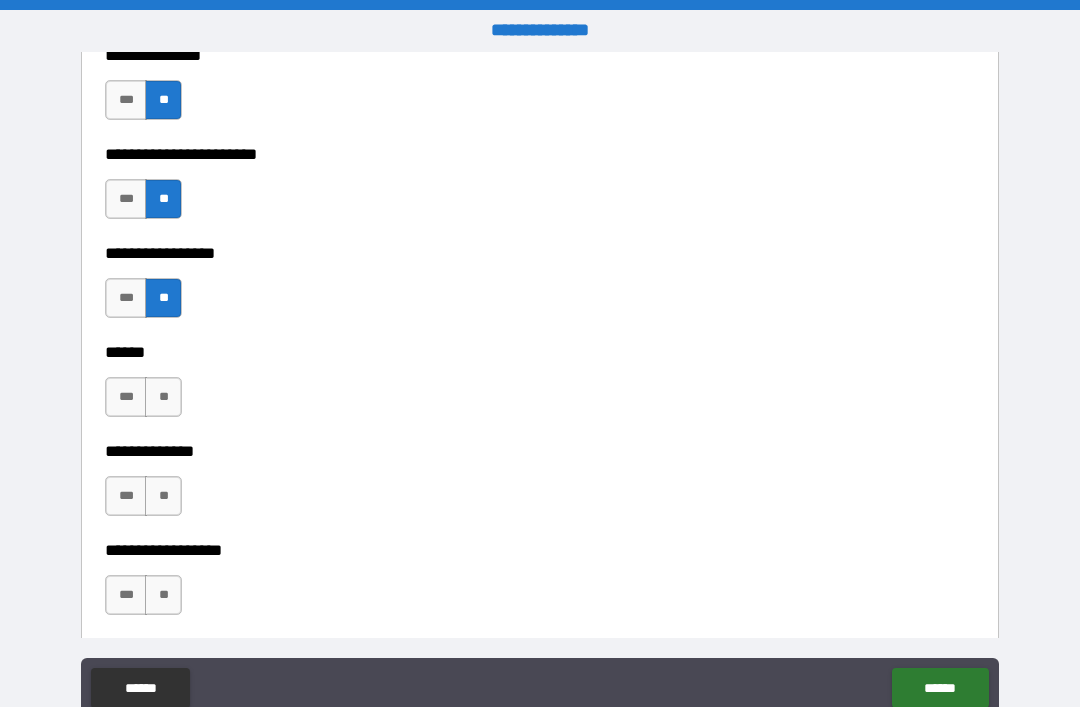 scroll, scrollTop: 3122, scrollLeft: 0, axis: vertical 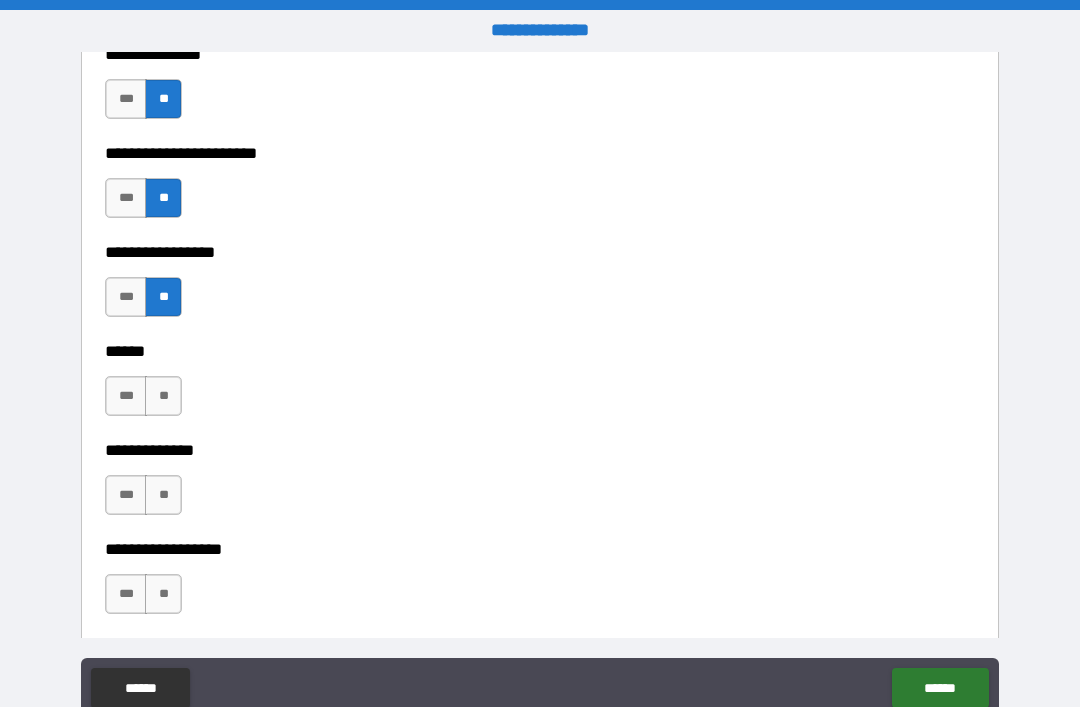 click on "**" at bounding box center [163, 396] 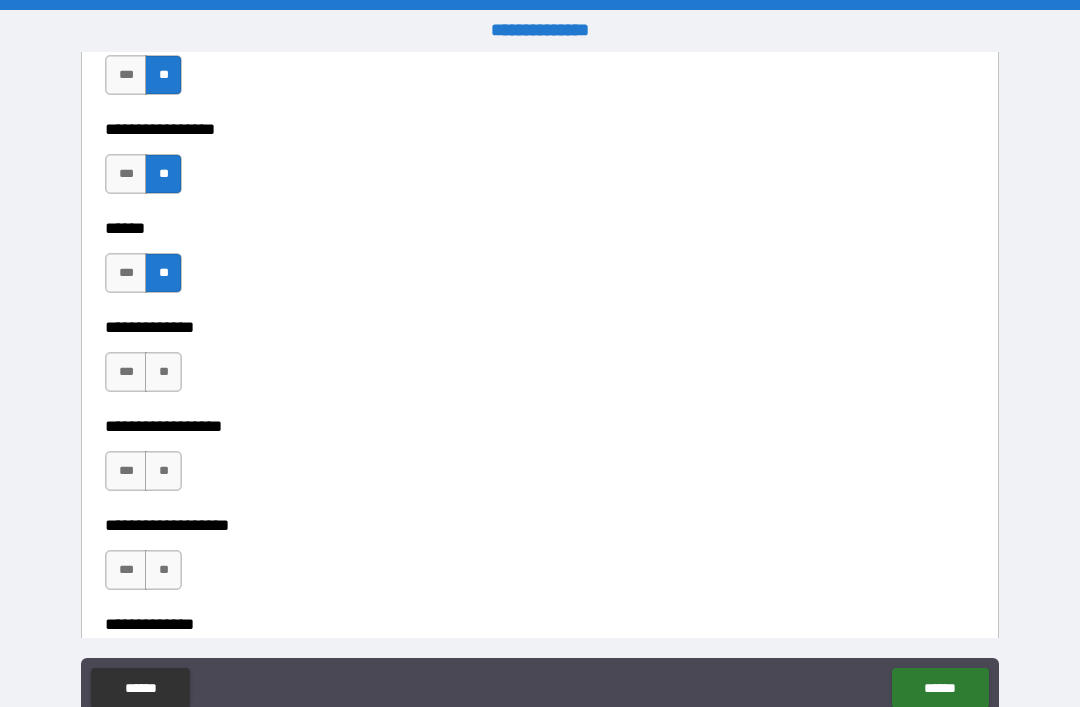 click on "**" at bounding box center (163, 372) 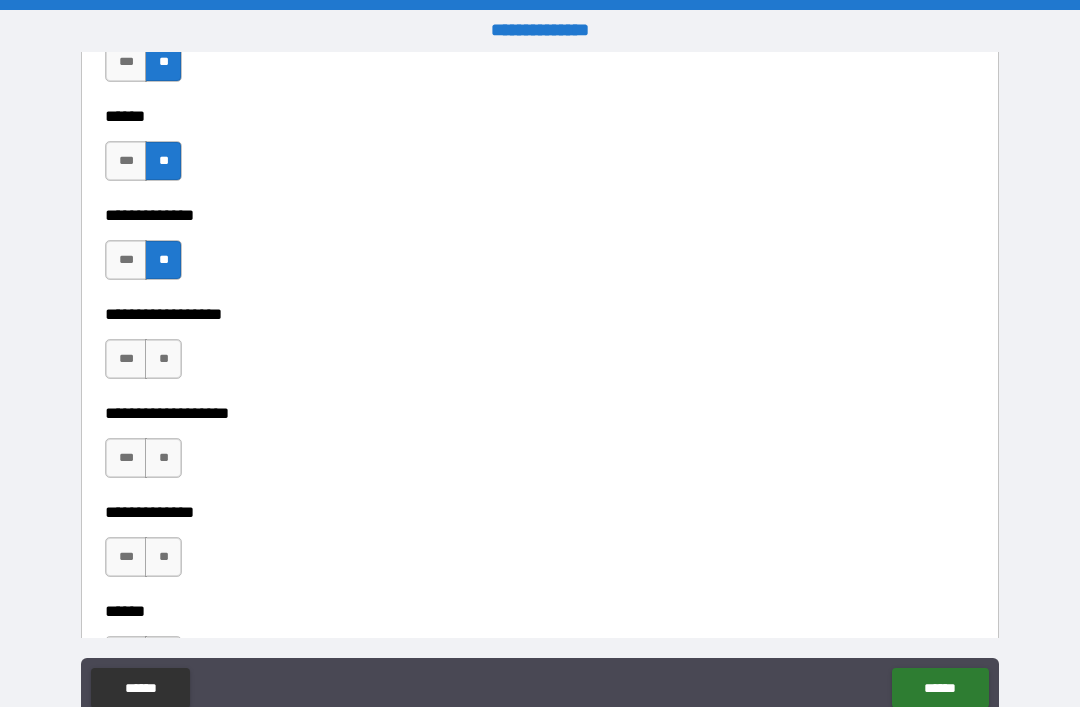 click on "**" at bounding box center (163, 359) 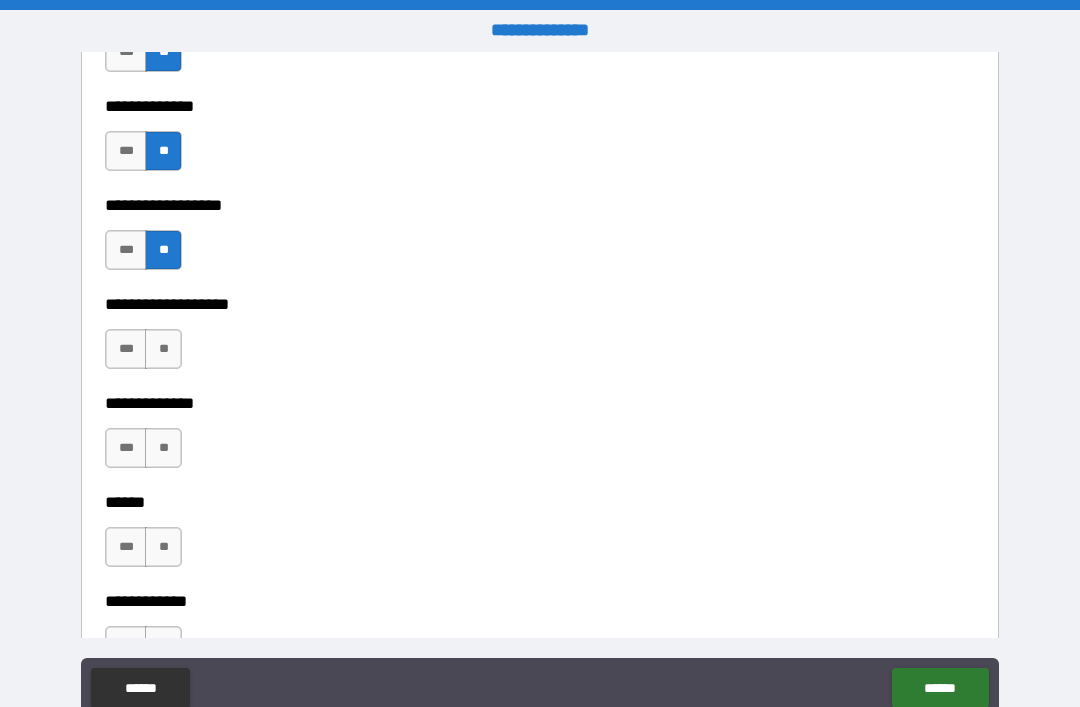click on "**" at bounding box center (163, 349) 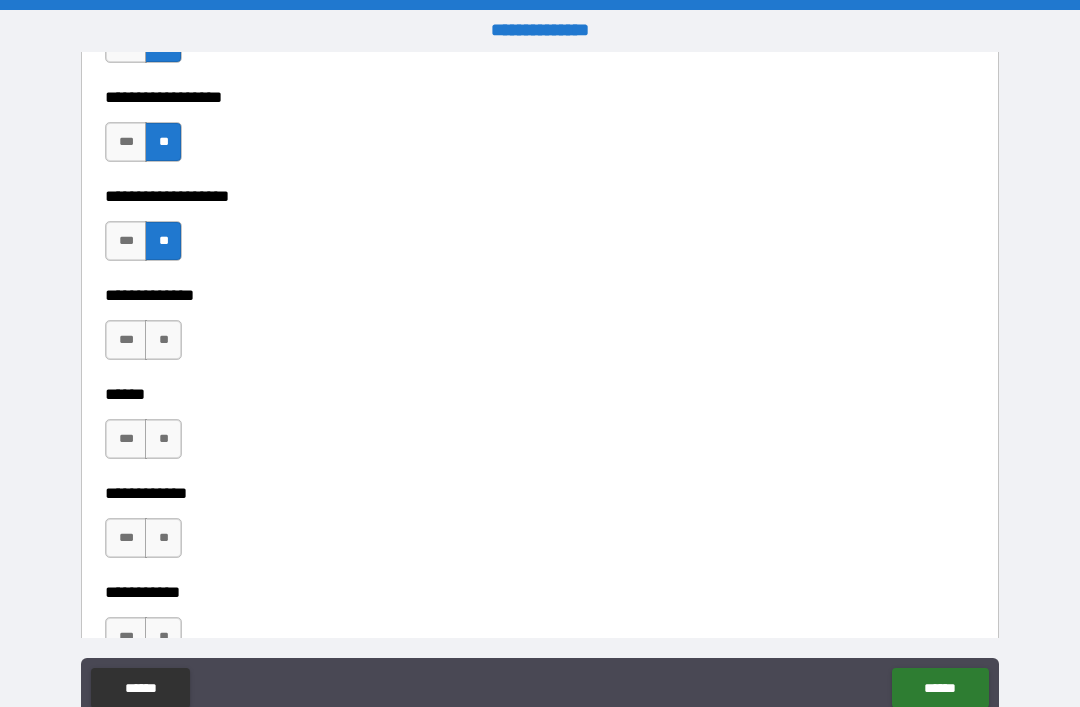 click on "**" at bounding box center [163, 340] 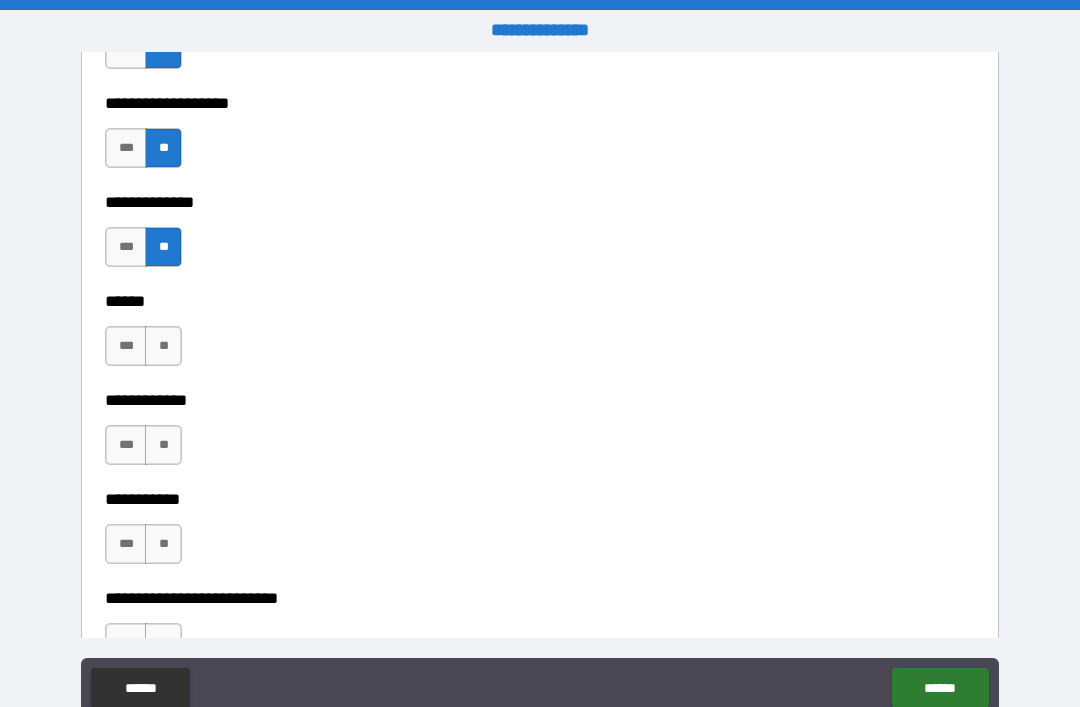 click on "**" at bounding box center [163, 346] 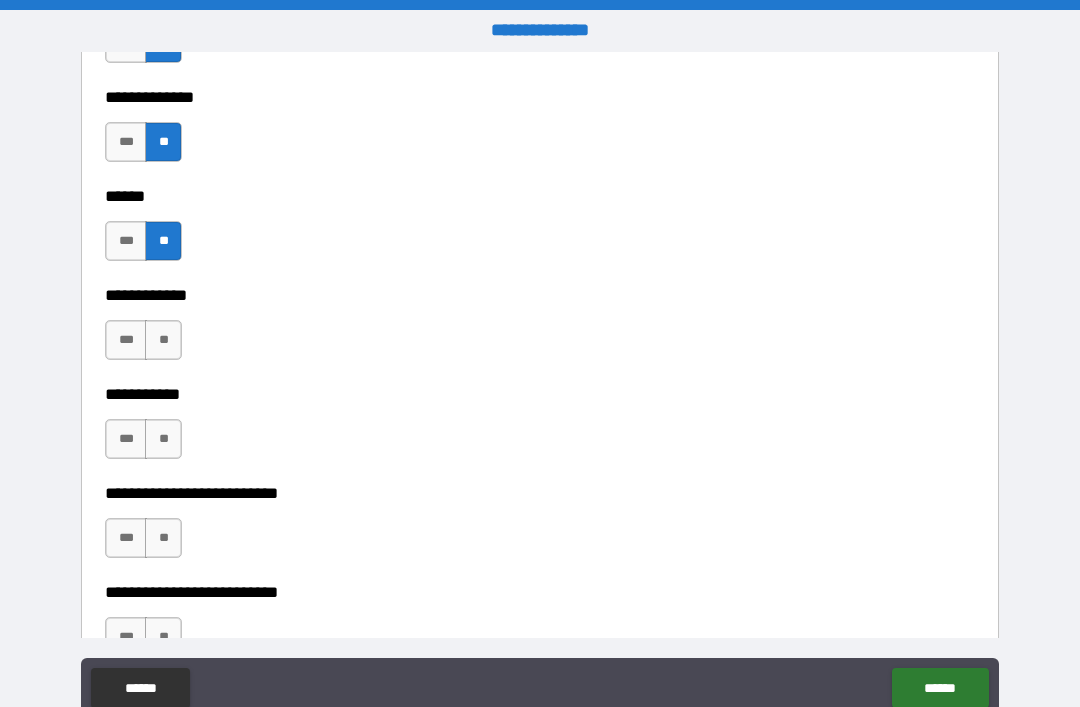 click on "**" at bounding box center [163, 340] 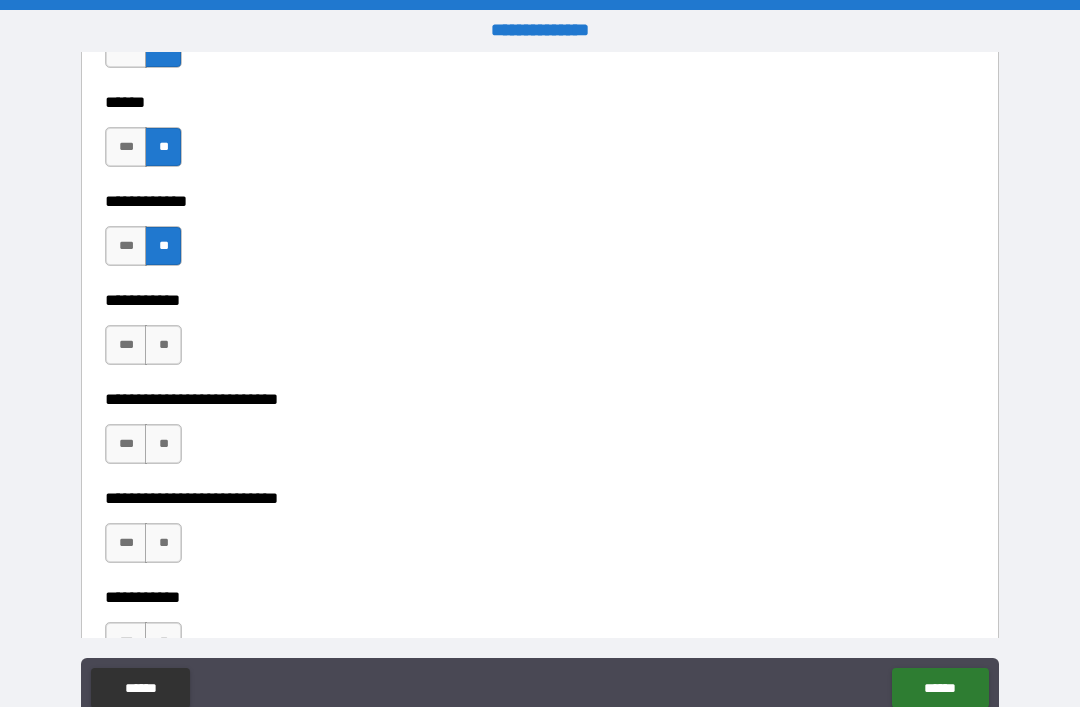 click on "**" at bounding box center [163, 345] 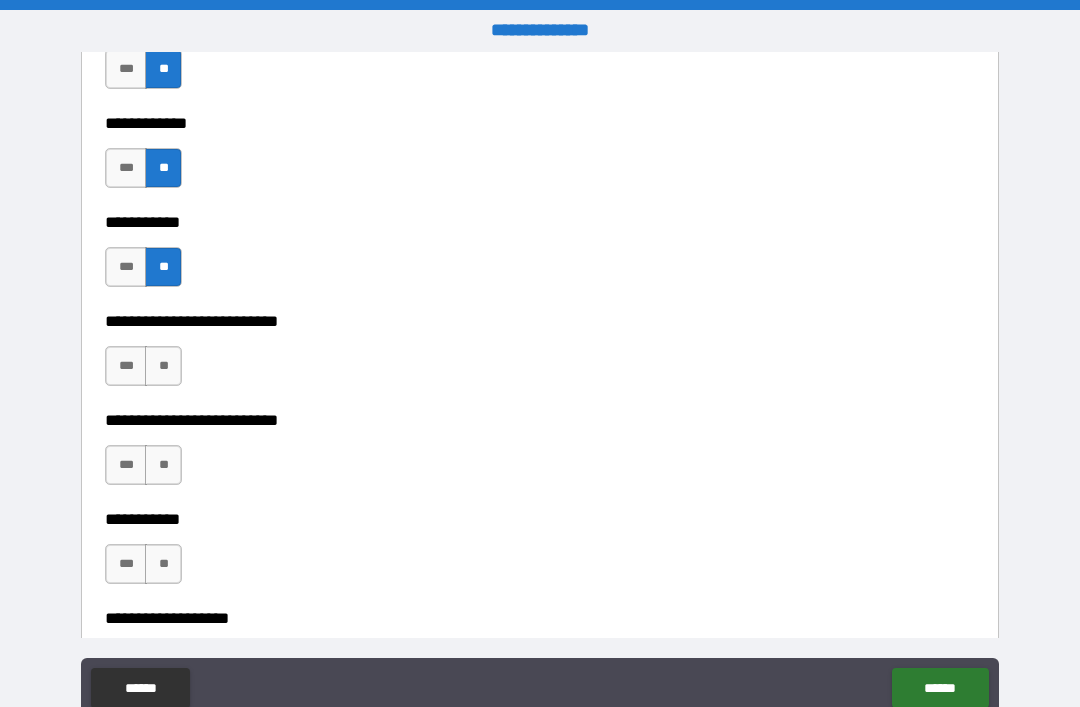 scroll, scrollTop: 3944, scrollLeft: 0, axis: vertical 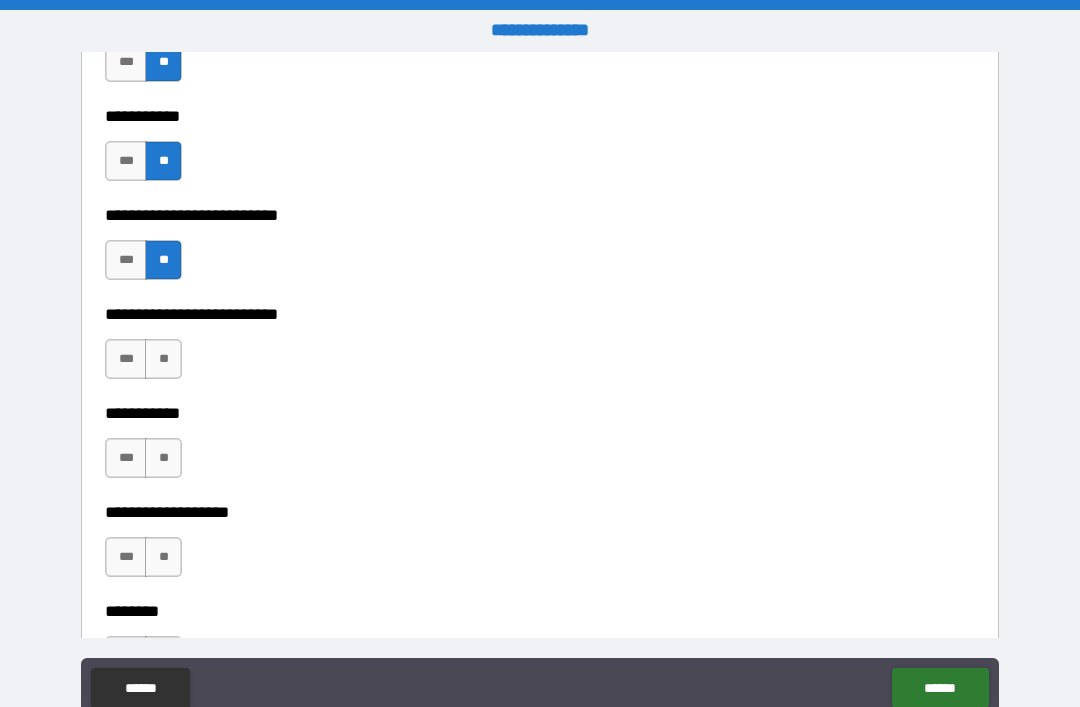 click on "**" at bounding box center (163, 359) 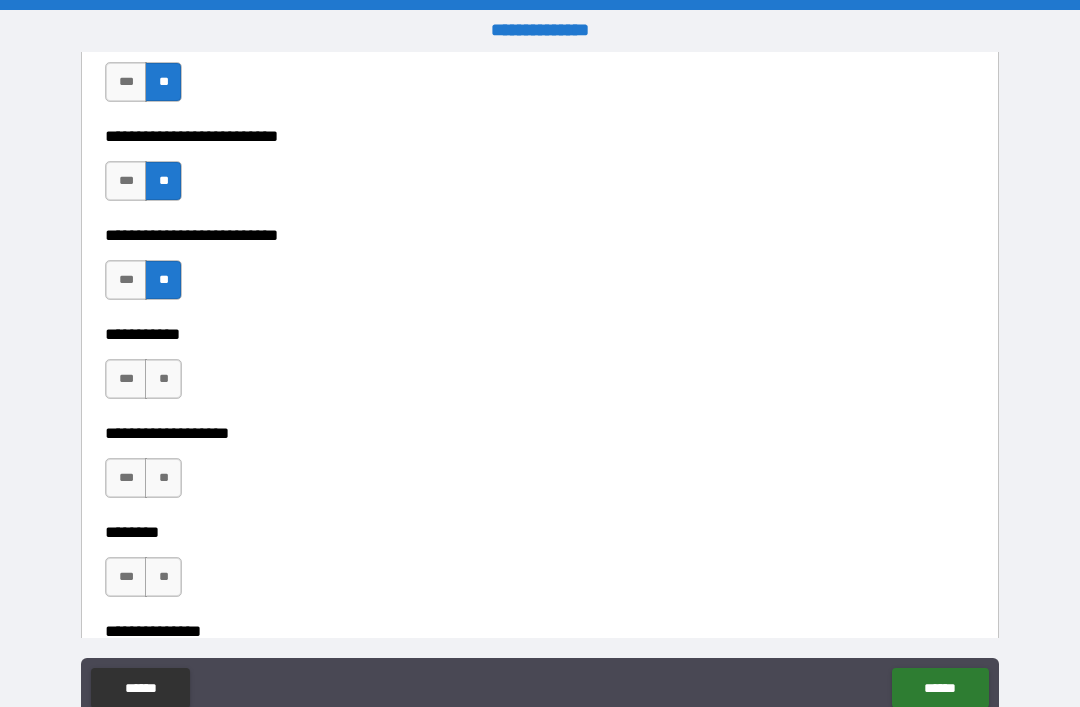 click on "**" at bounding box center [163, 379] 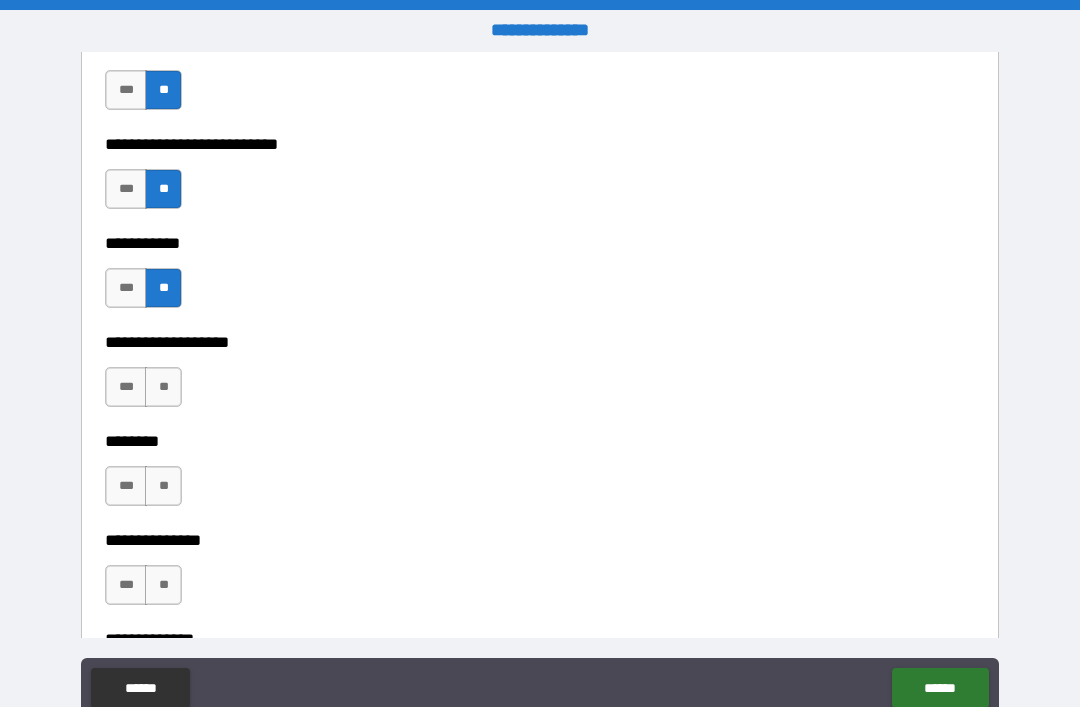 click on "**" at bounding box center [163, 387] 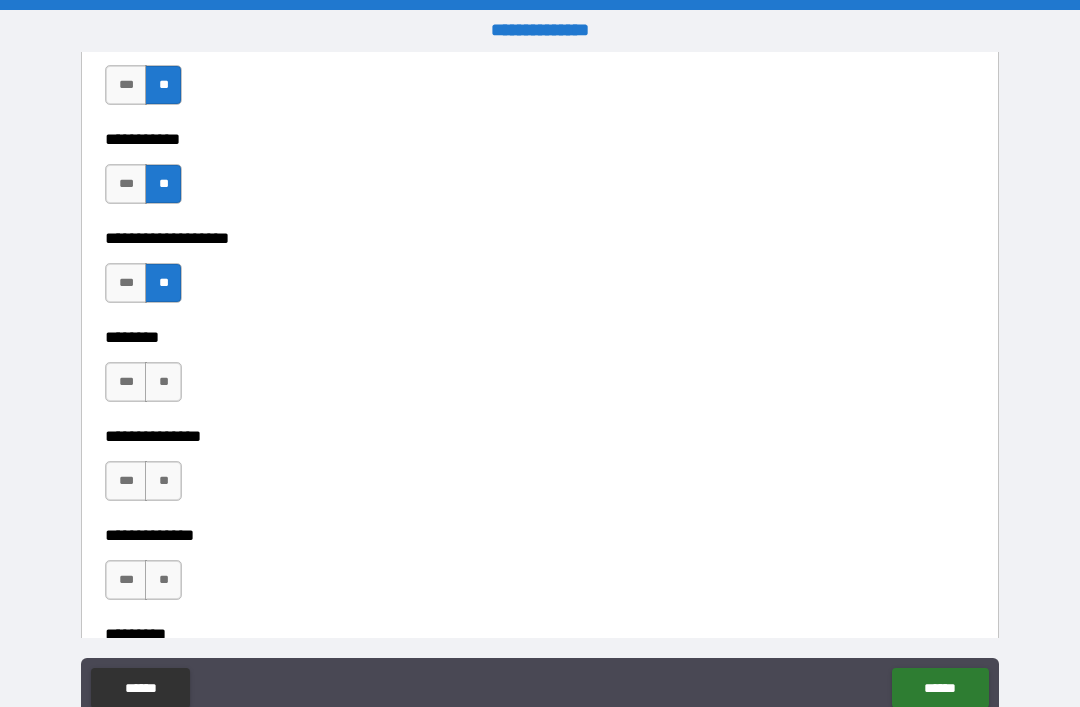 click on "**" at bounding box center (163, 382) 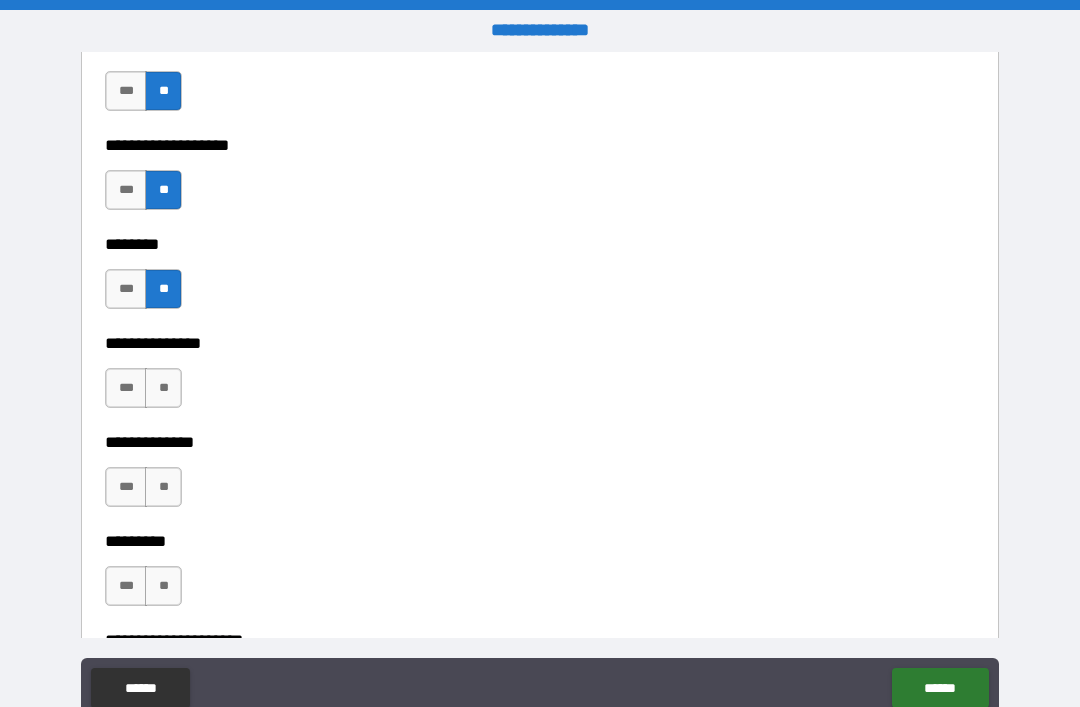 click on "**" at bounding box center (163, 388) 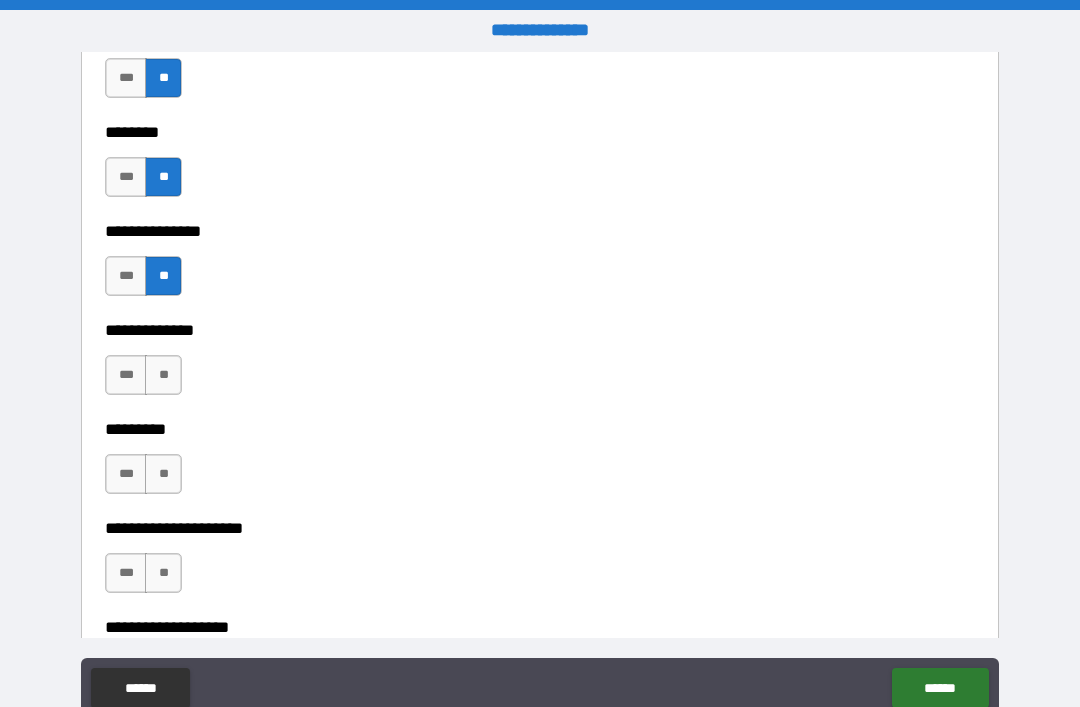 click on "**" at bounding box center [163, 375] 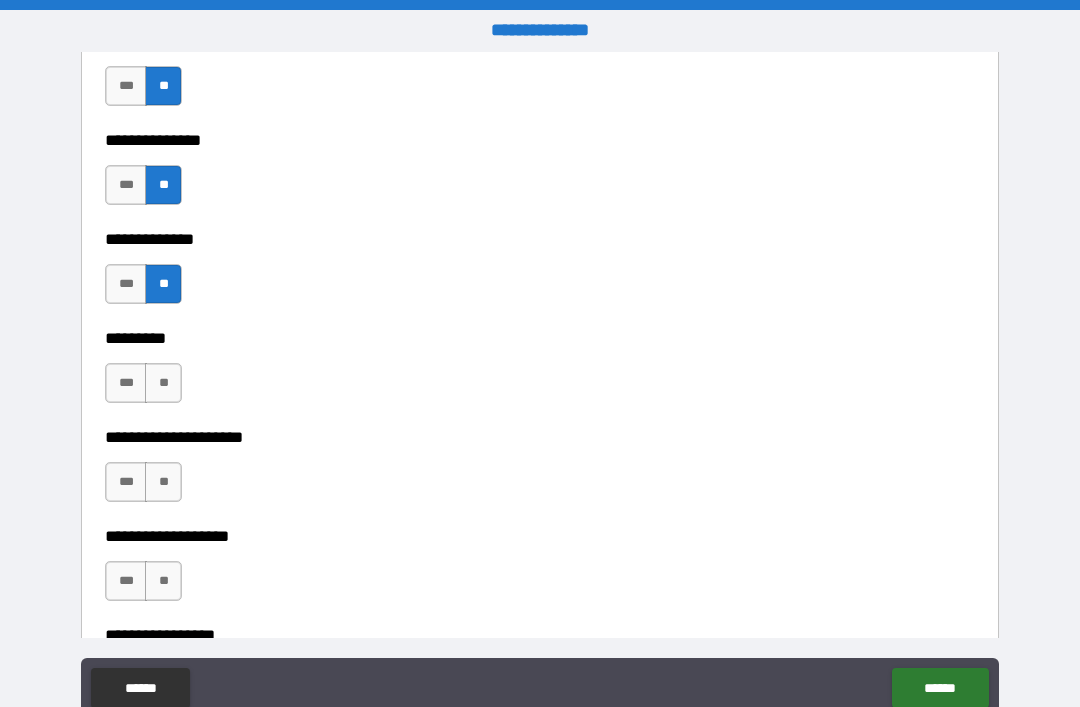 scroll, scrollTop: 4654, scrollLeft: 0, axis: vertical 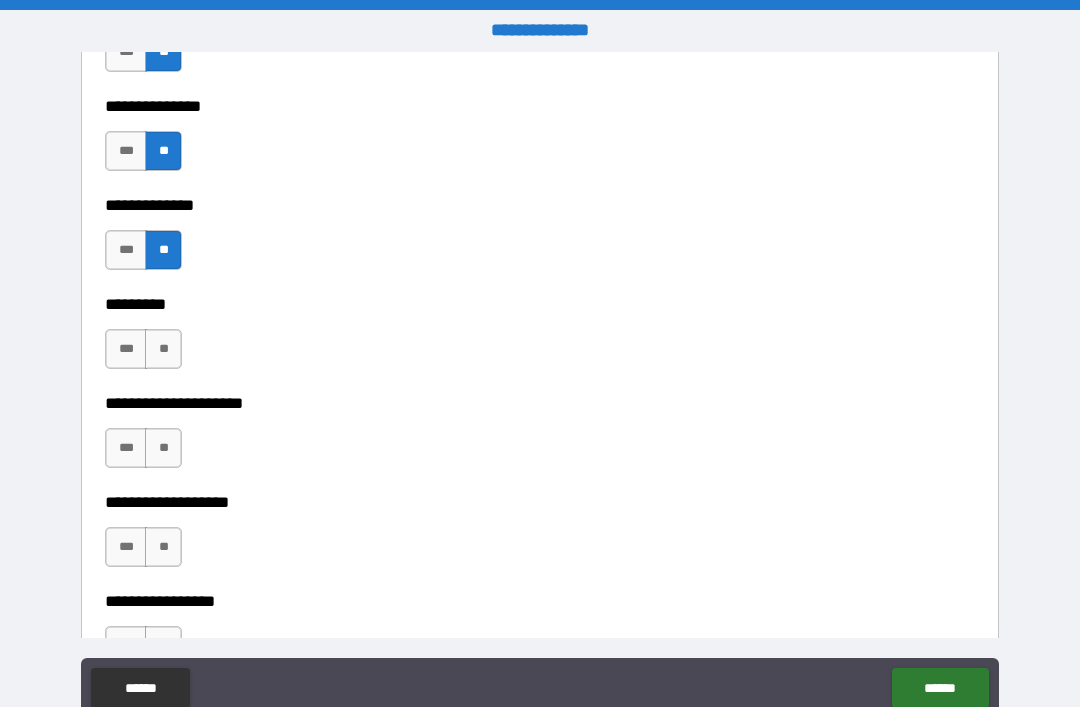 click on "**" at bounding box center (163, 349) 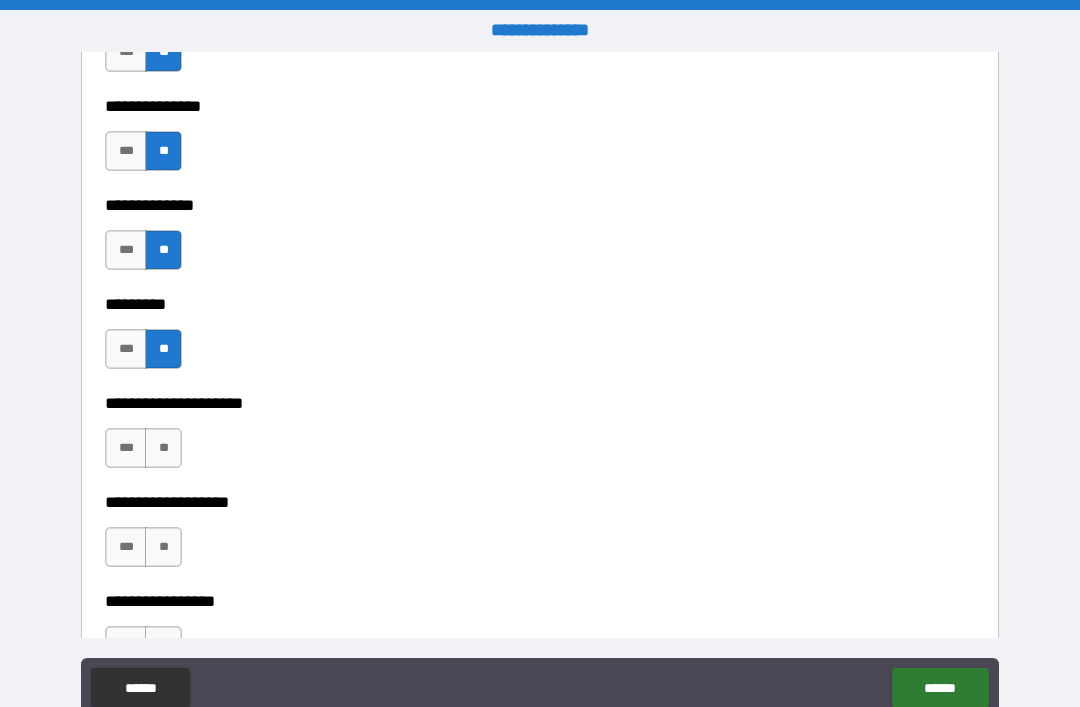 click on "**" at bounding box center (163, 448) 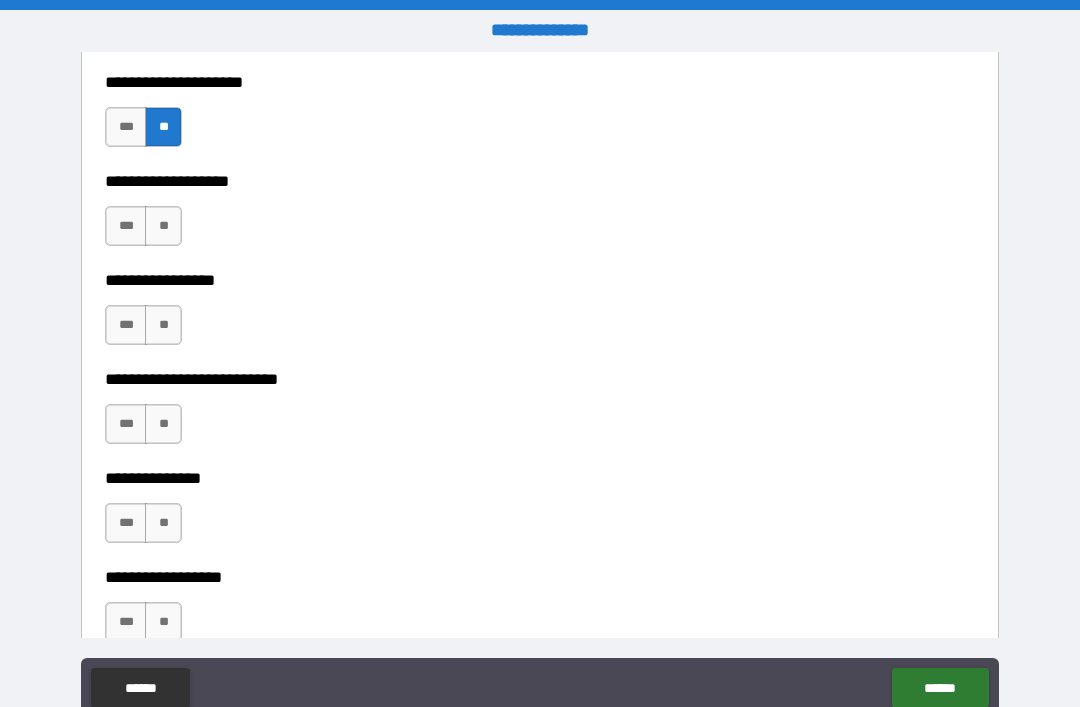 scroll, scrollTop: 4983, scrollLeft: 0, axis: vertical 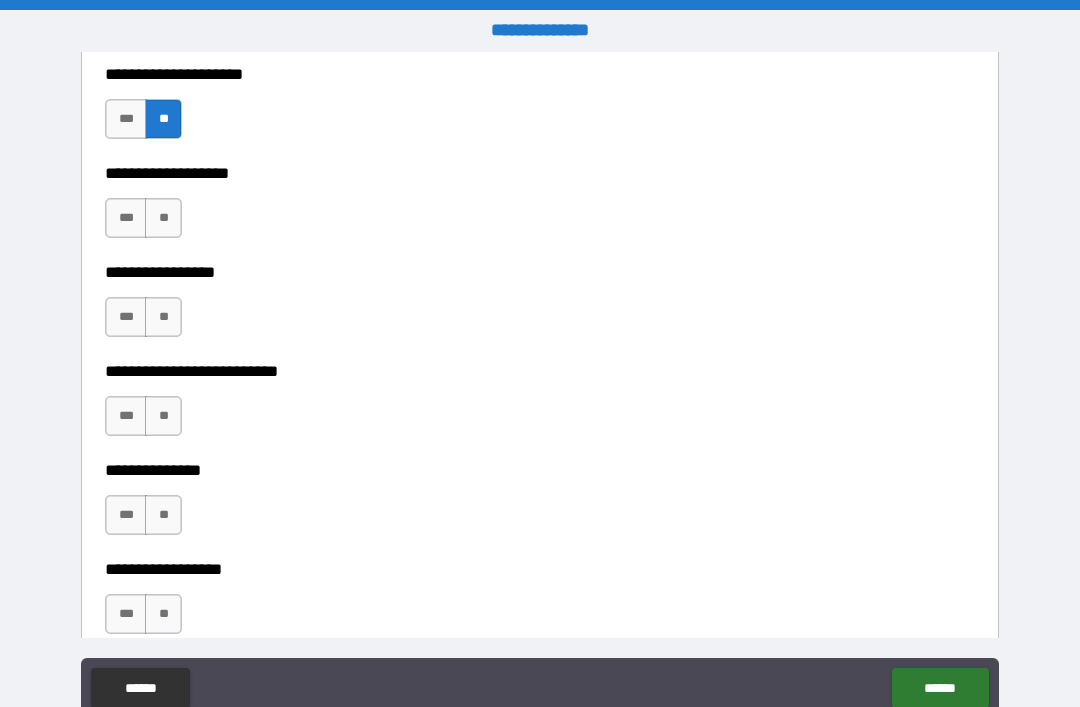 click on "**" at bounding box center (163, 218) 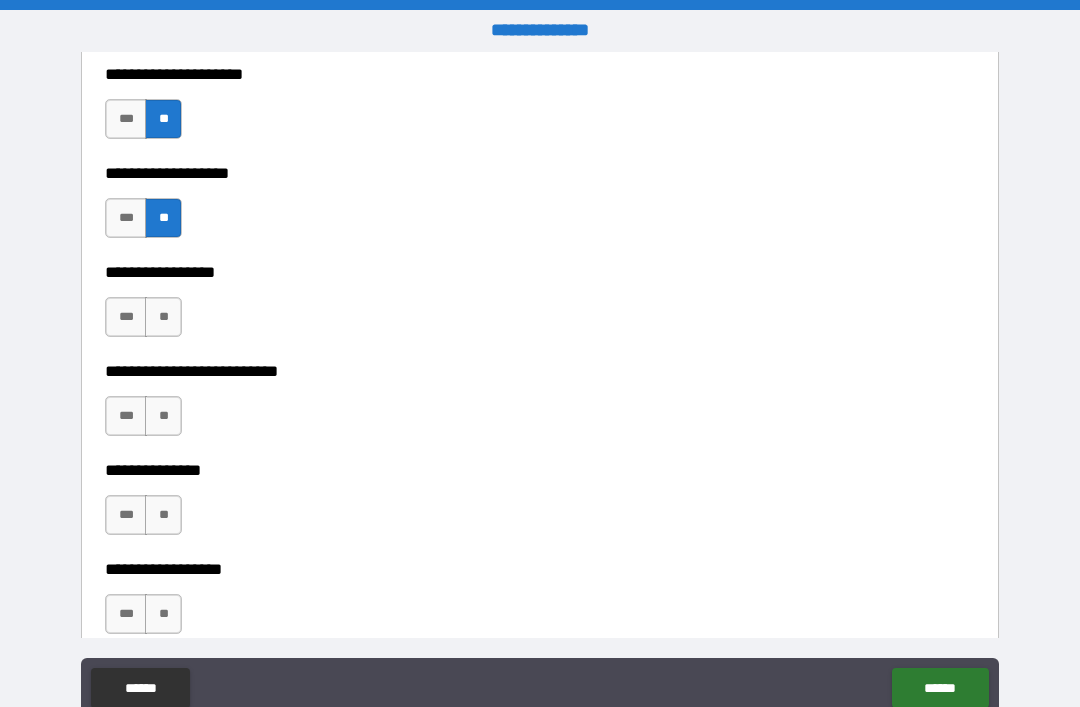 click on "**" at bounding box center (163, 317) 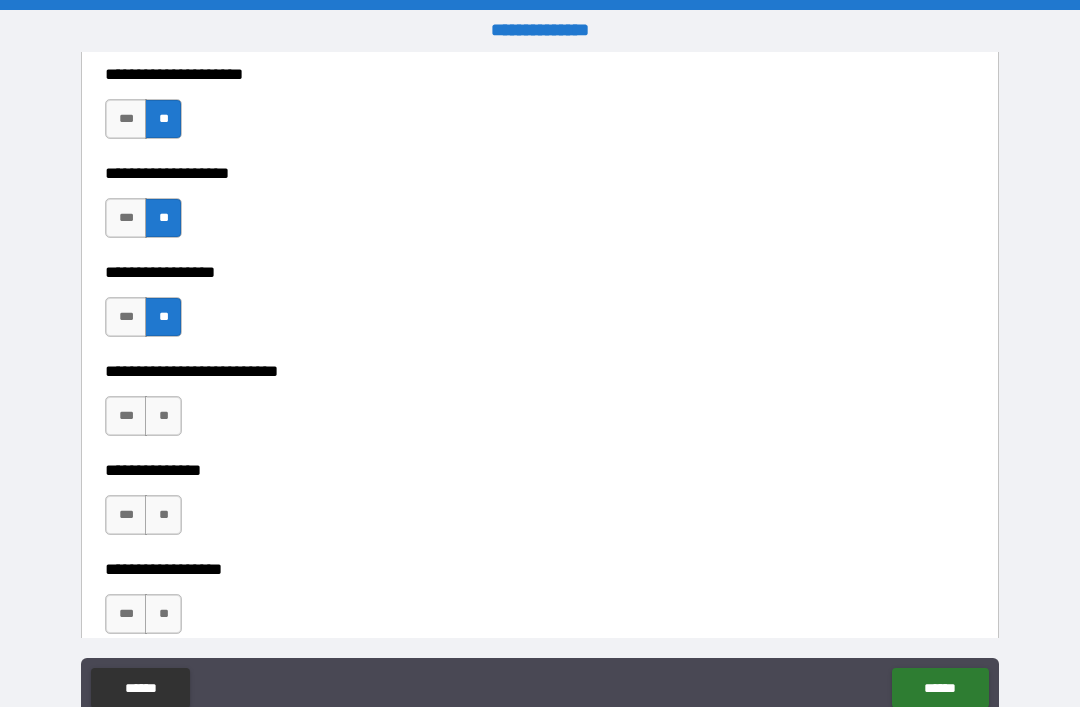 click on "**" at bounding box center [163, 416] 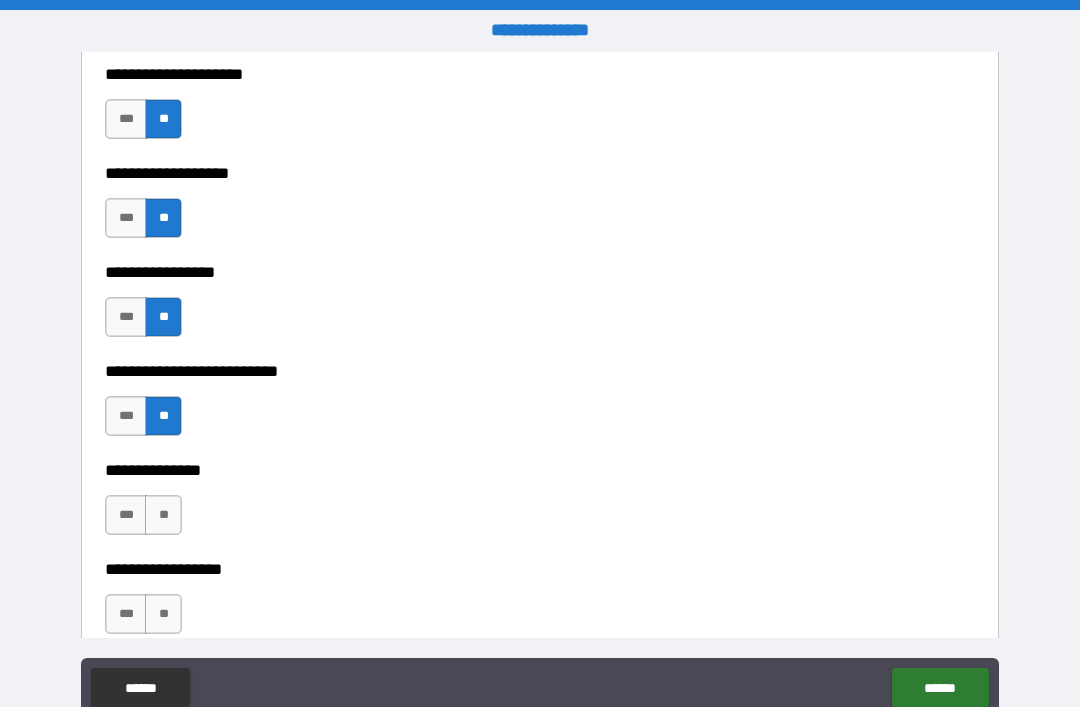 click on "**" at bounding box center [163, 515] 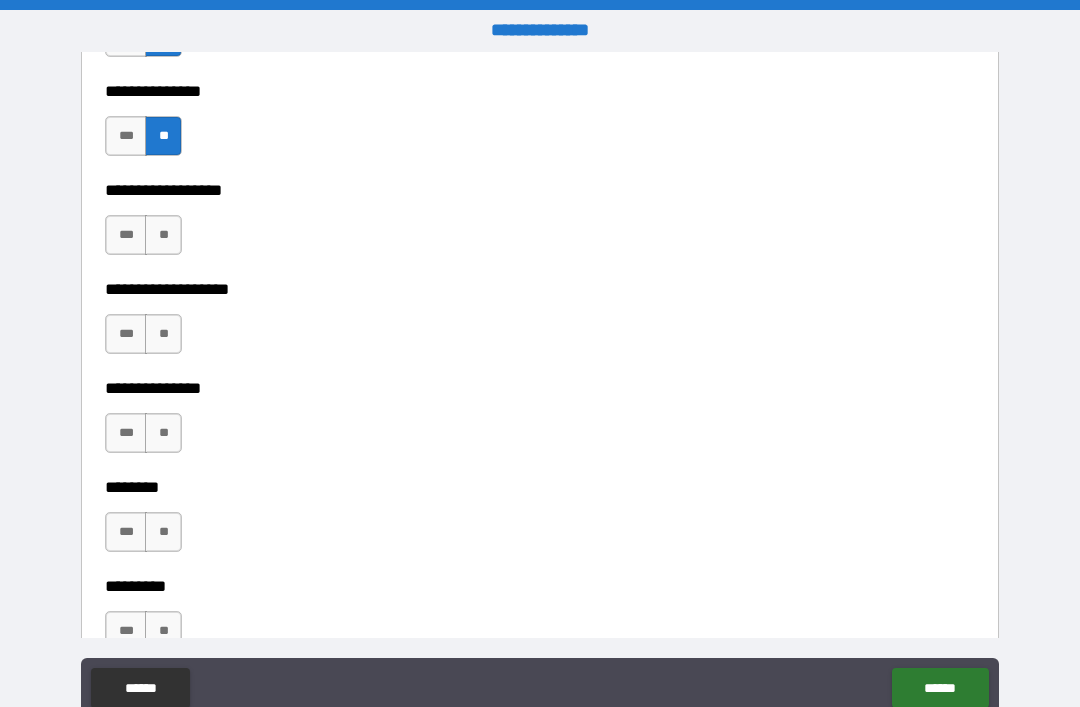 scroll, scrollTop: 5380, scrollLeft: 0, axis: vertical 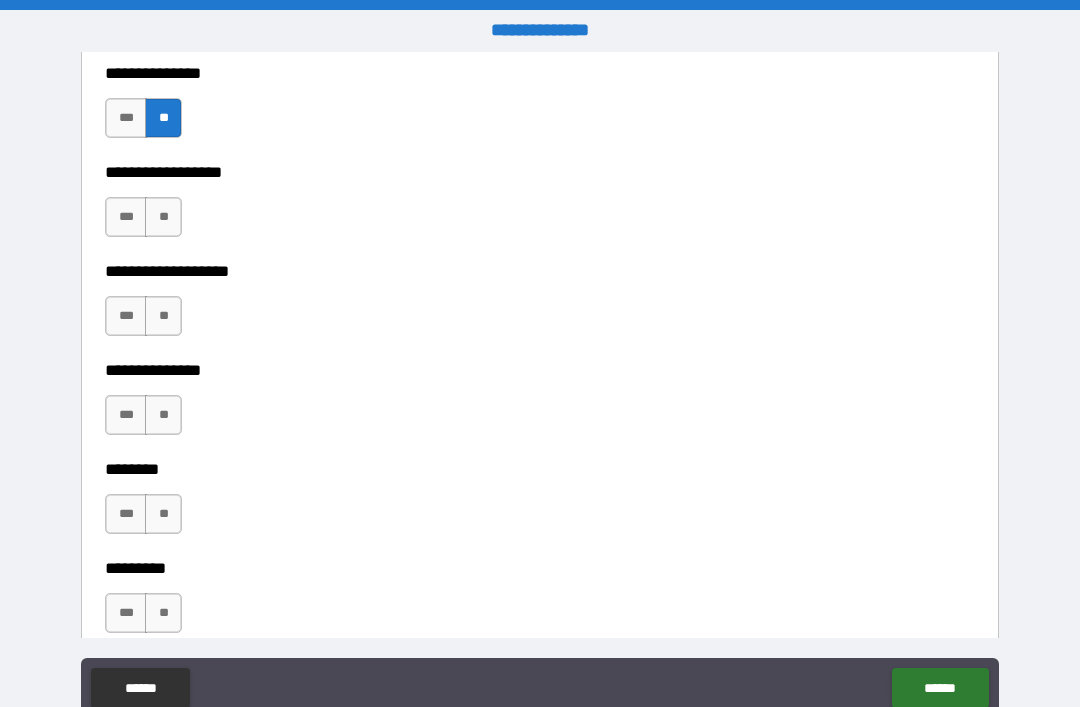 click on "**" at bounding box center (163, 217) 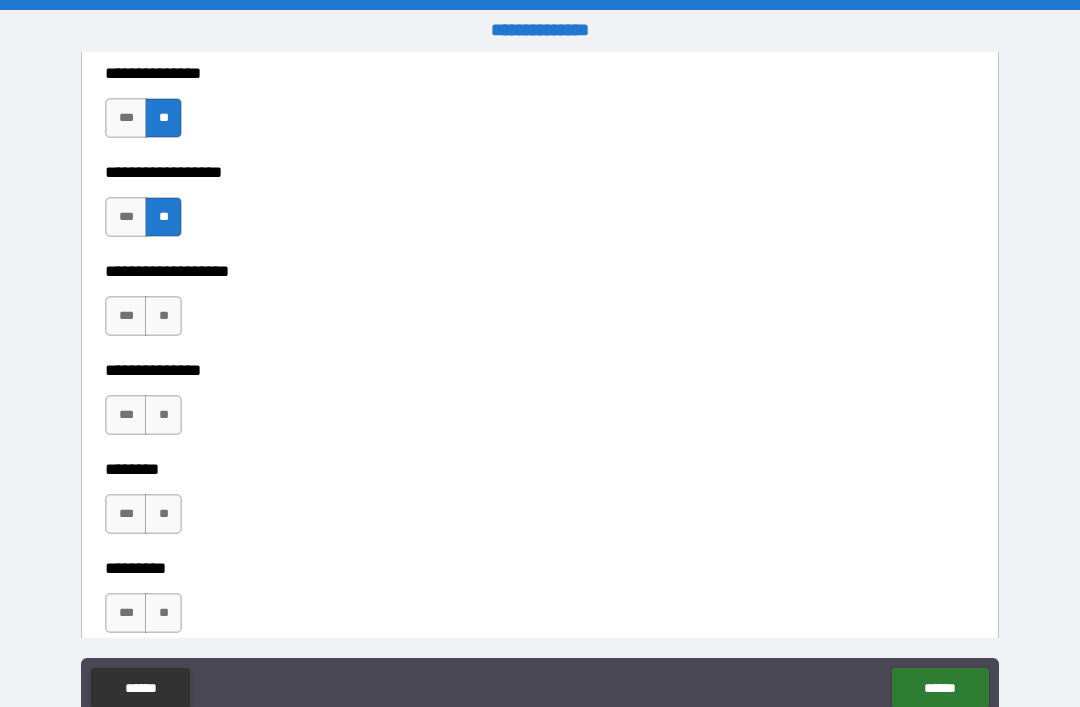click on "**" at bounding box center (163, 316) 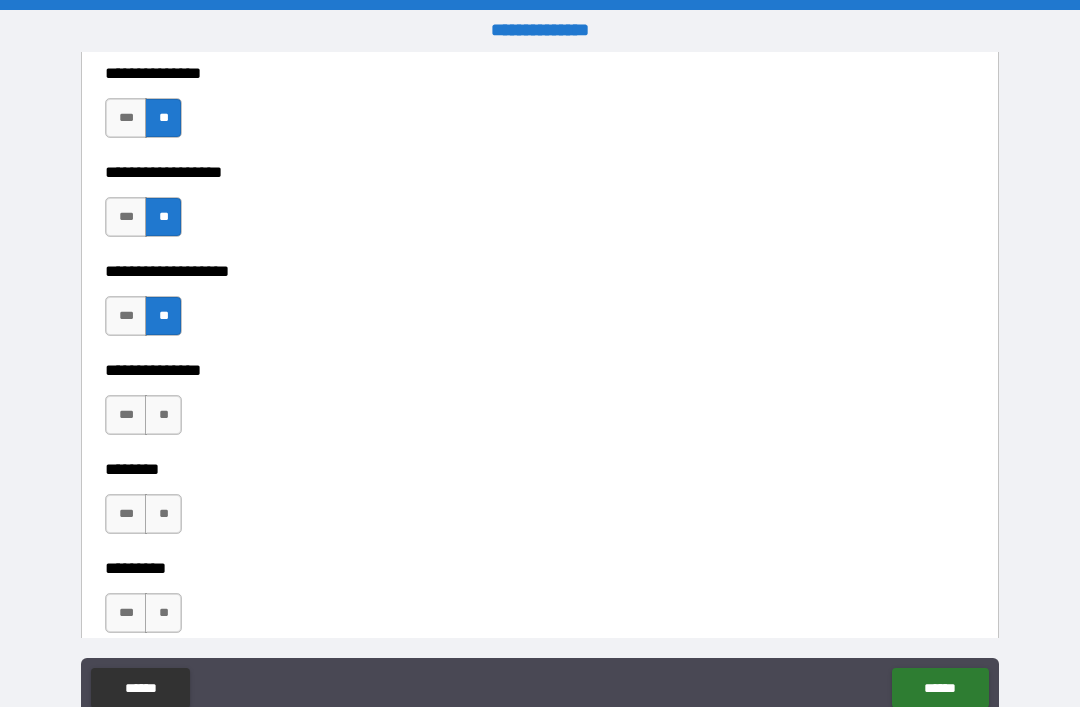 click on "**" at bounding box center (163, 415) 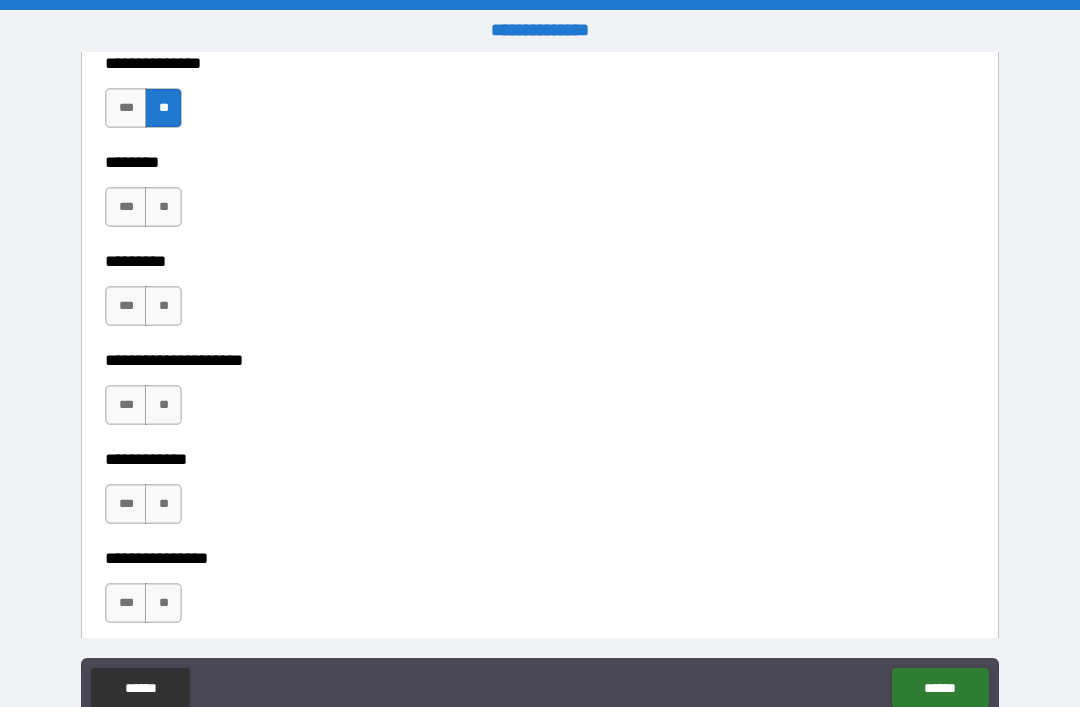 scroll, scrollTop: 5686, scrollLeft: 0, axis: vertical 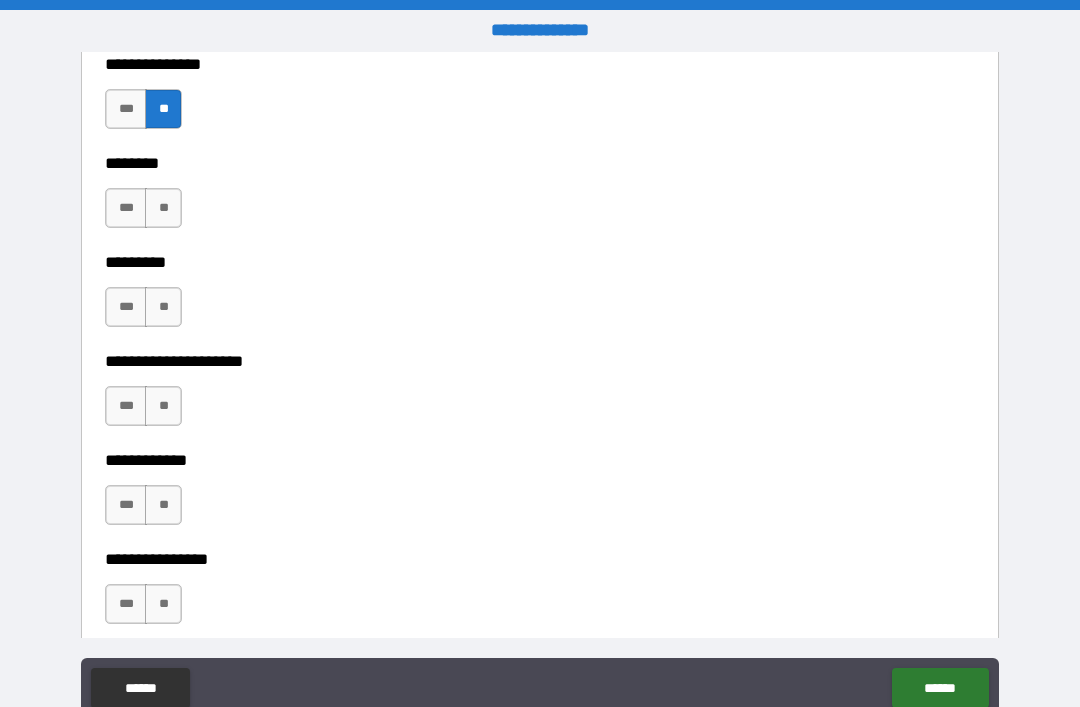 click on "**" at bounding box center (163, 208) 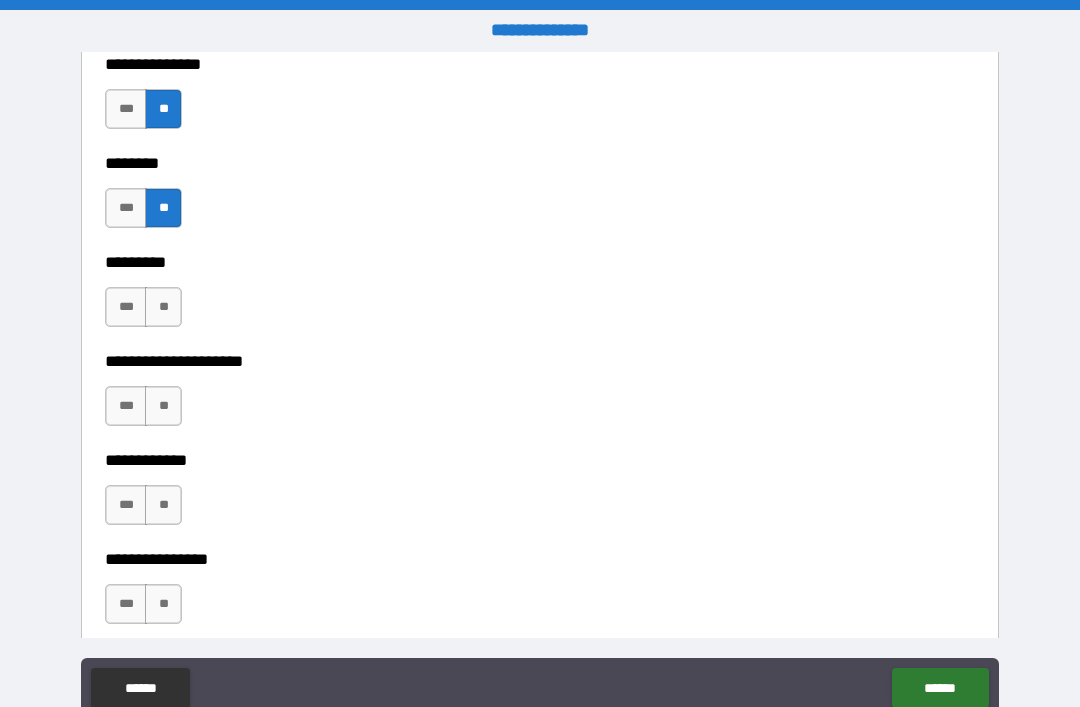 click on "**" at bounding box center [163, 307] 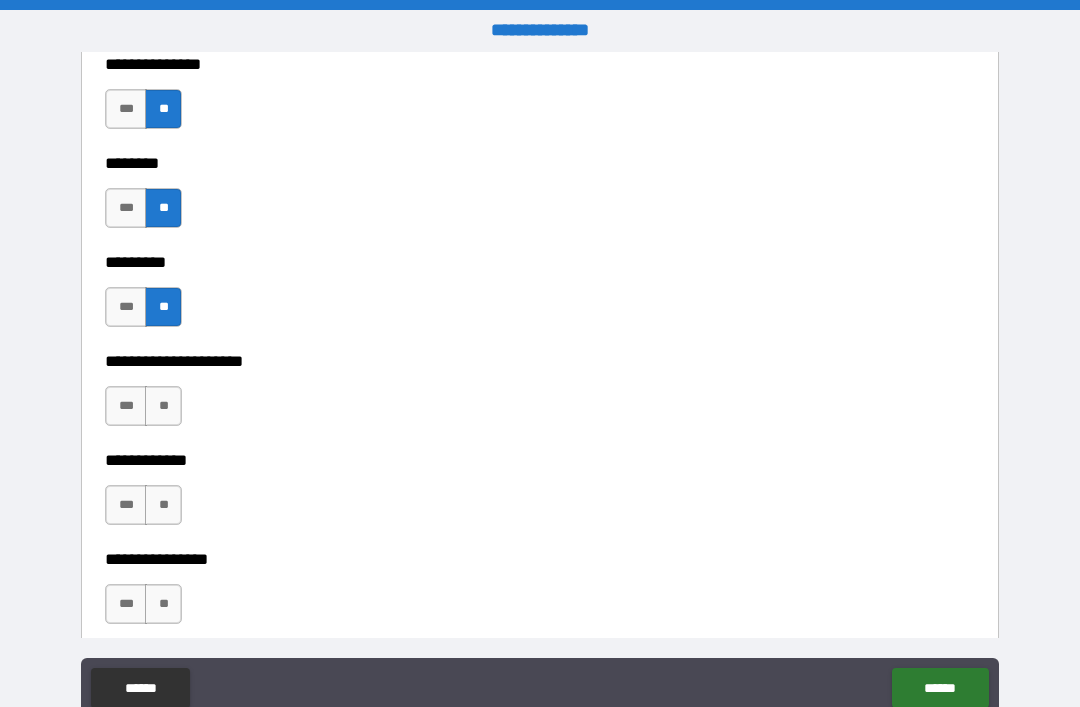 click on "**" at bounding box center (163, 406) 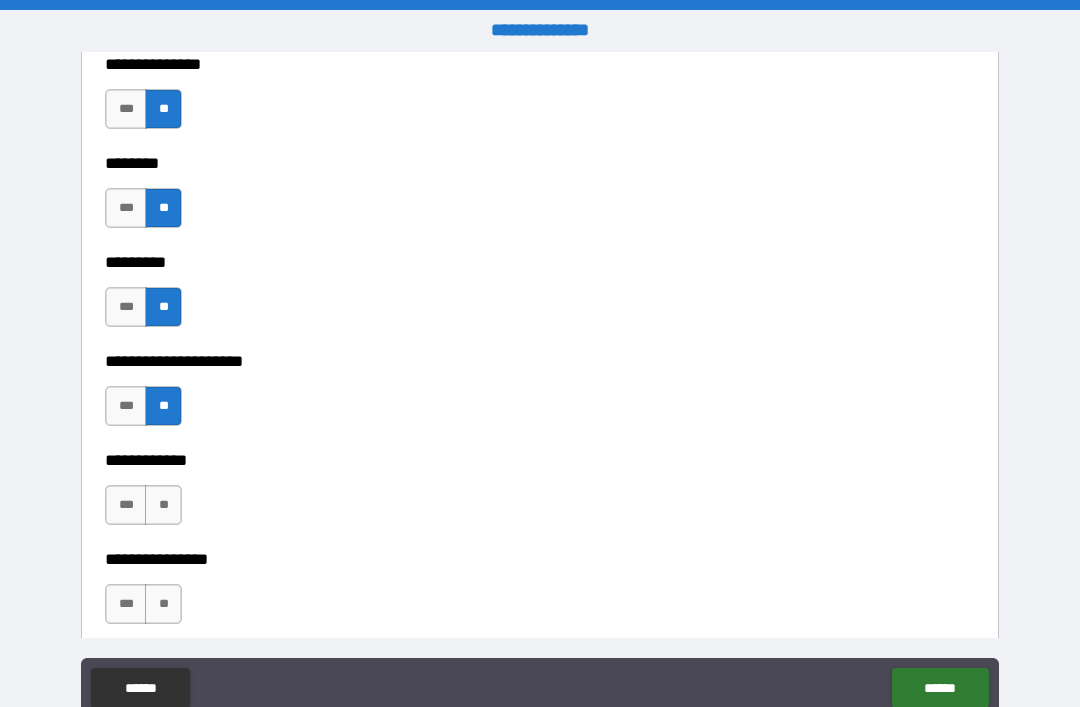 click on "**" at bounding box center (163, 505) 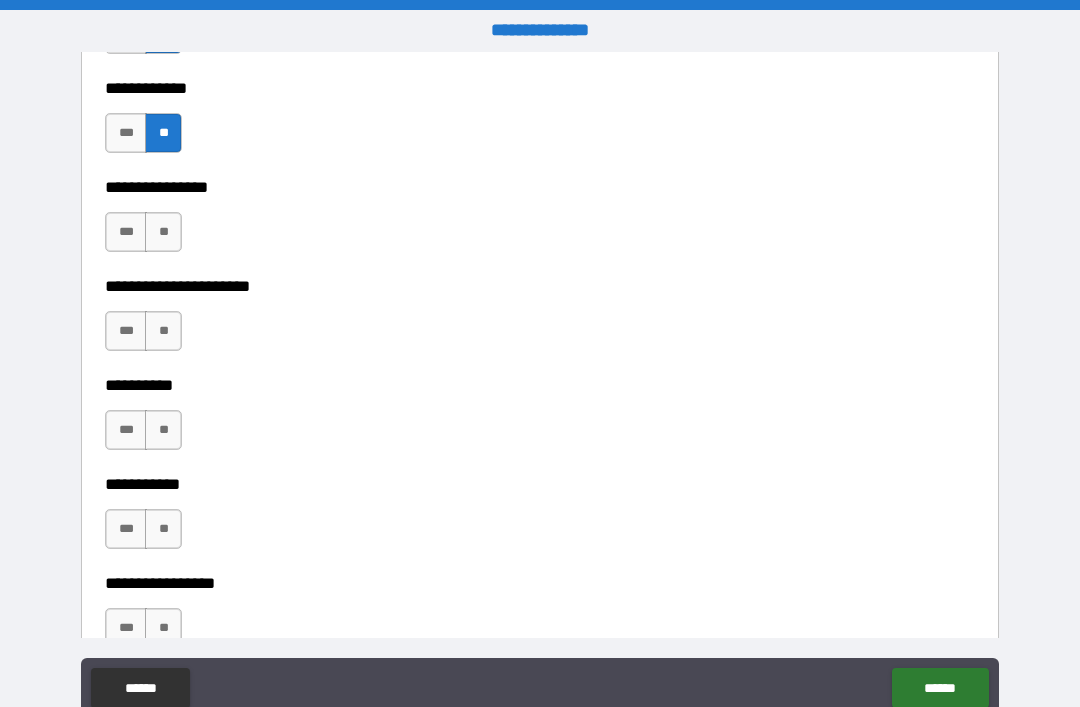 scroll, scrollTop: 6085, scrollLeft: 0, axis: vertical 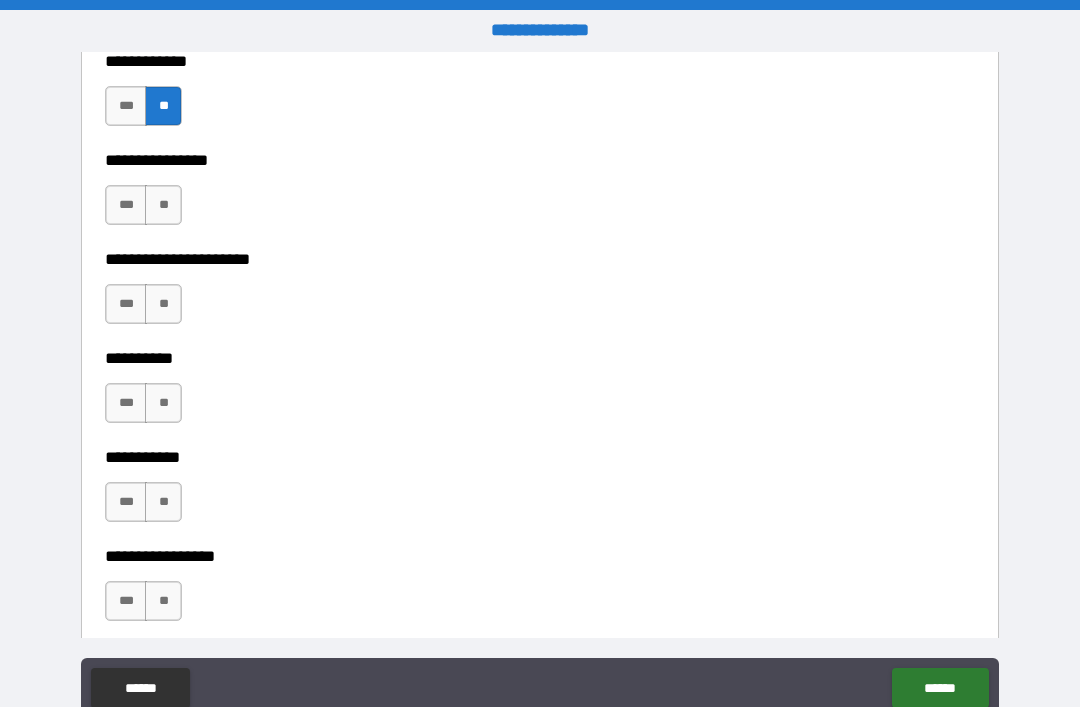 click on "**" at bounding box center [163, 205] 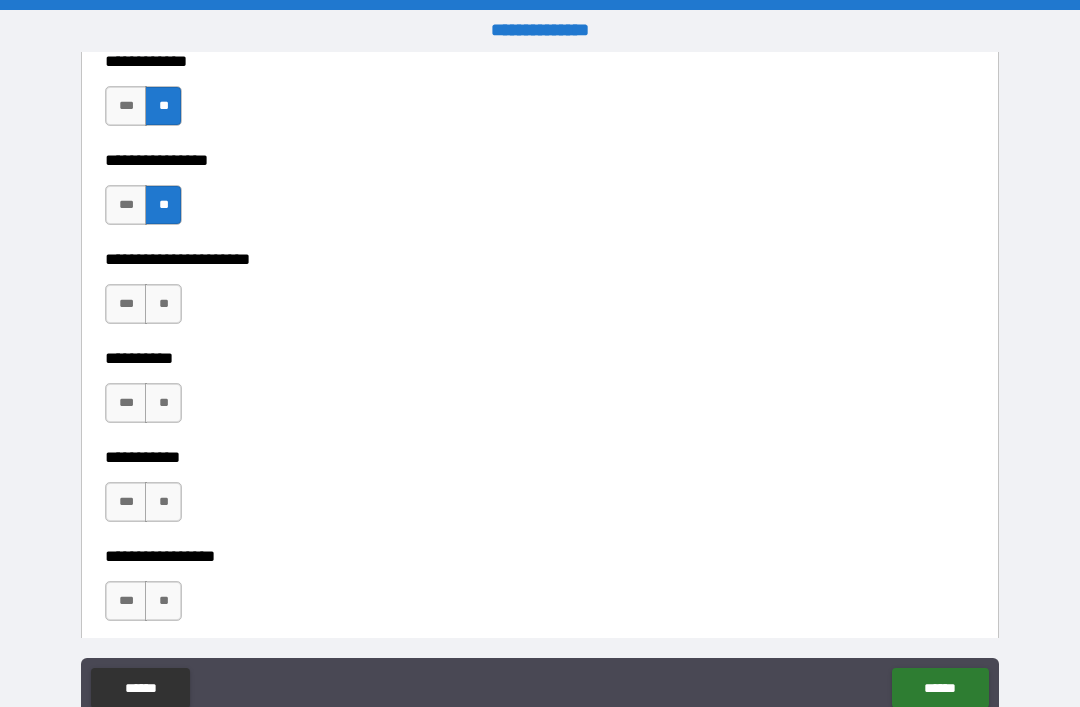 click on "**" at bounding box center [163, 304] 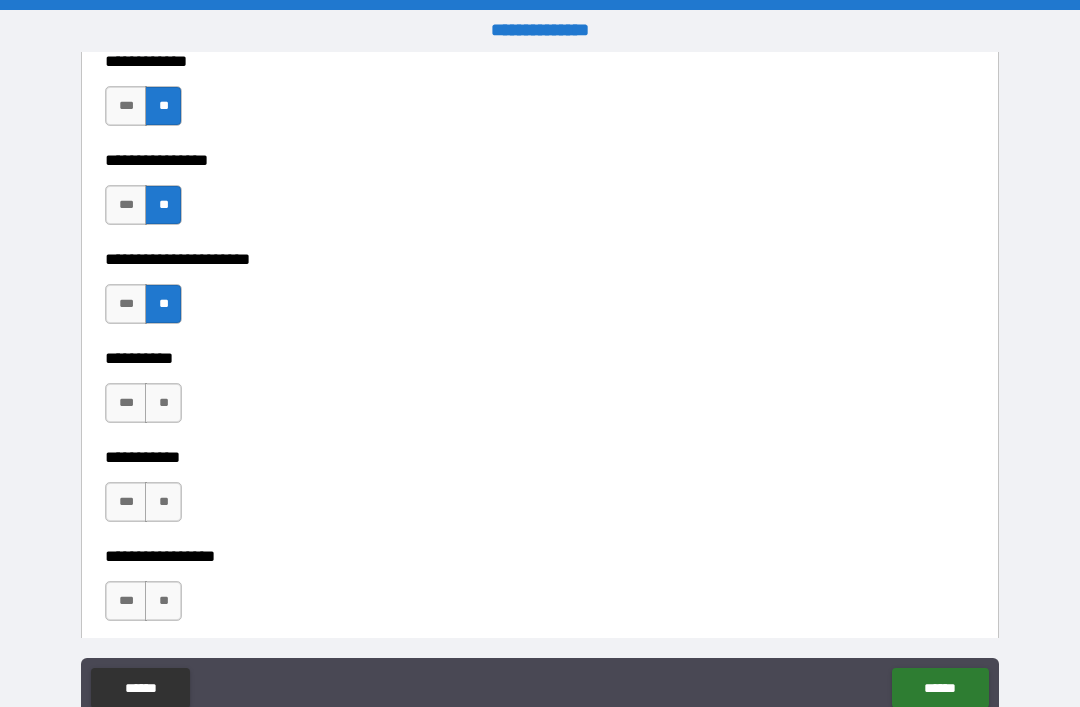 click on "**" at bounding box center [163, 403] 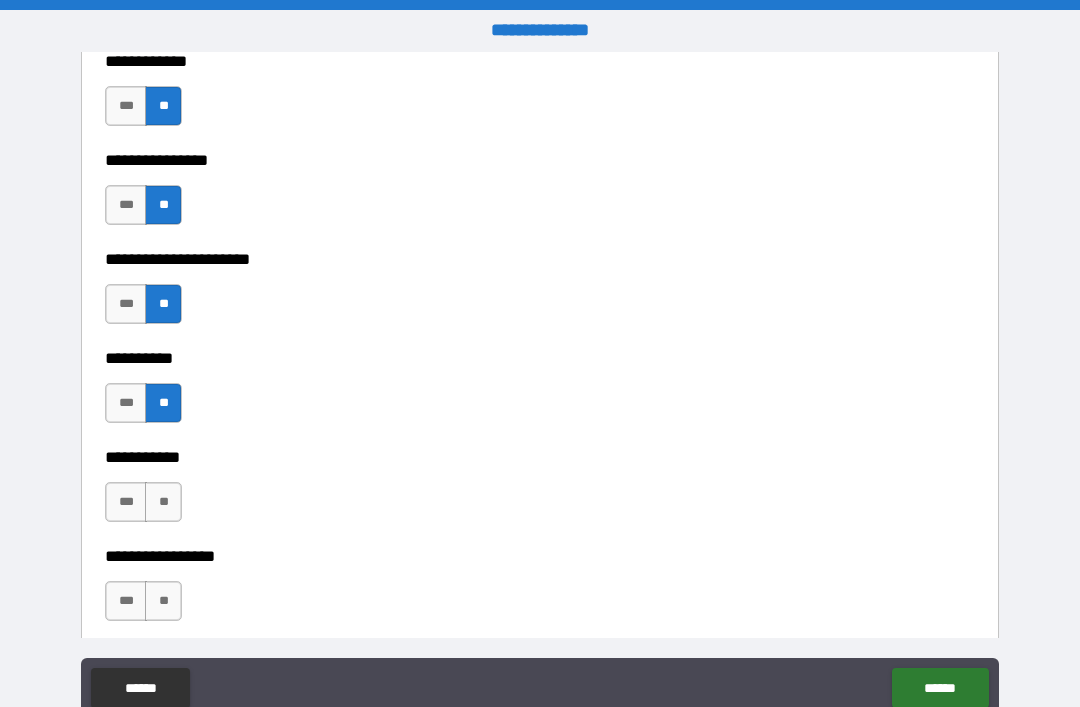 click on "**" at bounding box center (163, 502) 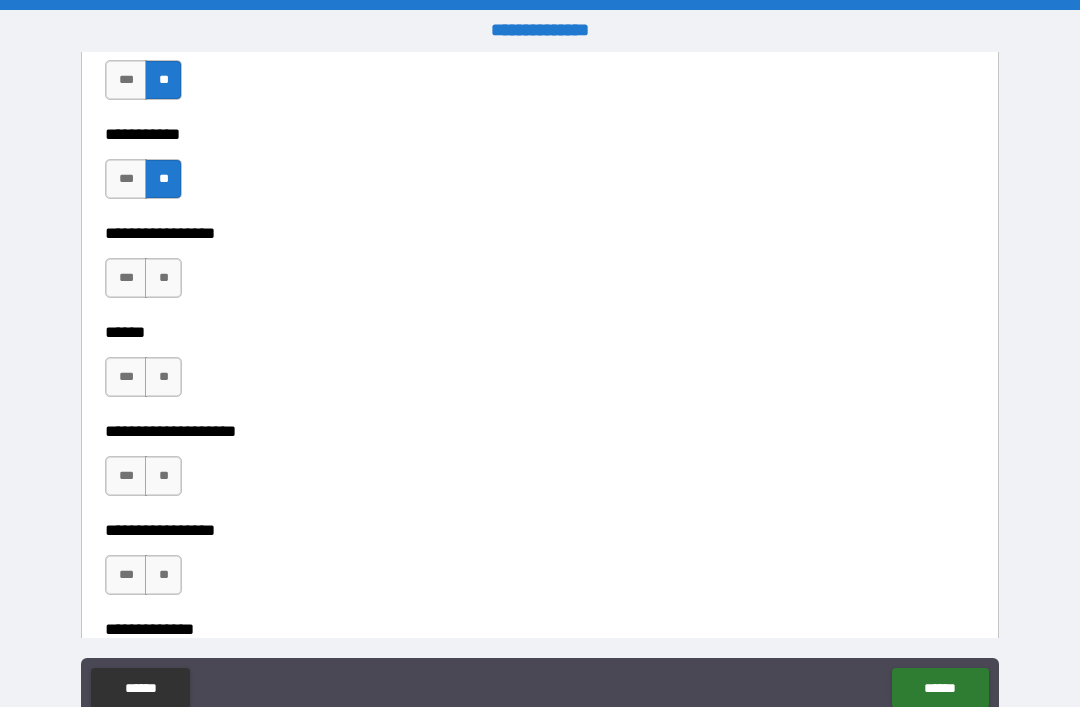 scroll, scrollTop: 6420, scrollLeft: 0, axis: vertical 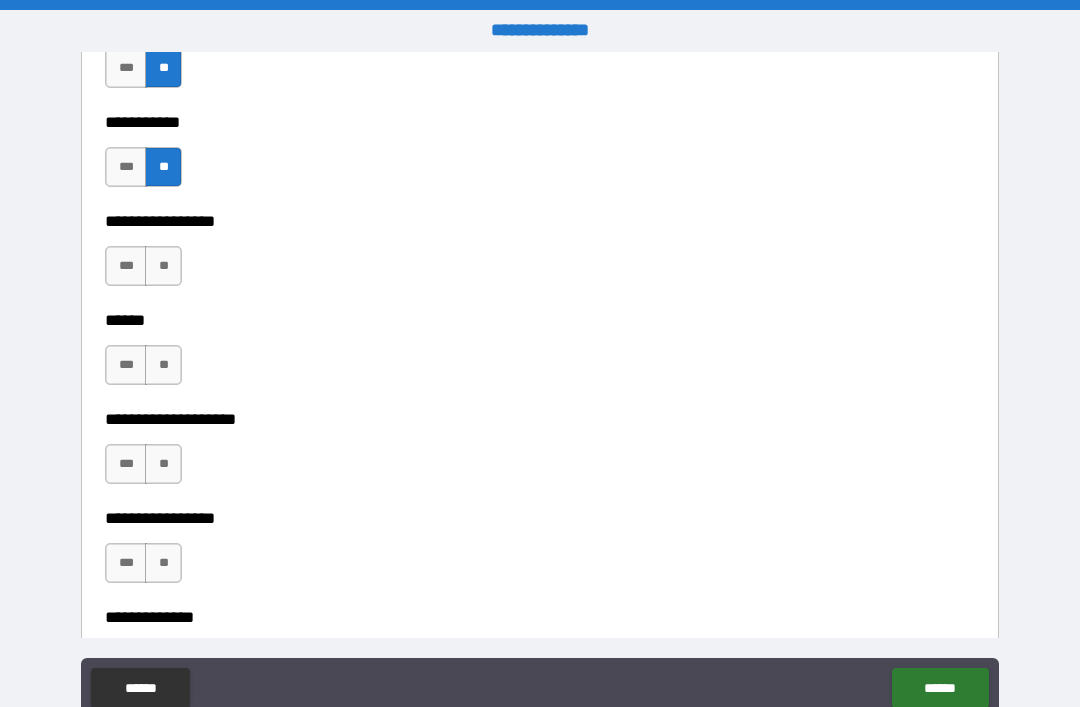 click on "**********" at bounding box center [540, 306] 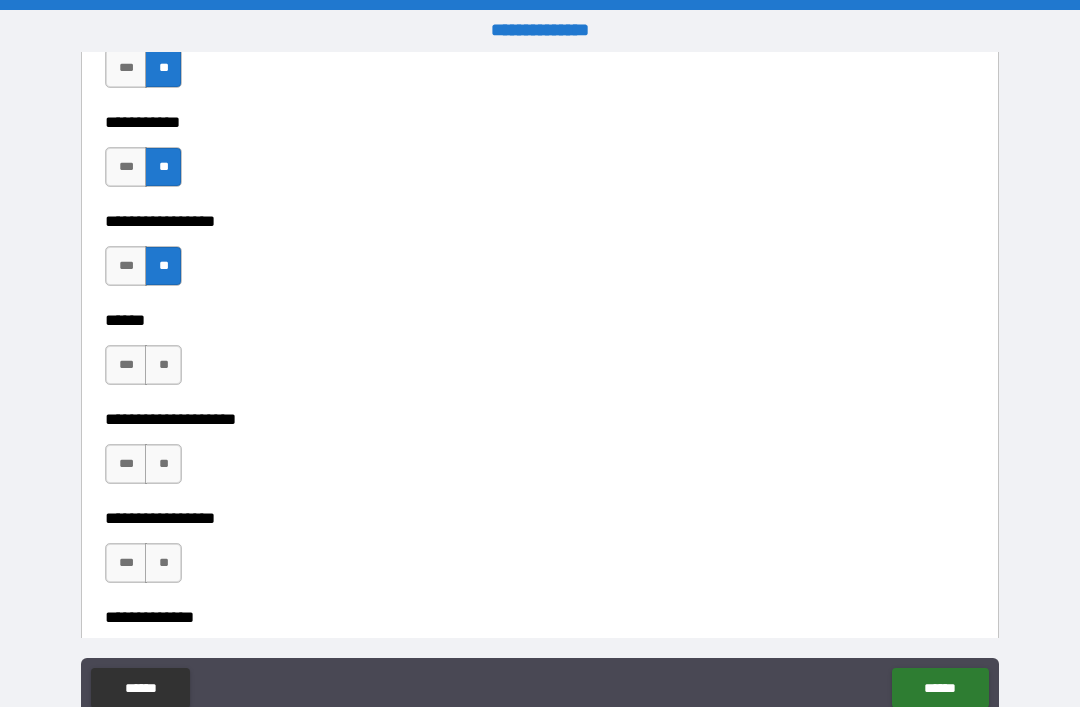 click on "**" at bounding box center [163, 365] 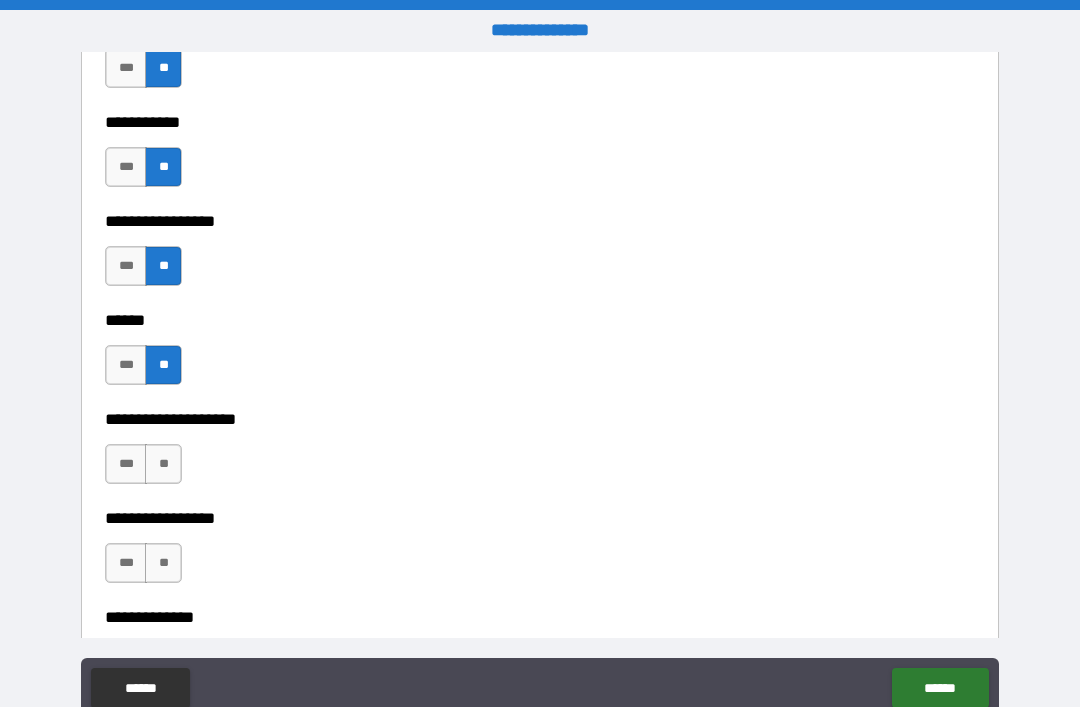 click on "**" at bounding box center [163, 464] 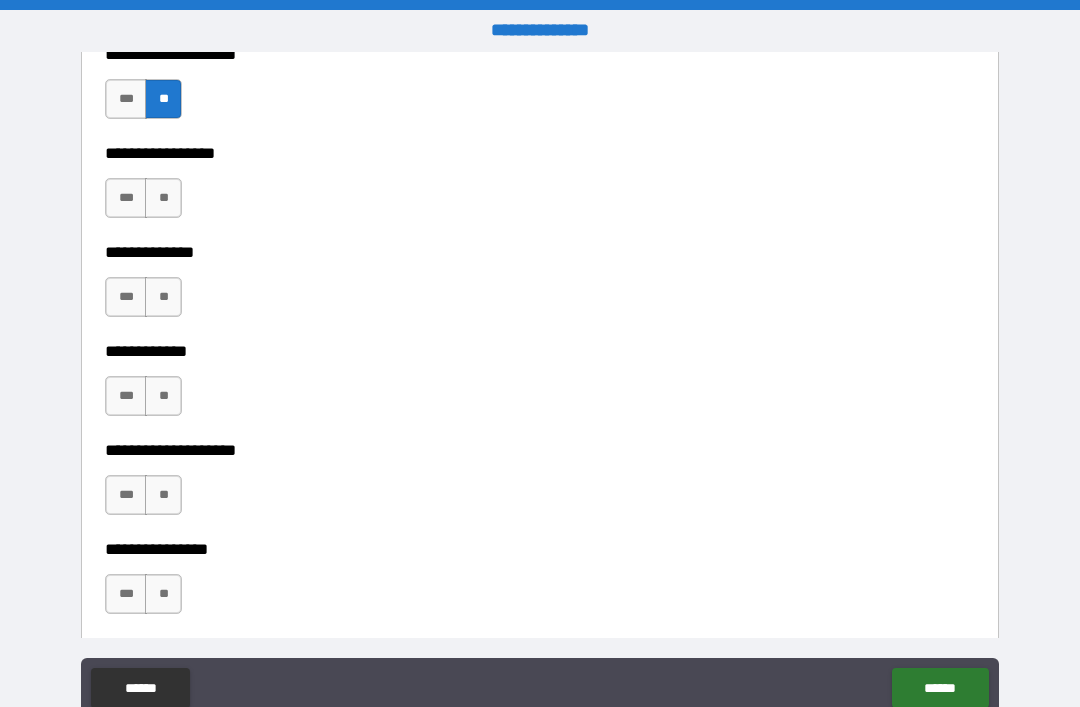 scroll, scrollTop: 6802, scrollLeft: 0, axis: vertical 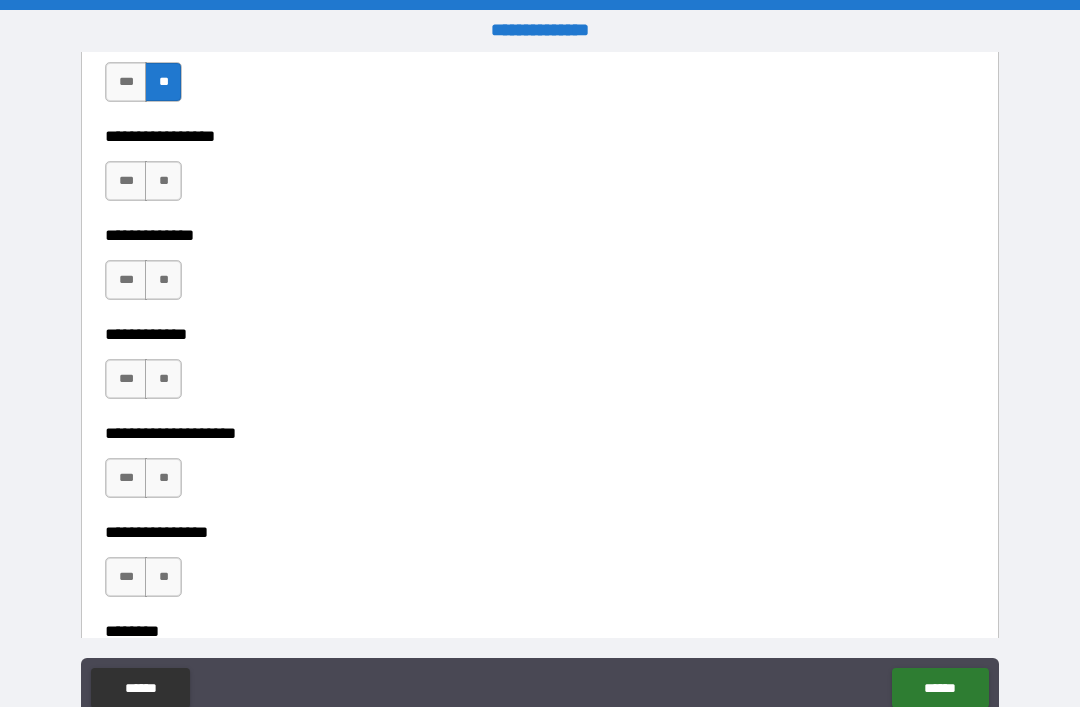 click on "**" at bounding box center [163, 181] 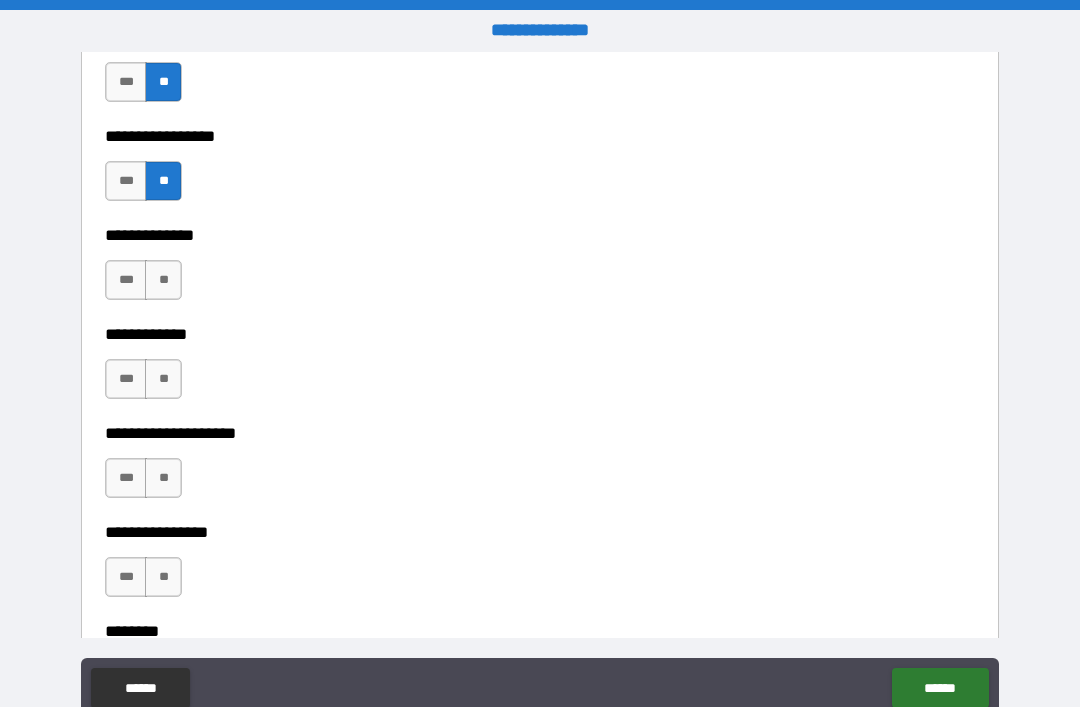 click on "**" at bounding box center [163, 280] 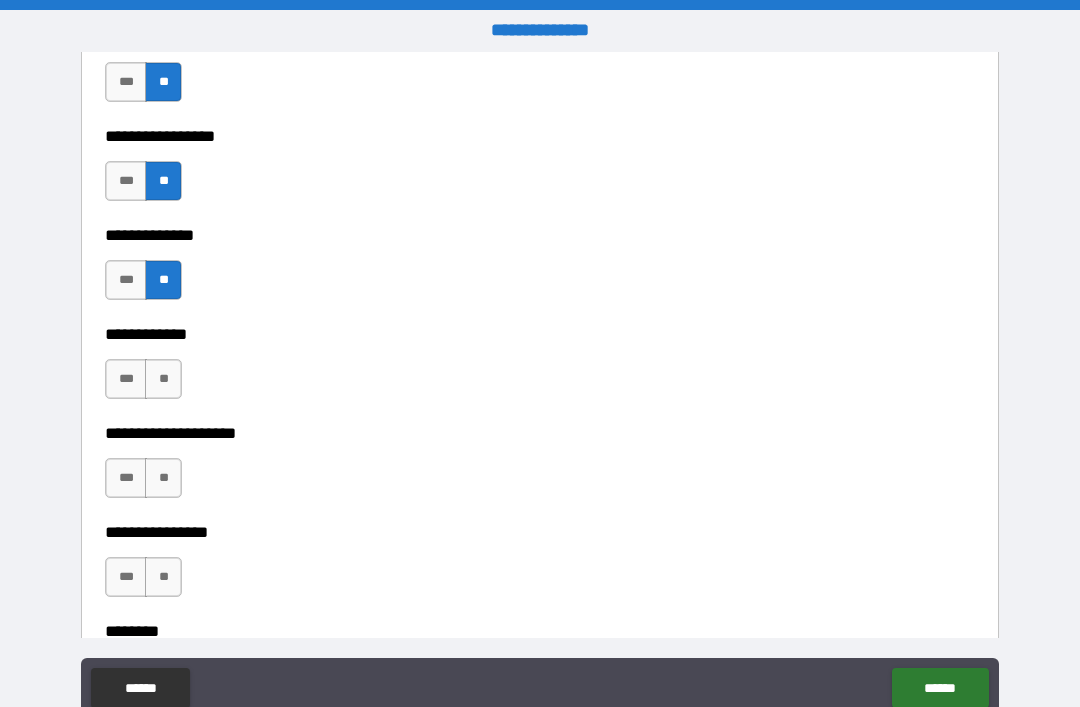 click on "**" at bounding box center [163, 379] 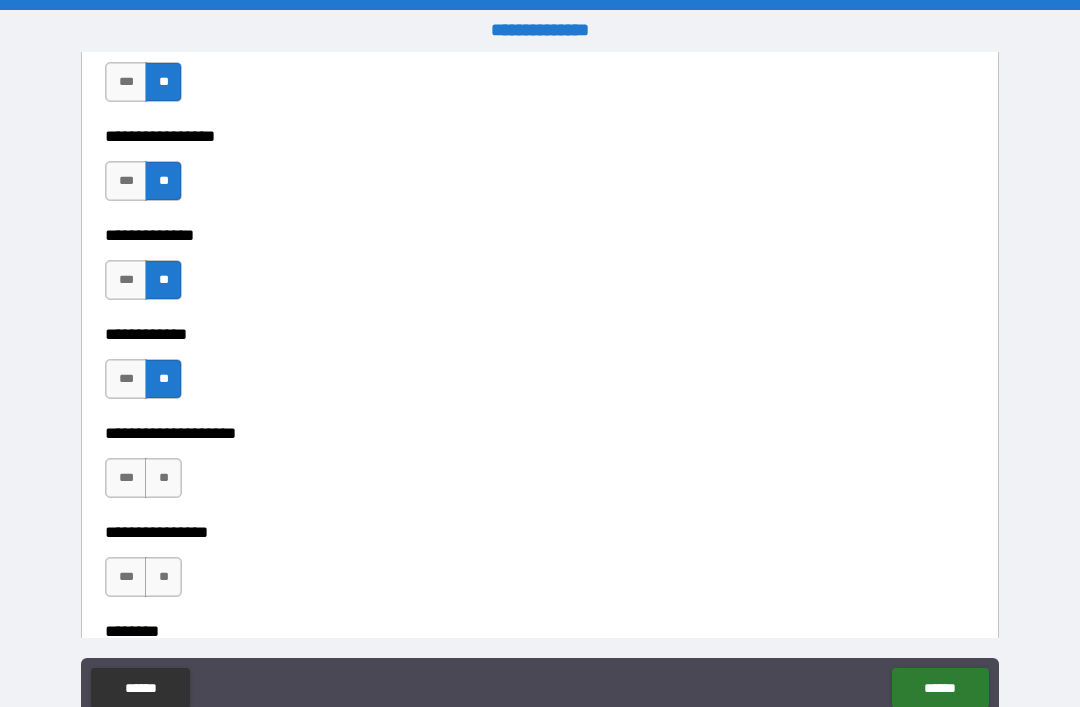 click on "**" at bounding box center (163, 478) 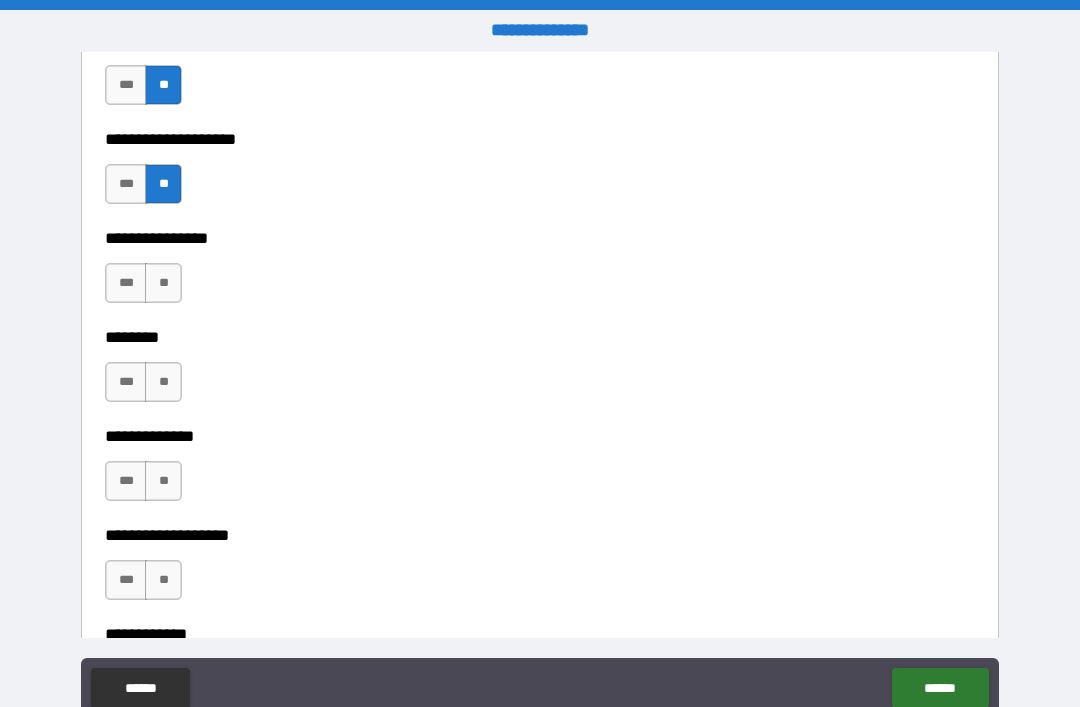 scroll, scrollTop: 7136, scrollLeft: 0, axis: vertical 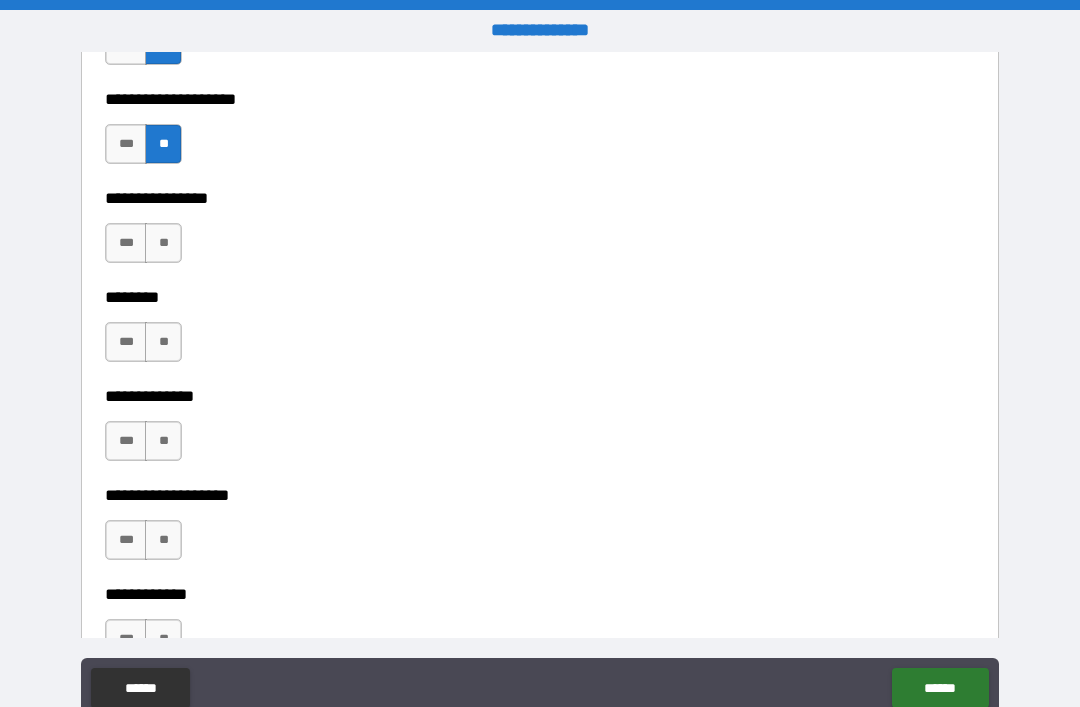 click on "**" at bounding box center [163, 243] 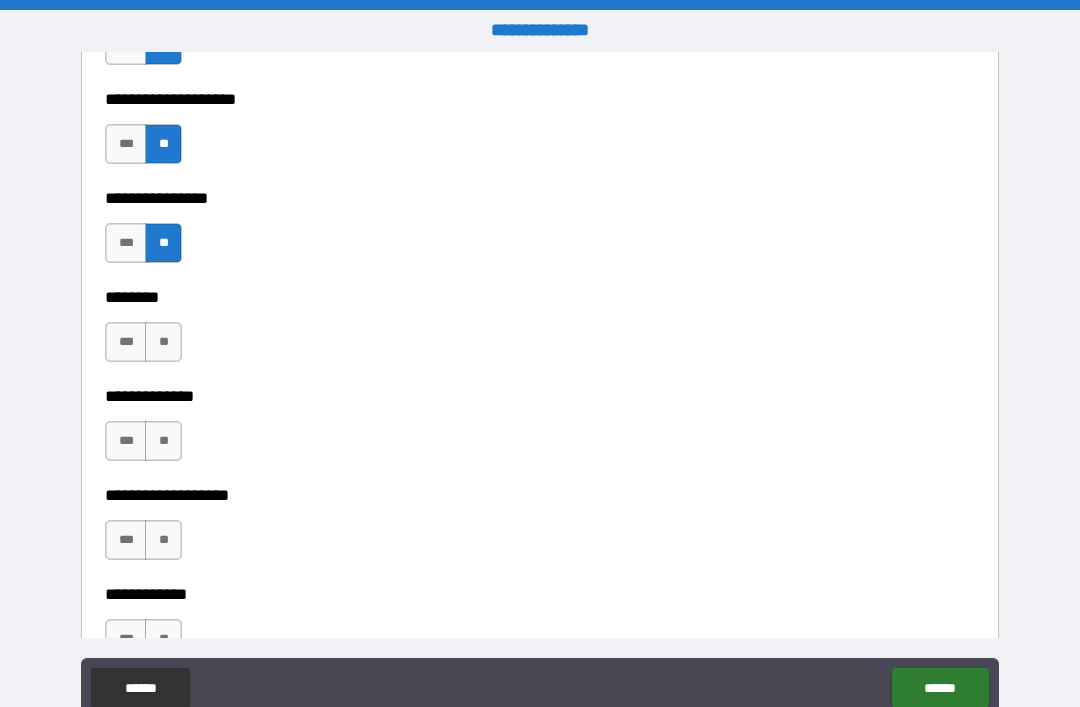 click on "**" at bounding box center [163, 342] 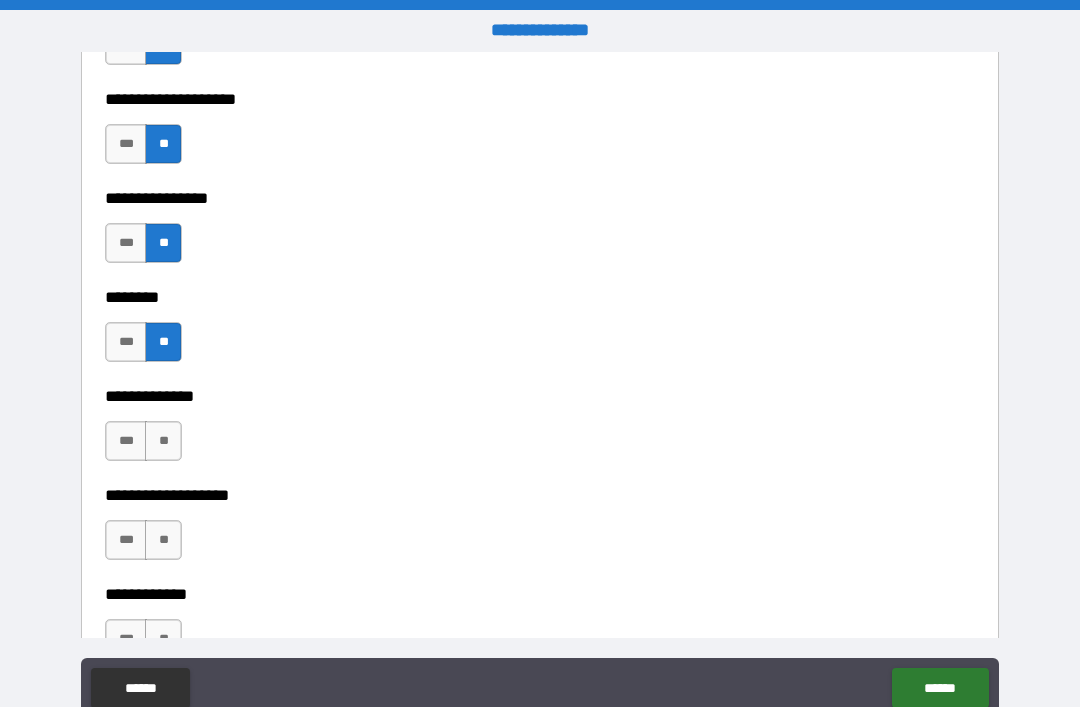 click on "**" at bounding box center [163, 441] 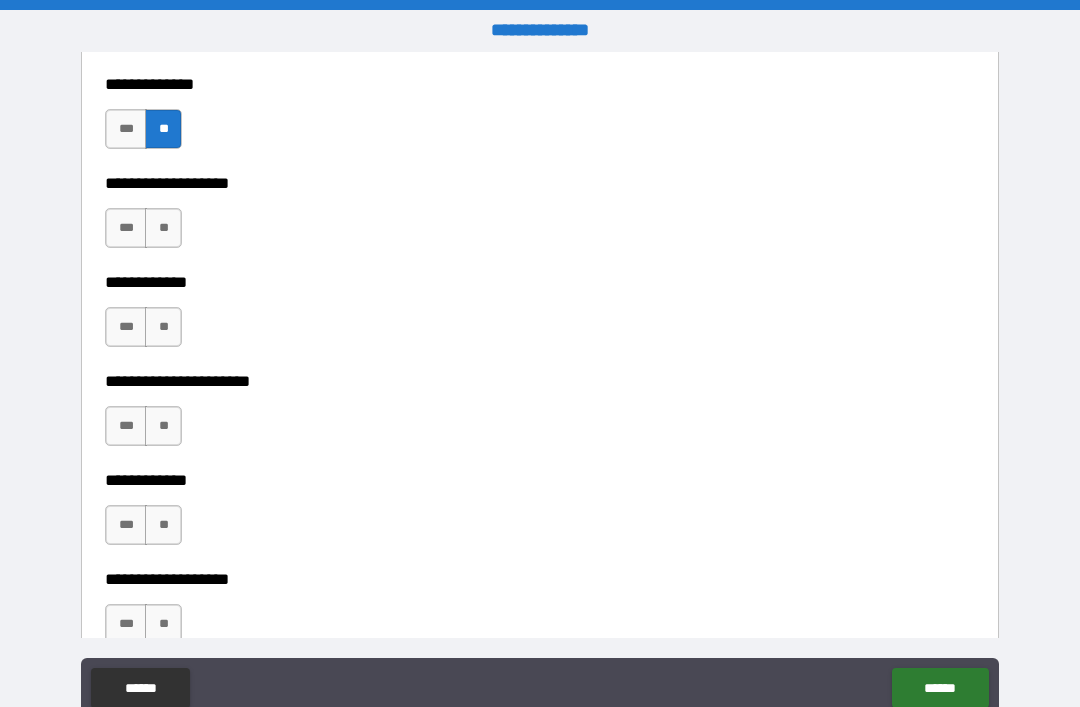 scroll, scrollTop: 7450, scrollLeft: 0, axis: vertical 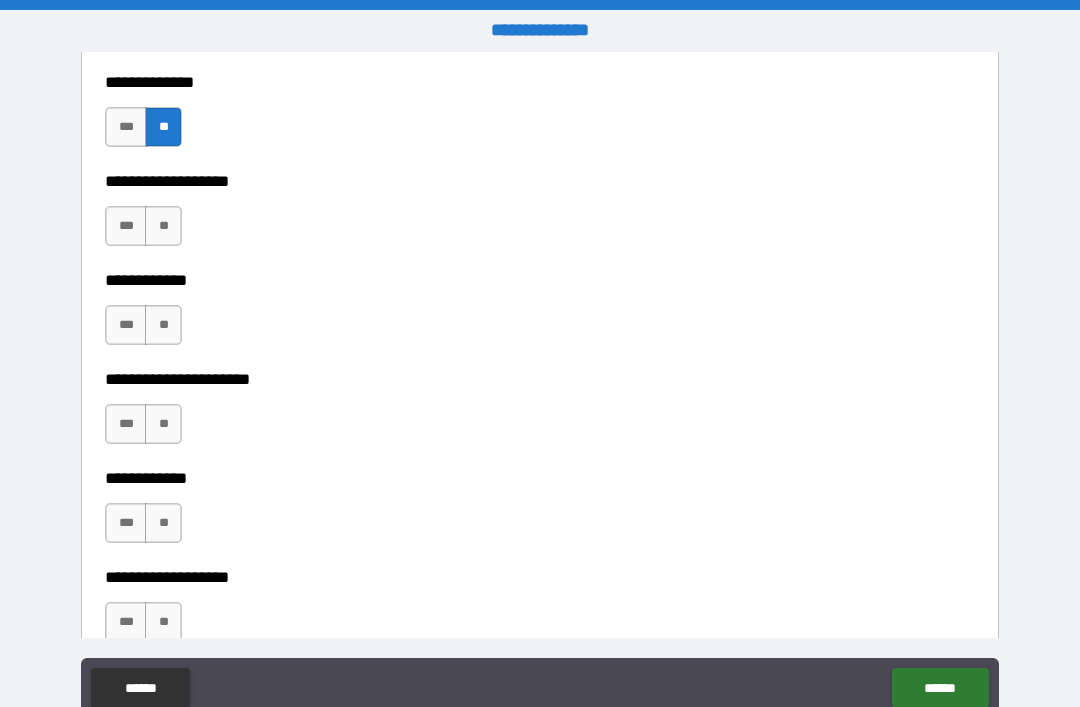 click on "**" at bounding box center [163, 226] 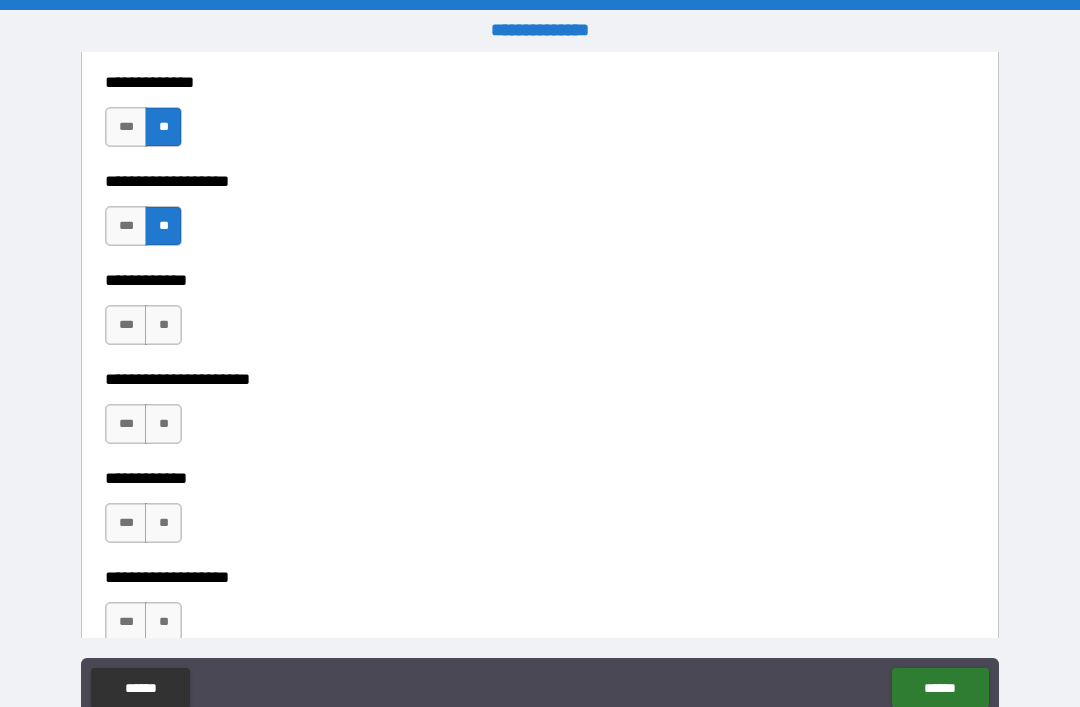 click on "**" at bounding box center [163, 325] 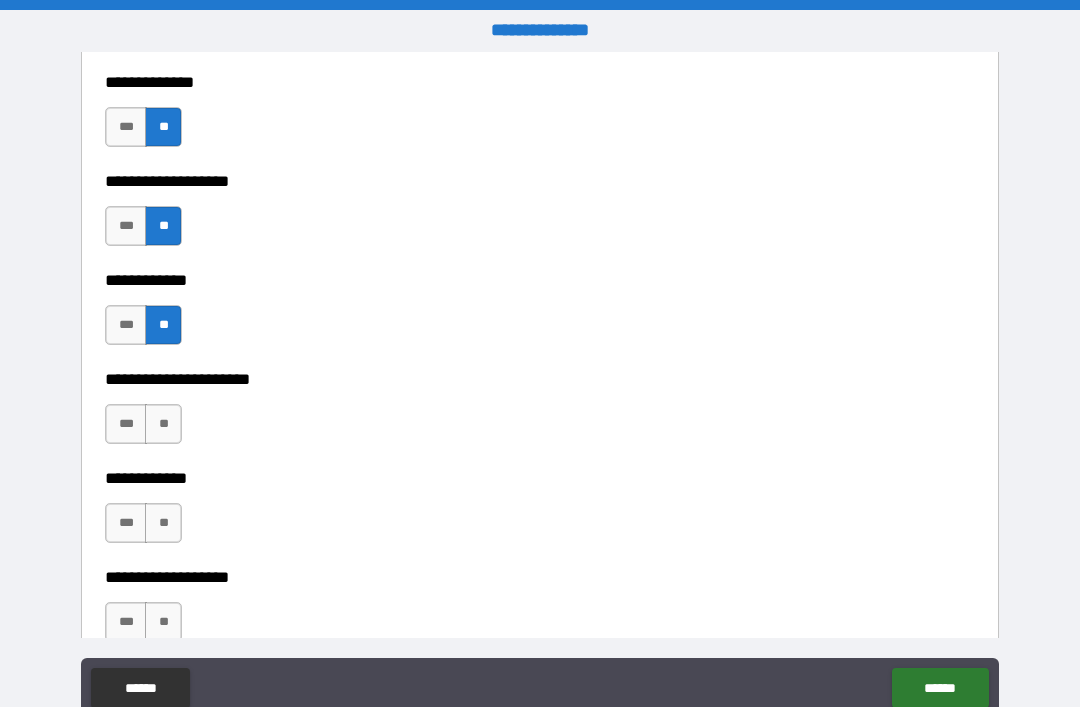 click on "**" at bounding box center [163, 424] 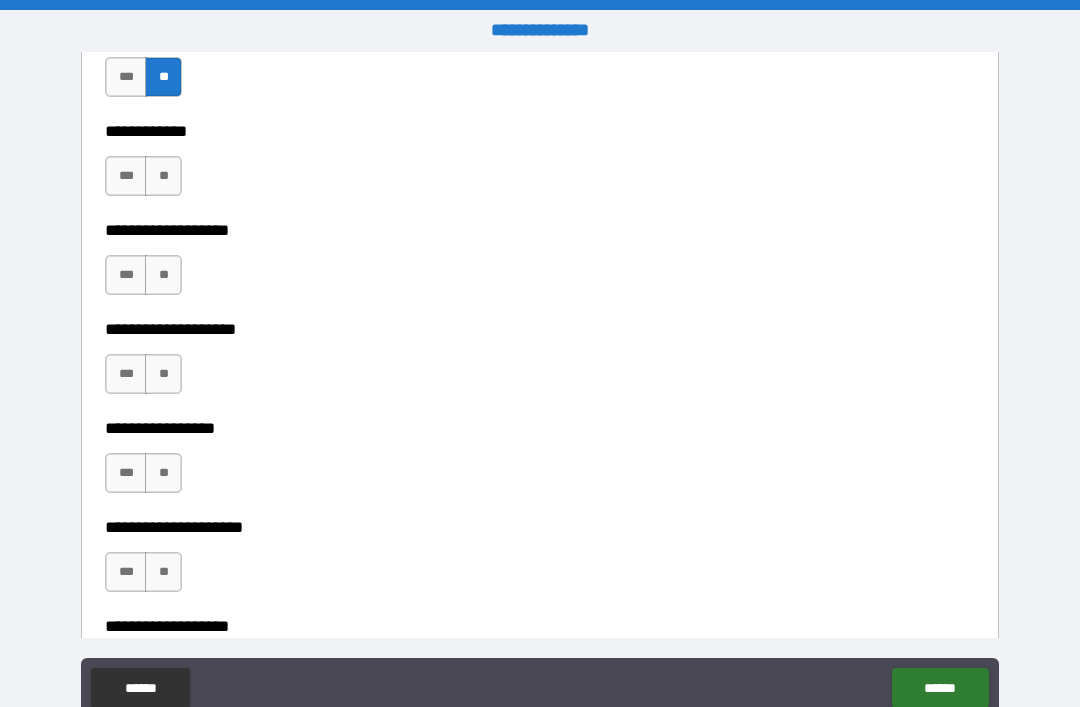 scroll, scrollTop: 7800, scrollLeft: 0, axis: vertical 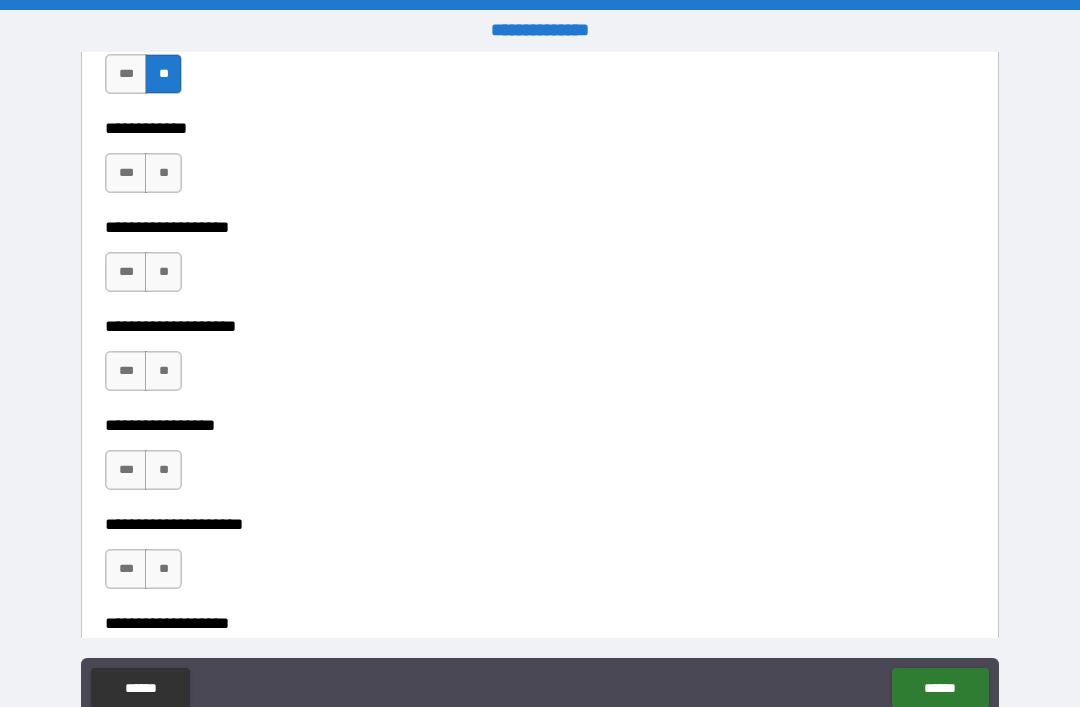 click on "**" at bounding box center [163, 173] 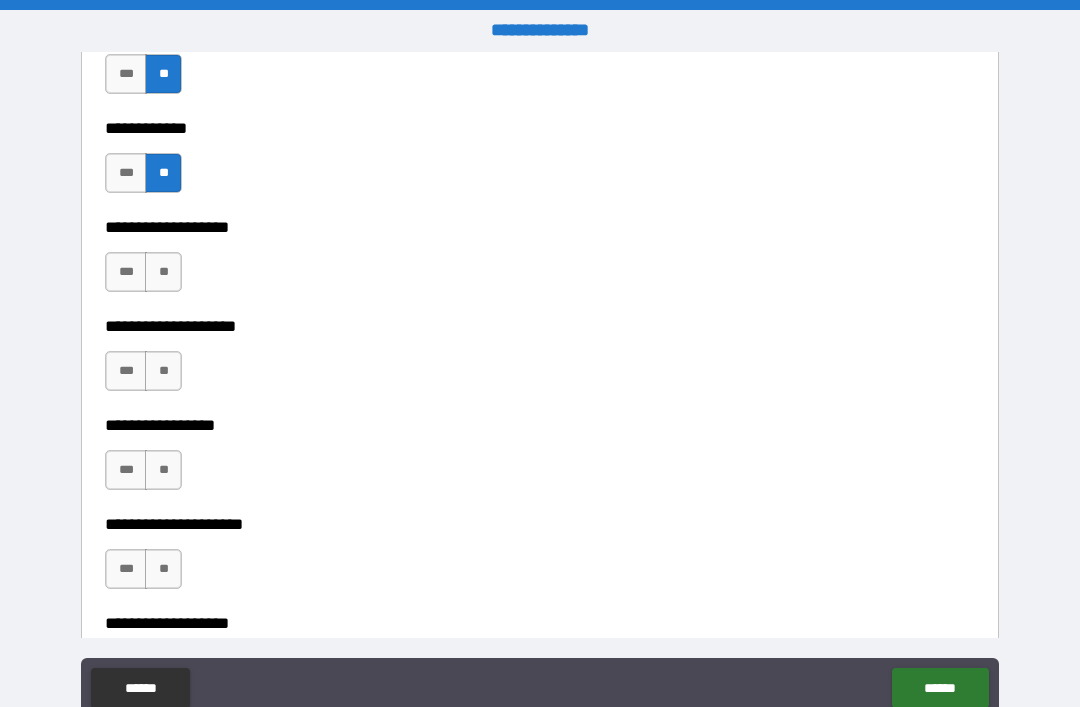 click on "**" at bounding box center (163, 272) 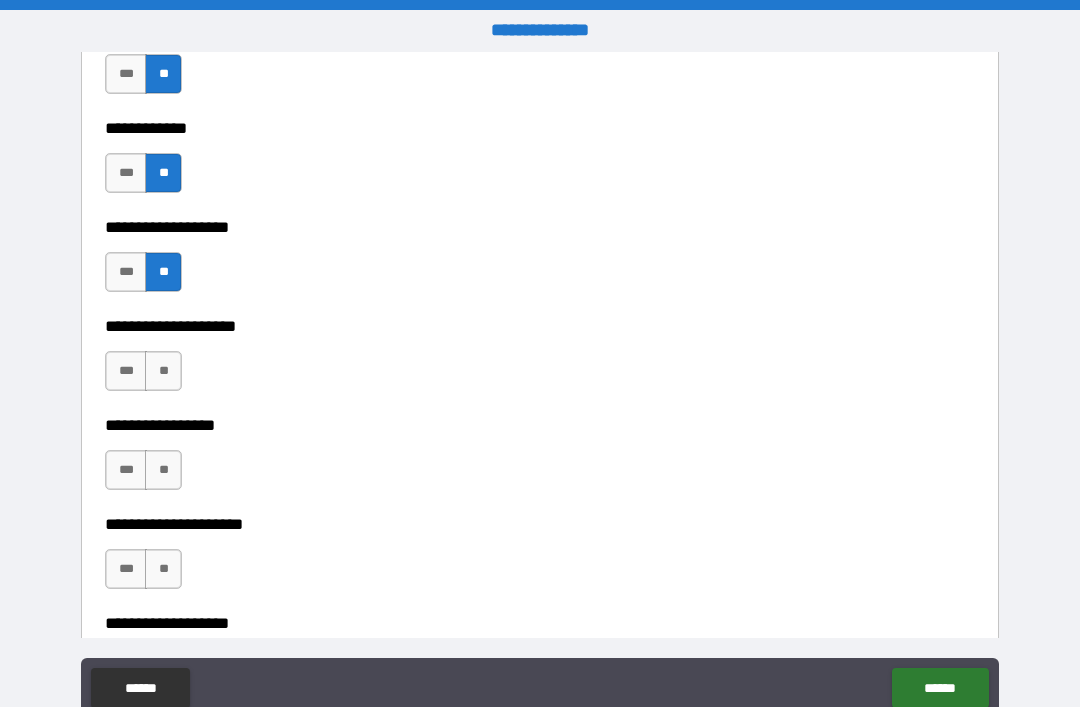 click on "**" at bounding box center [163, 371] 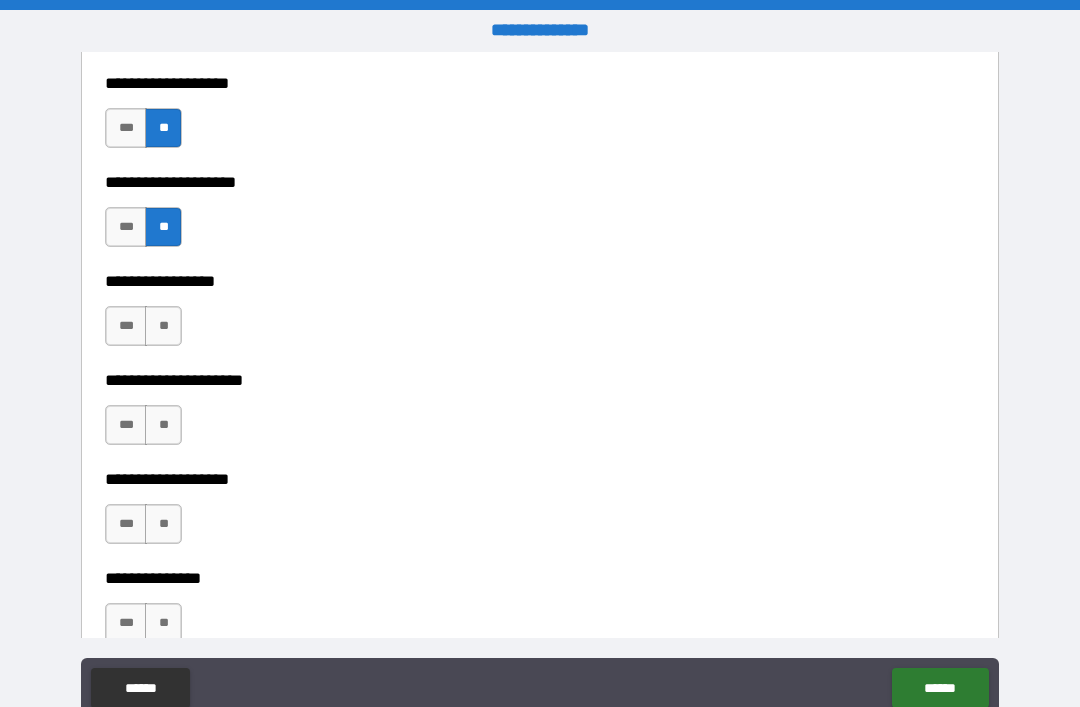 scroll, scrollTop: 7977, scrollLeft: 0, axis: vertical 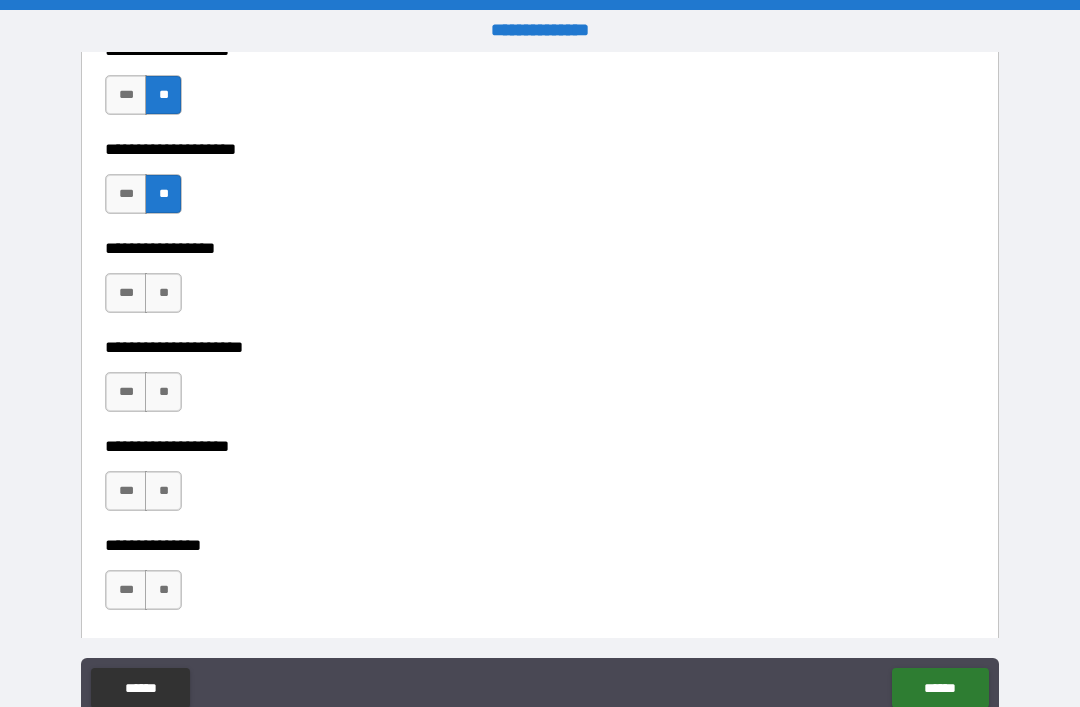 click on "**" at bounding box center [163, 293] 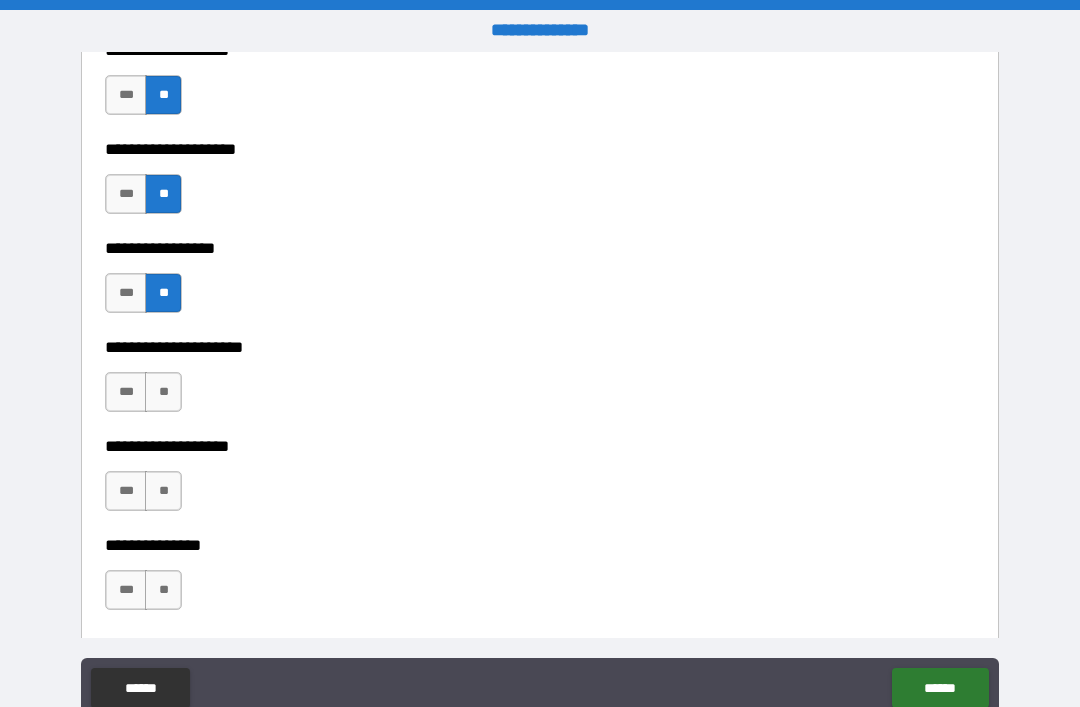 click on "**" at bounding box center (163, 392) 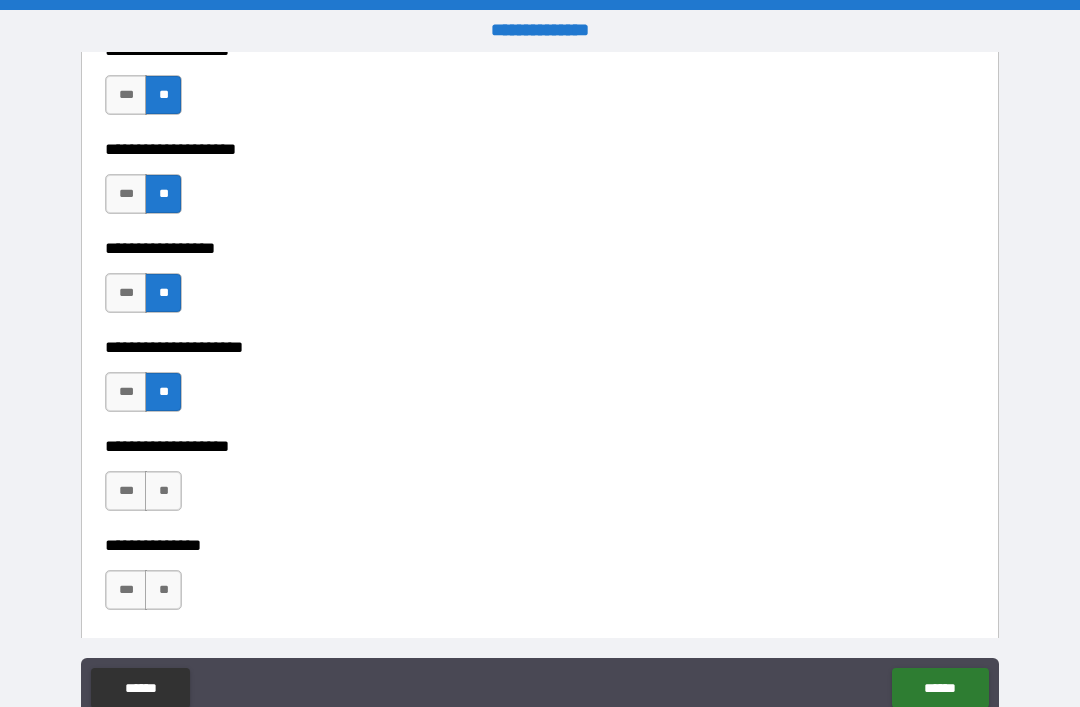 click on "**" at bounding box center [163, 491] 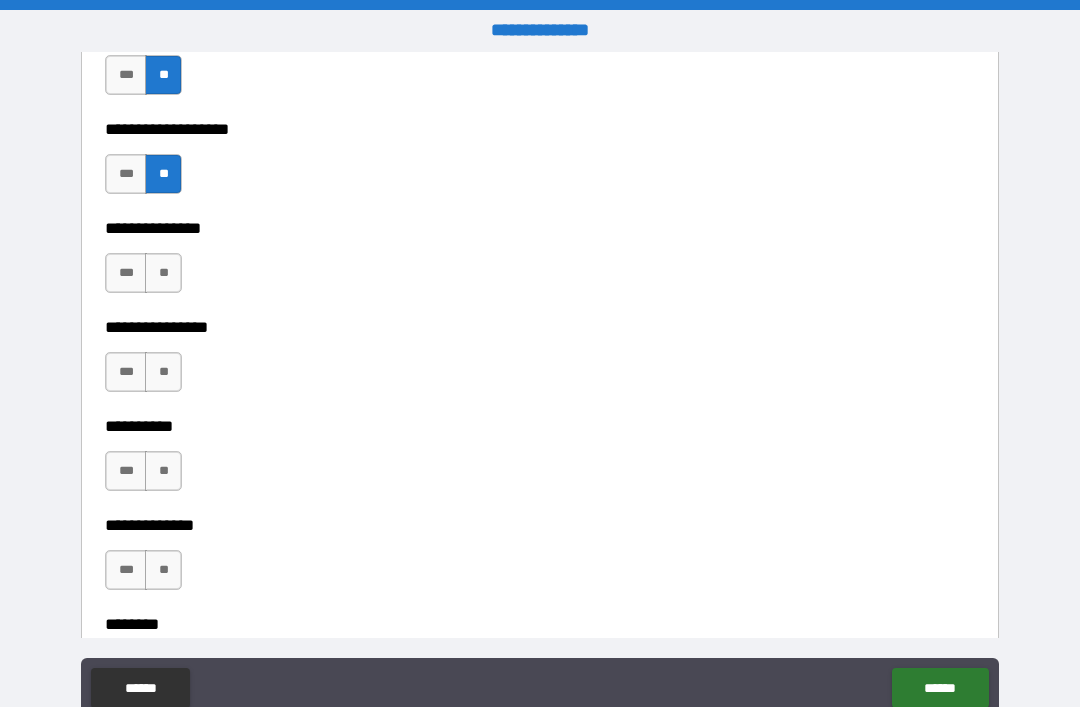 scroll, scrollTop: 8335, scrollLeft: 0, axis: vertical 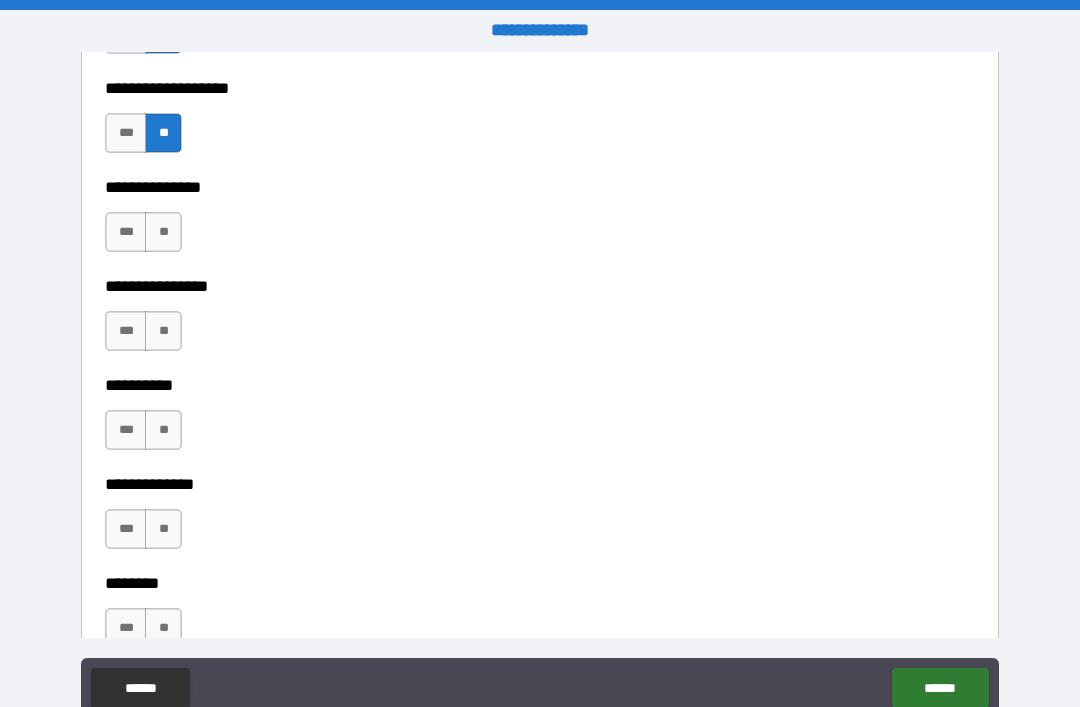click on "**" at bounding box center [163, 232] 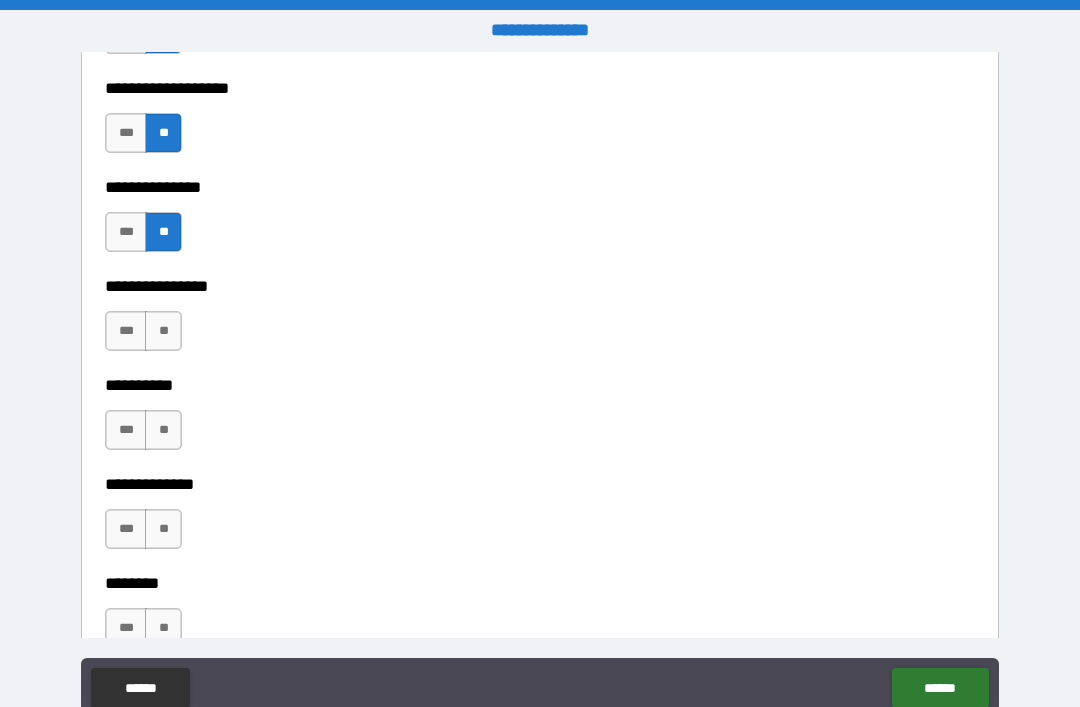click on "**" at bounding box center (163, 331) 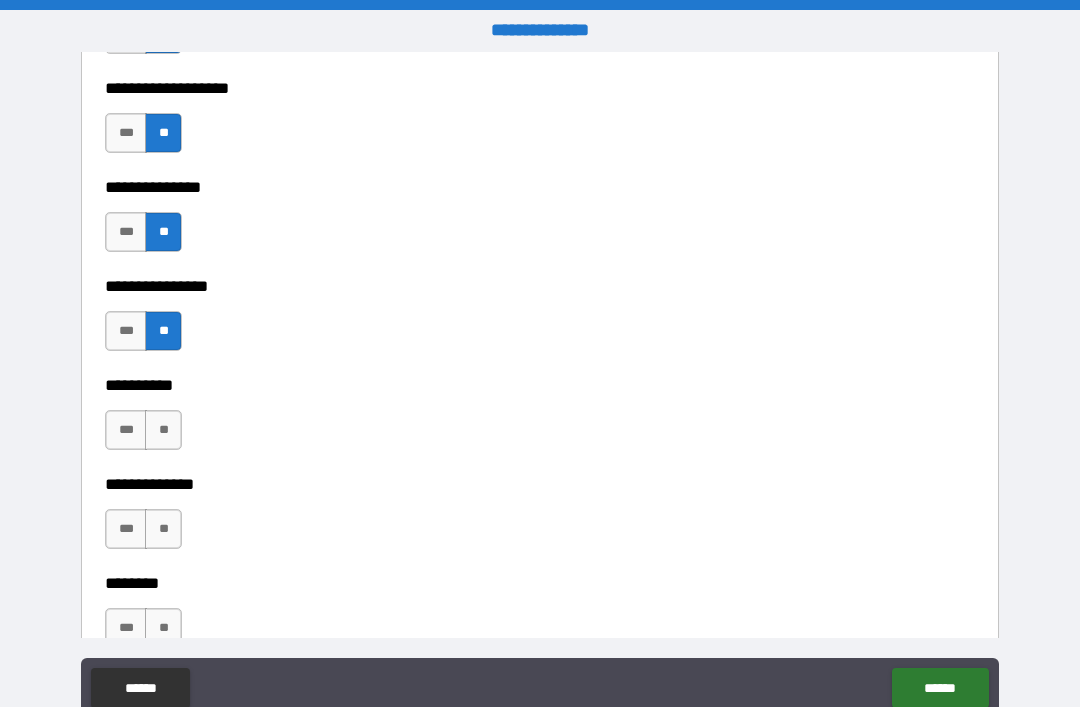 click on "**" at bounding box center [163, 430] 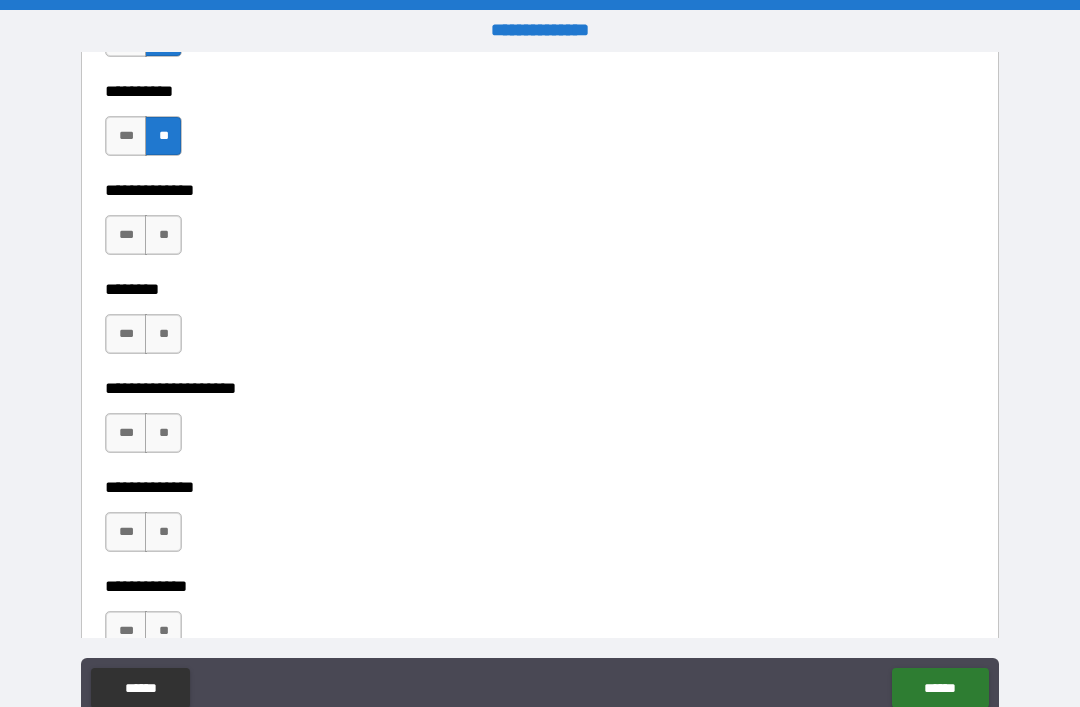 scroll, scrollTop: 8643, scrollLeft: 0, axis: vertical 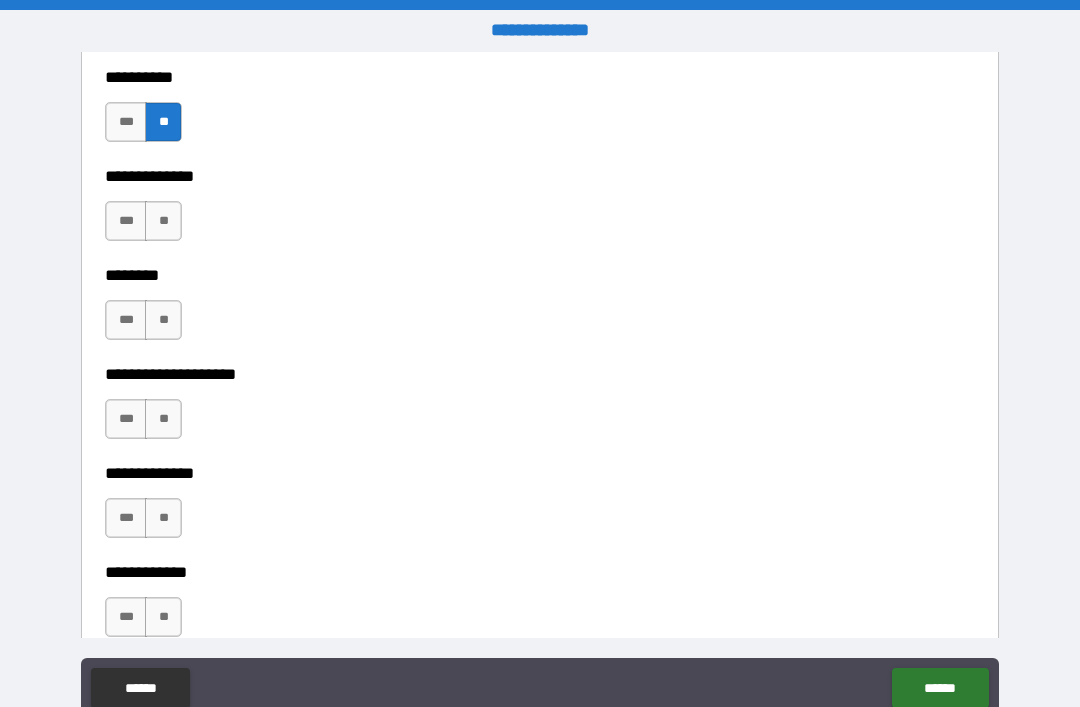 click on "**" at bounding box center (163, 221) 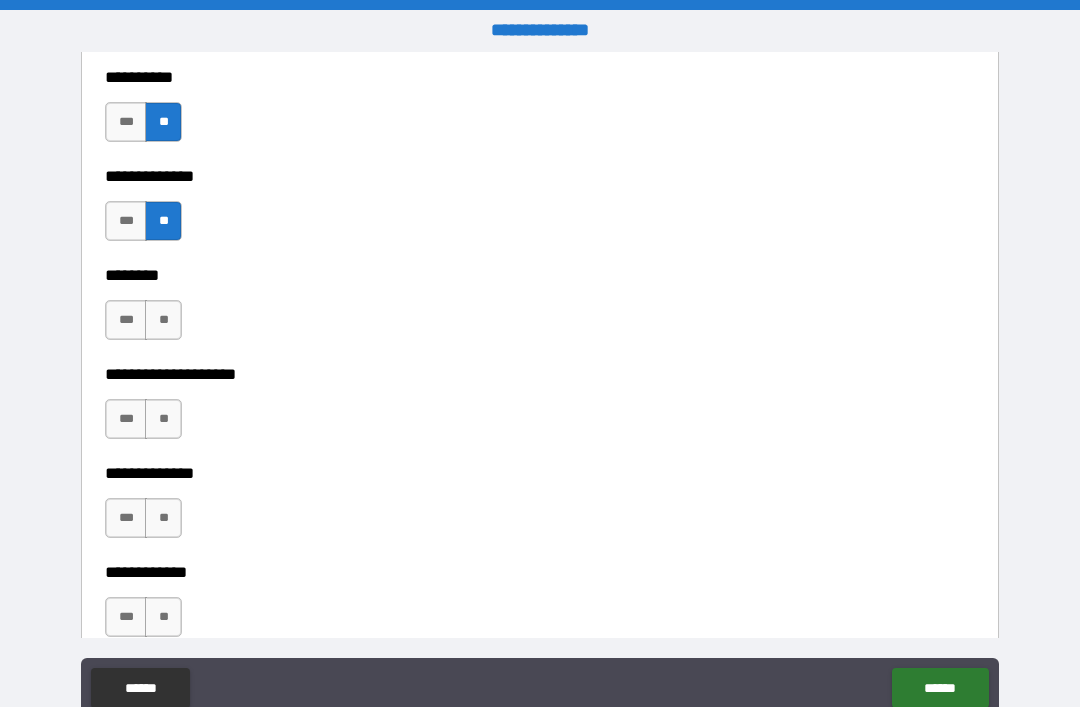 click on "**" at bounding box center (163, 320) 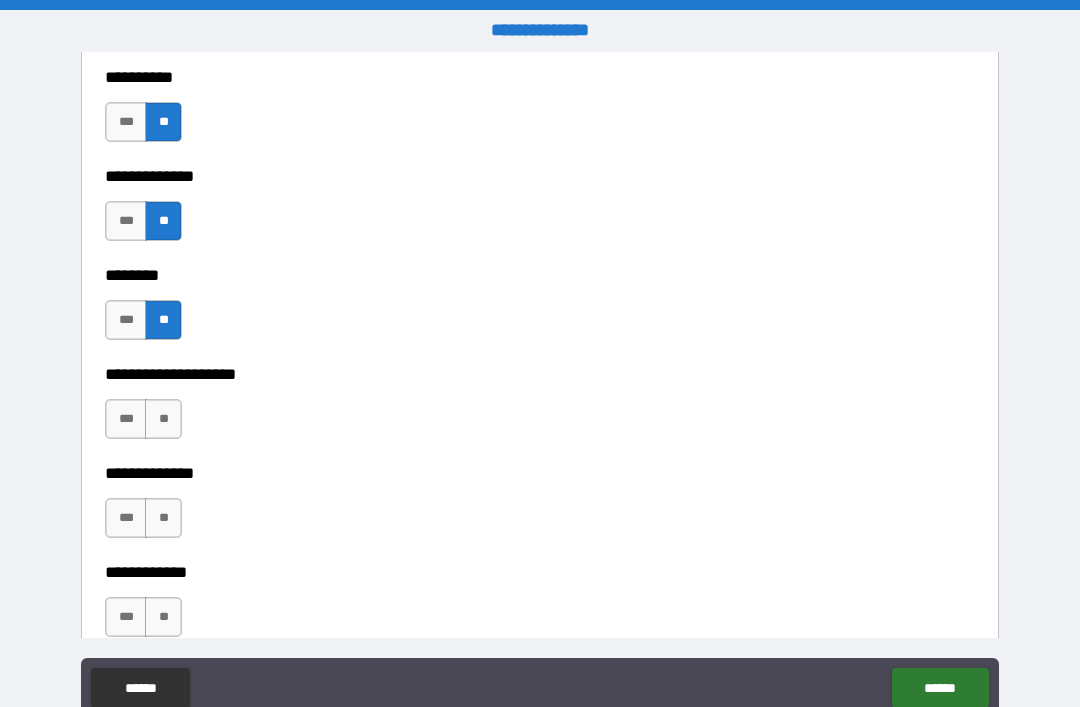 click on "**" at bounding box center (163, 419) 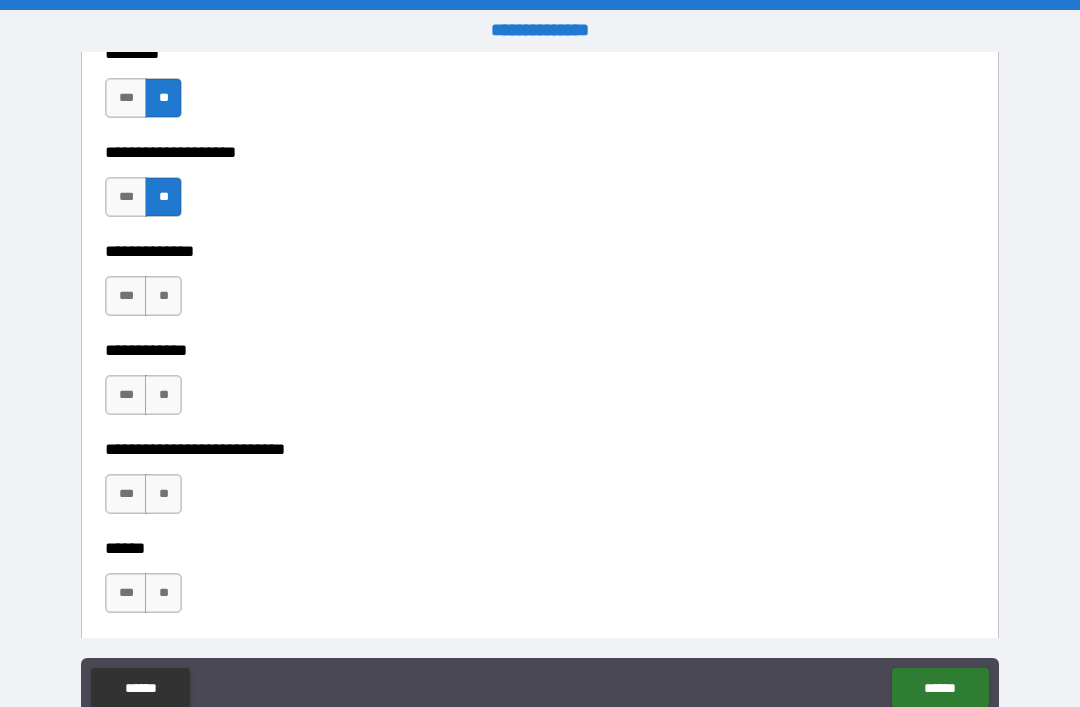 scroll, scrollTop: 8866, scrollLeft: 0, axis: vertical 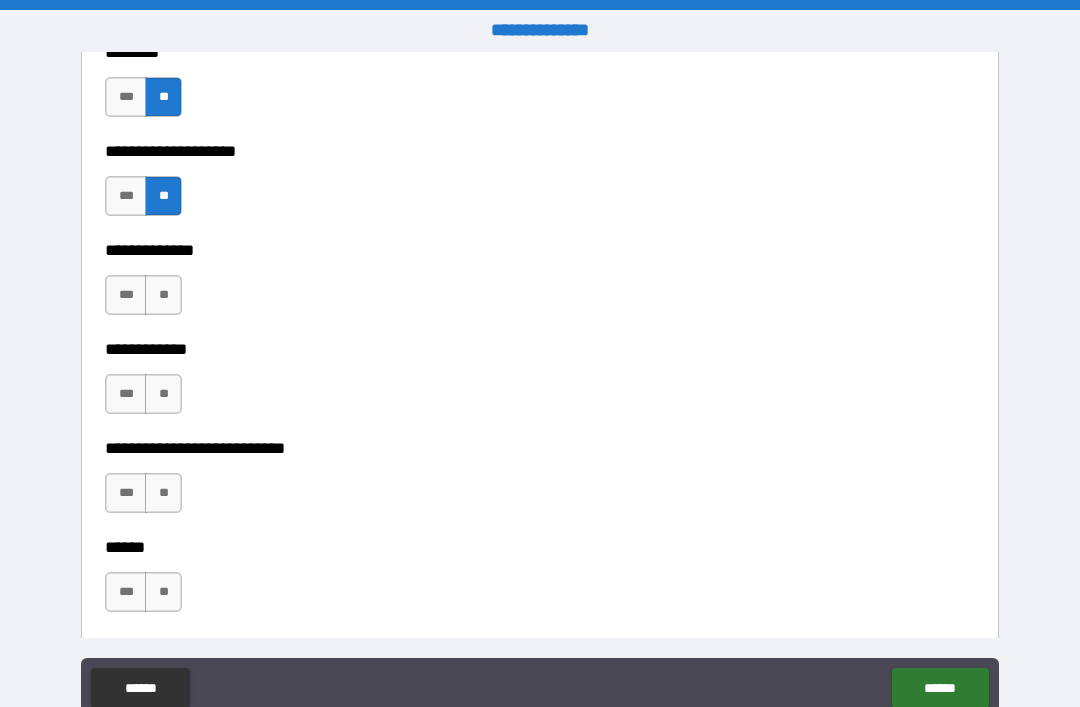 click on "**" at bounding box center (163, 295) 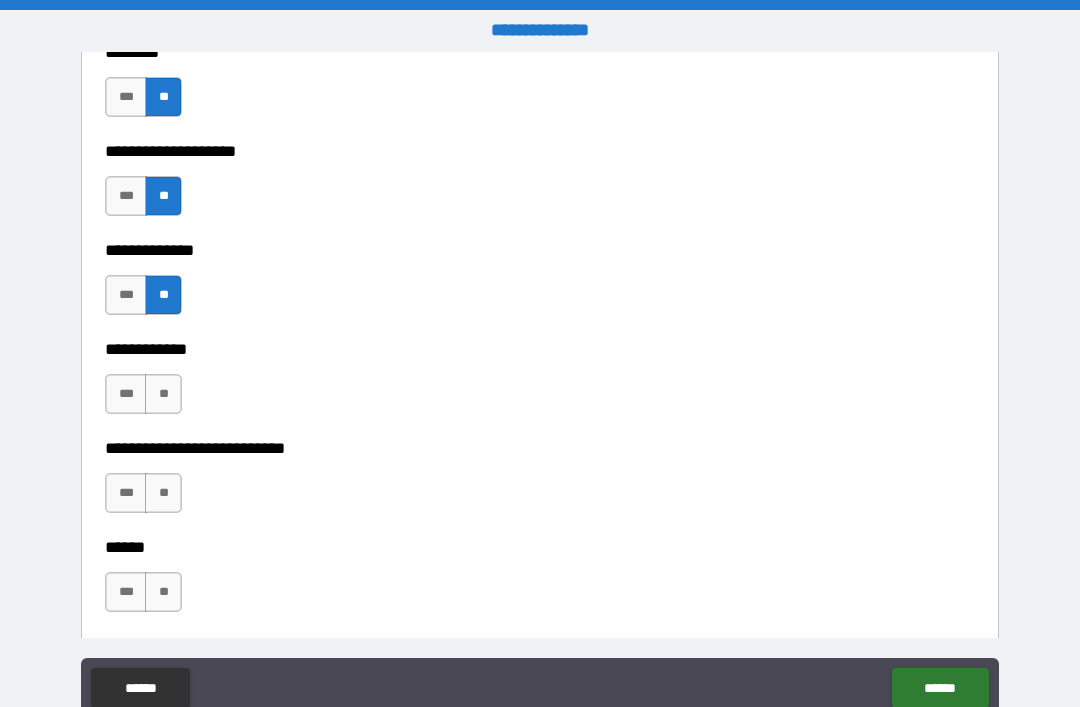 click on "**" at bounding box center (163, 394) 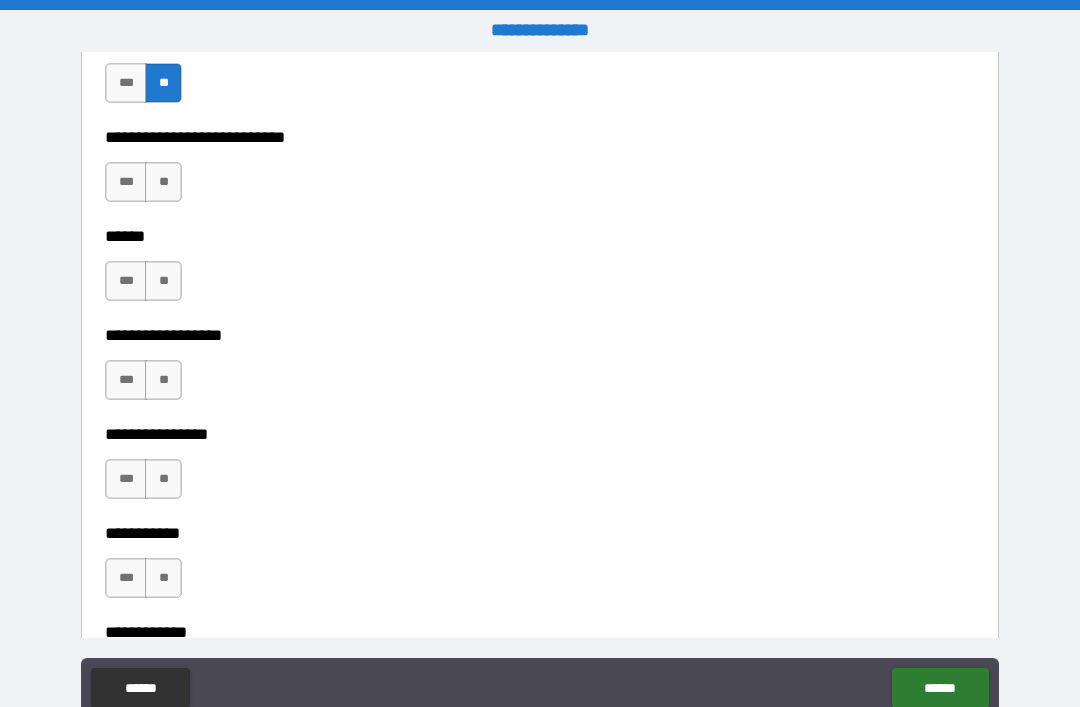 scroll, scrollTop: 9186, scrollLeft: 0, axis: vertical 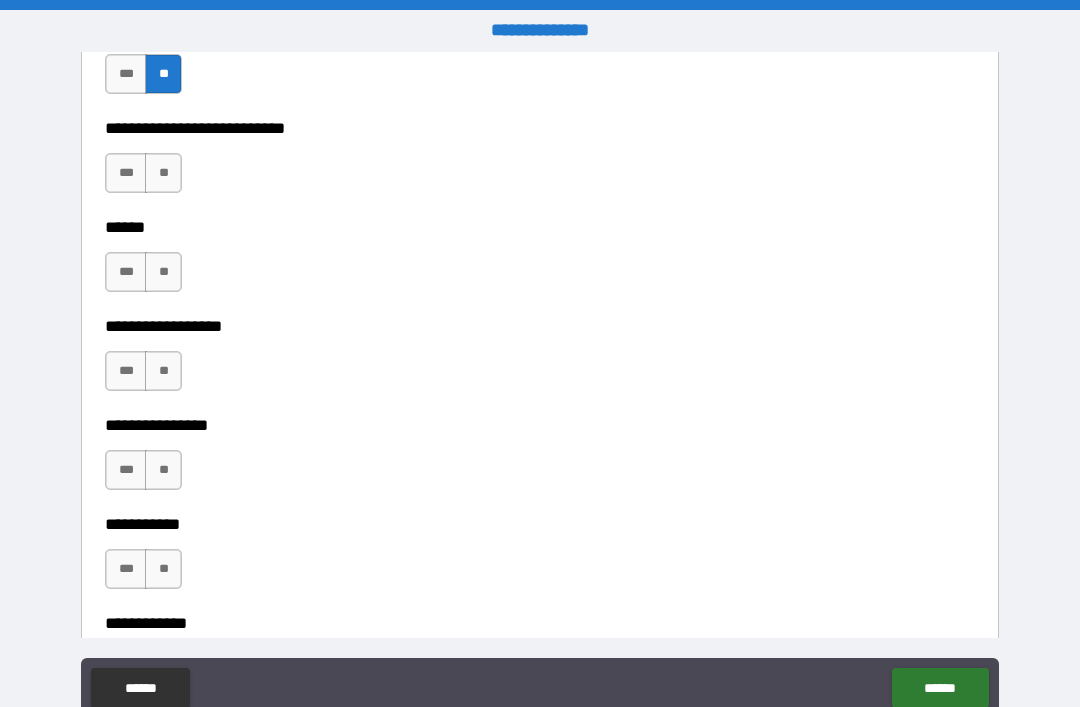 click on "**" at bounding box center [163, 173] 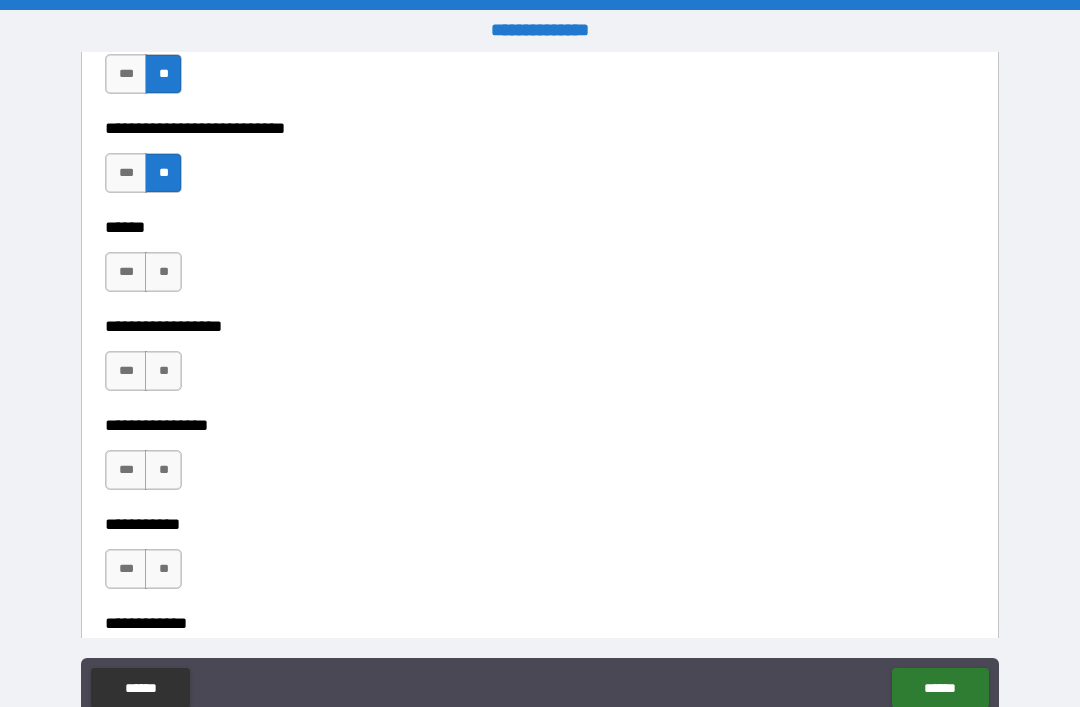 click on "**********" at bounding box center (540, 312) 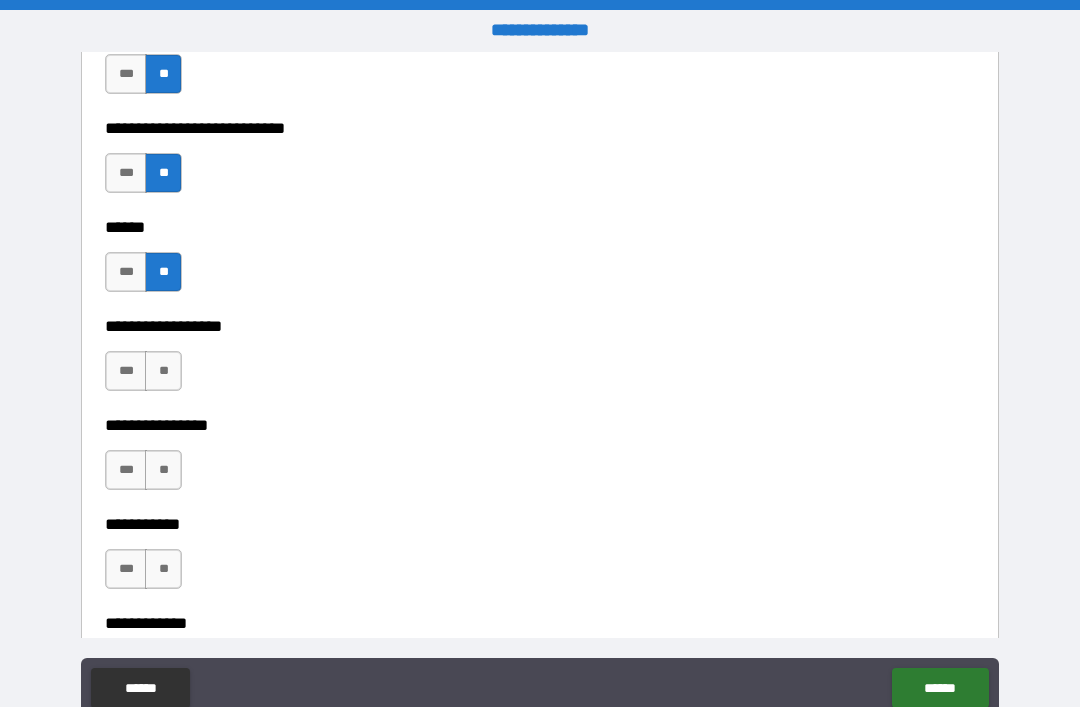 click on "**" at bounding box center [163, 371] 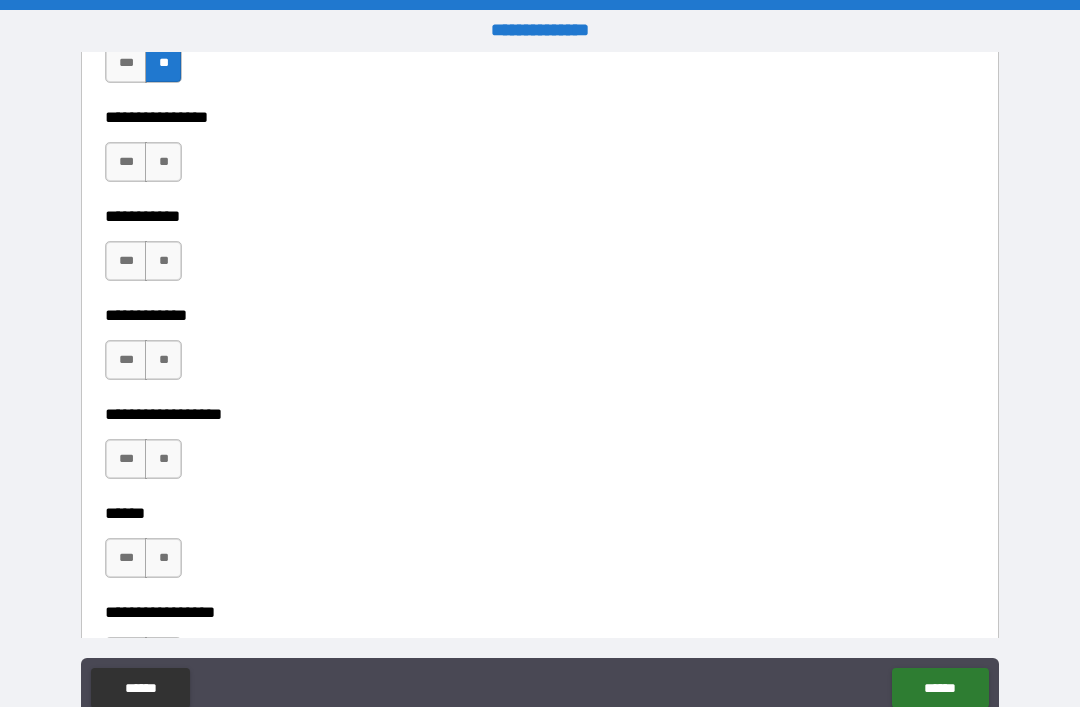 scroll, scrollTop: 9516, scrollLeft: 0, axis: vertical 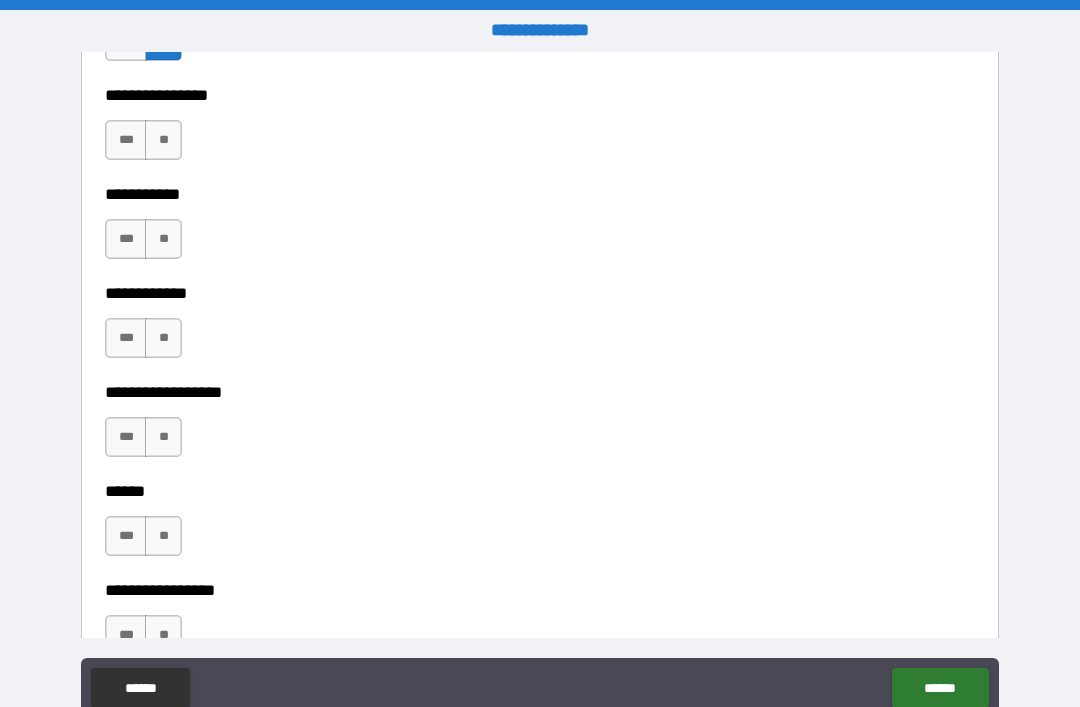 click on "**" at bounding box center [163, 140] 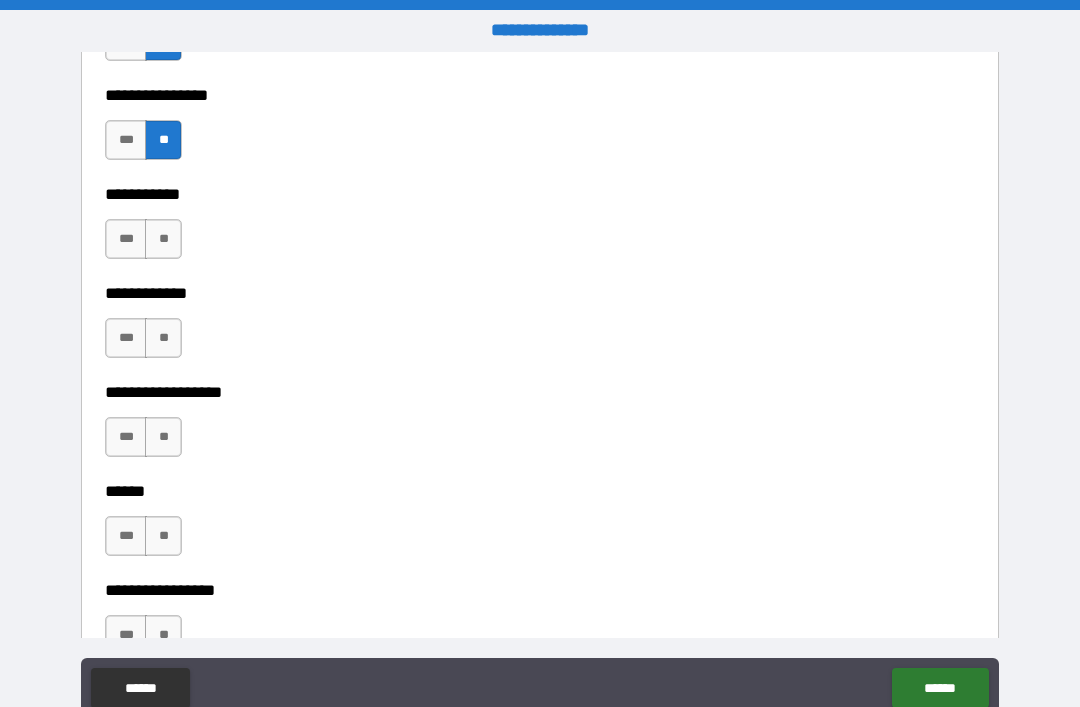 click on "**" at bounding box center (163, 239) 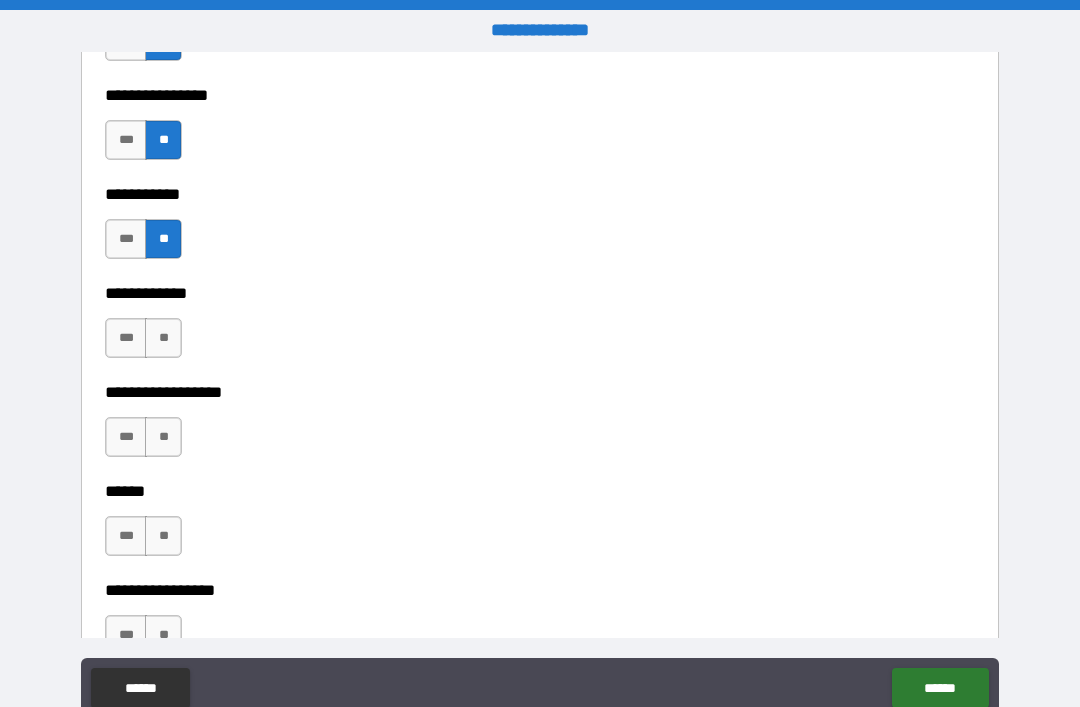 click on "**" at bounding box center [163, 338] 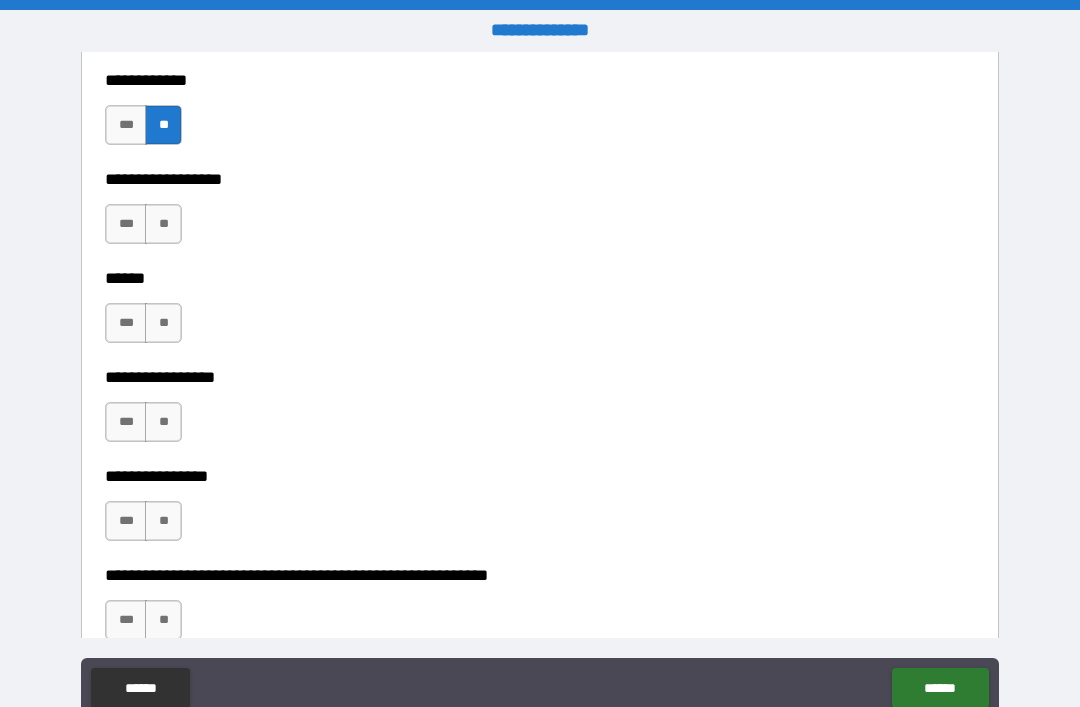 scroll, scrollTop: 9742, scrollLeft: 0, axis: vertical 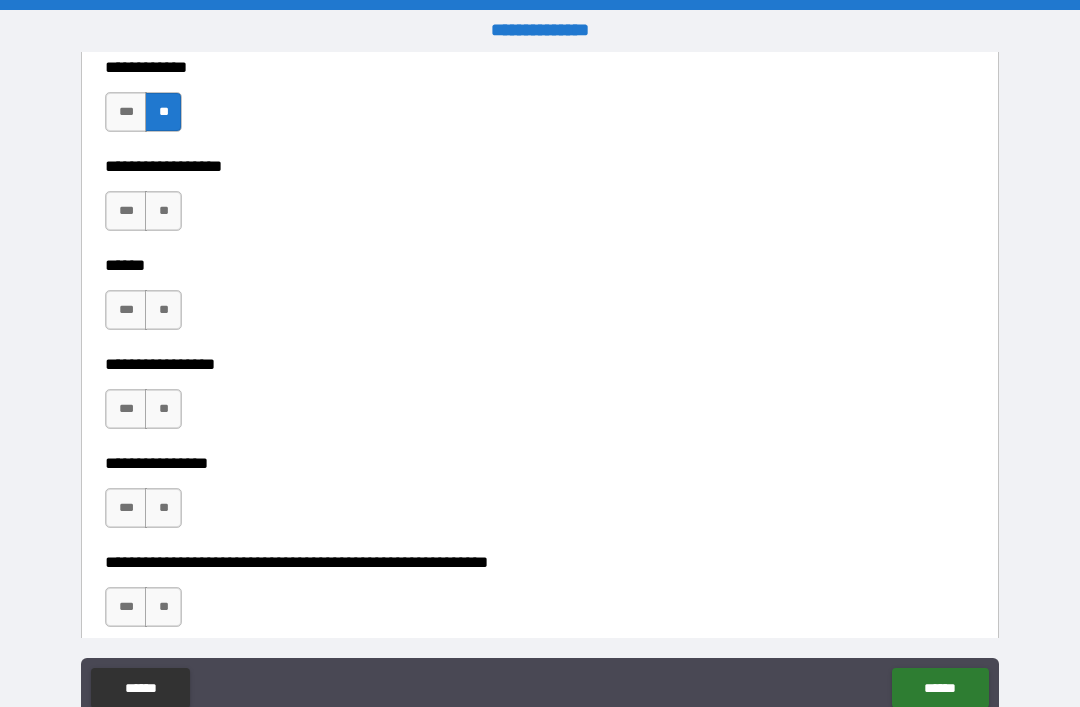 click on "**" at bounding box center [163, 211] 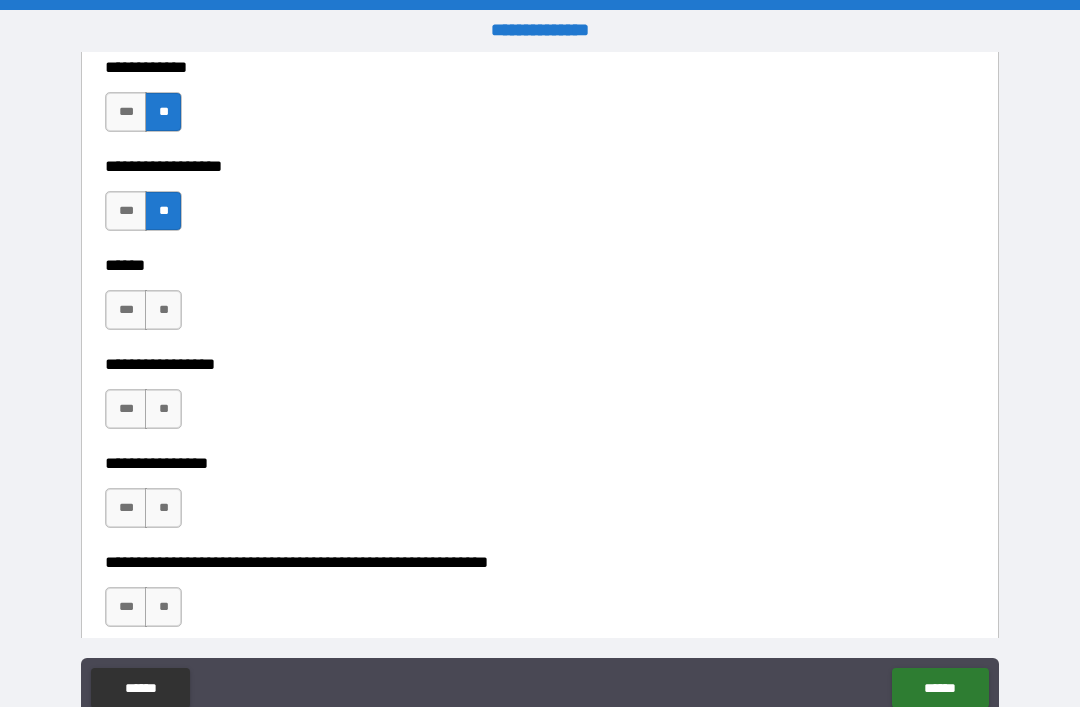 click on "**" at bounding box center [163, 310] 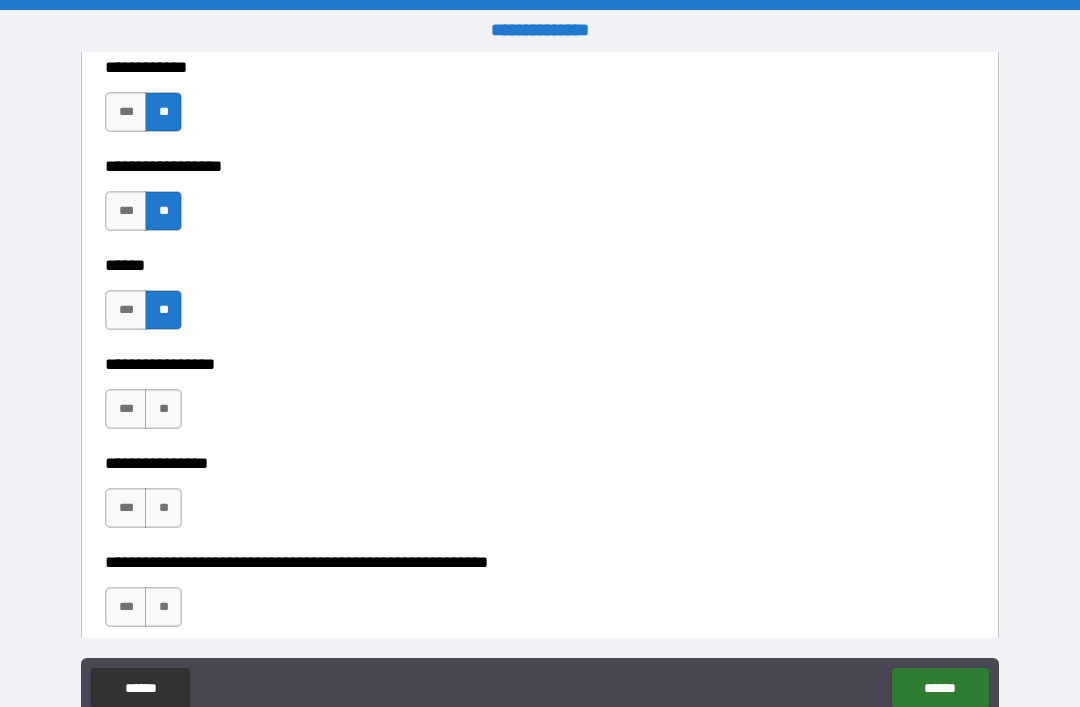 click on "**" at bounding box center (163, 409) 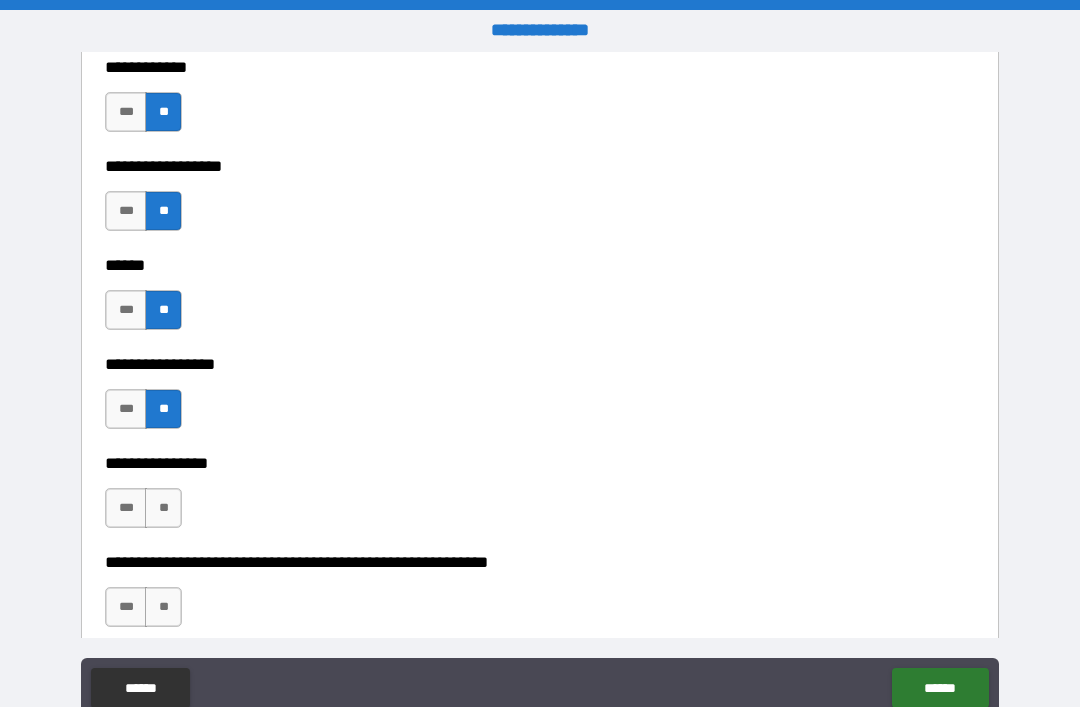 click on "**" at bounding box center [163, 508] 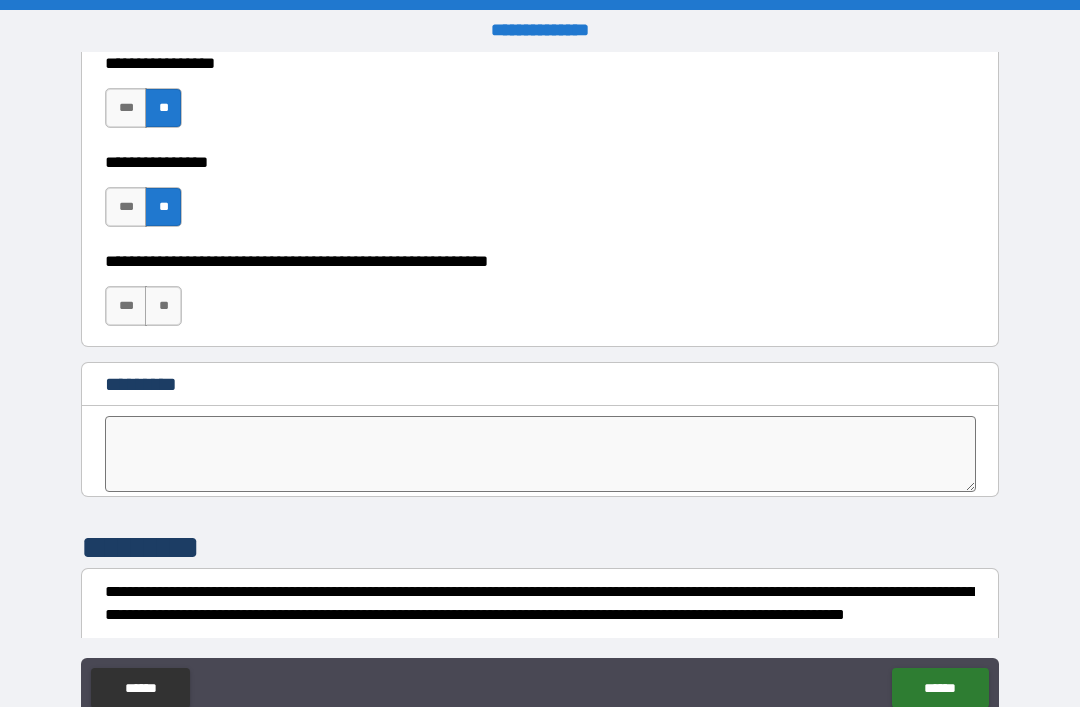 scroll, scrollTop: 10076, scrollLeft: 0, axis: vertical 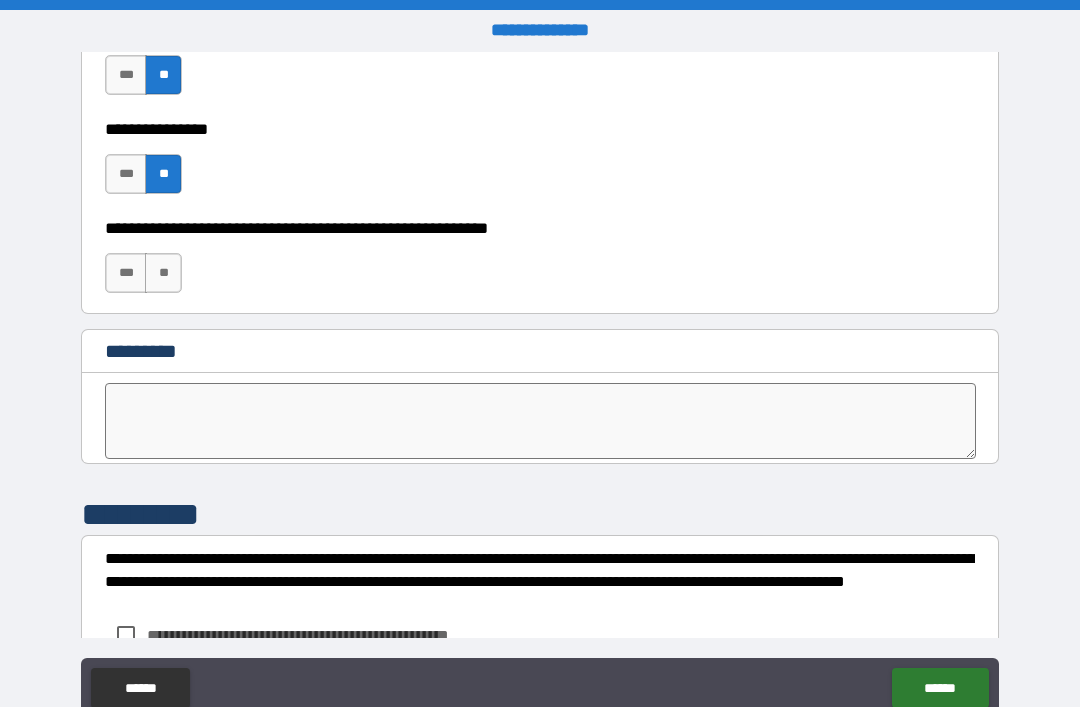 click on "**" at bounding box center [163, 273] 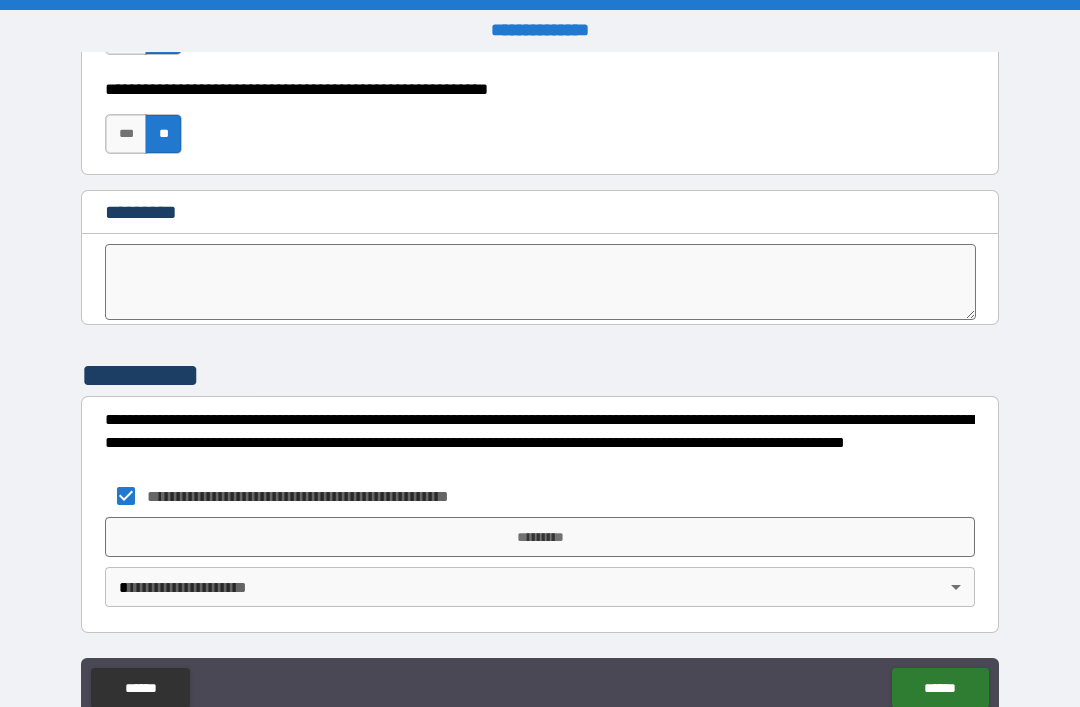 scroll, scrollTop: 10215, scrollLeft: 0, axis: vertical 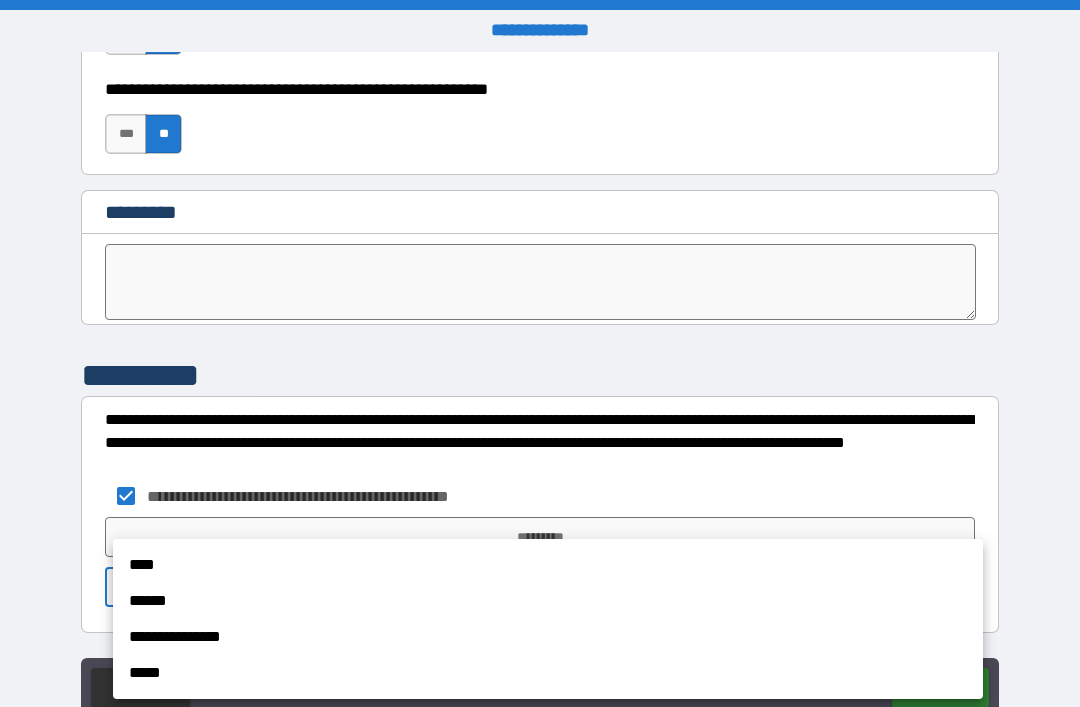 click on "**********" at bounding box center [548, 637] 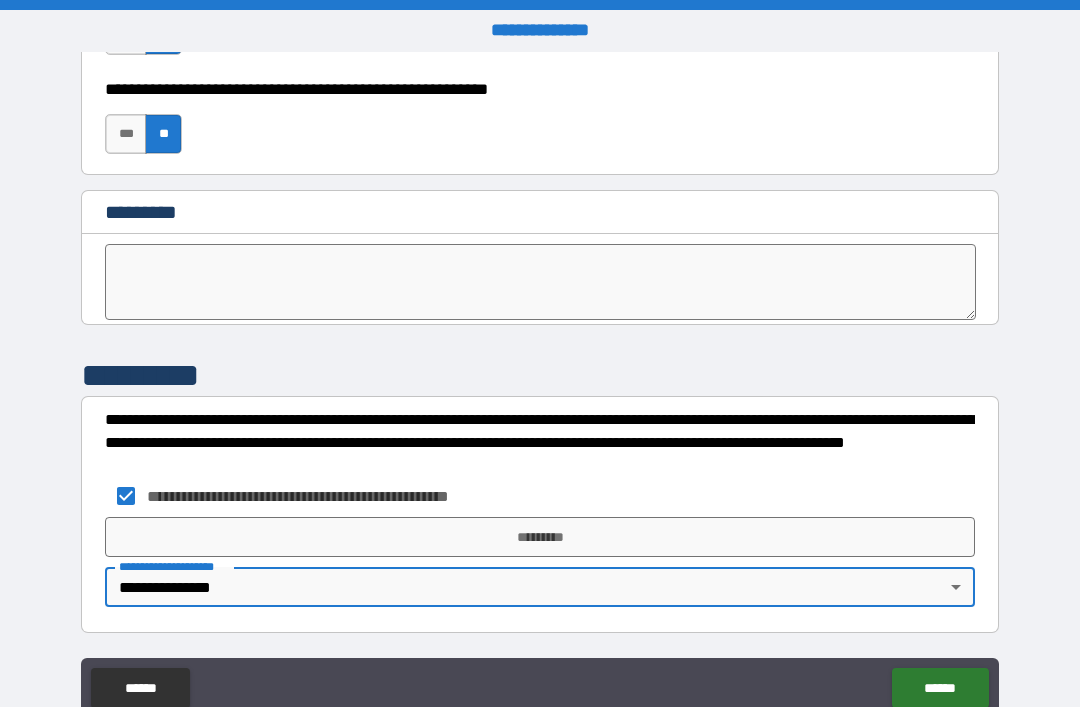 scroll, scrollTop: 10215, scrollLeft: 0, axis: vertical 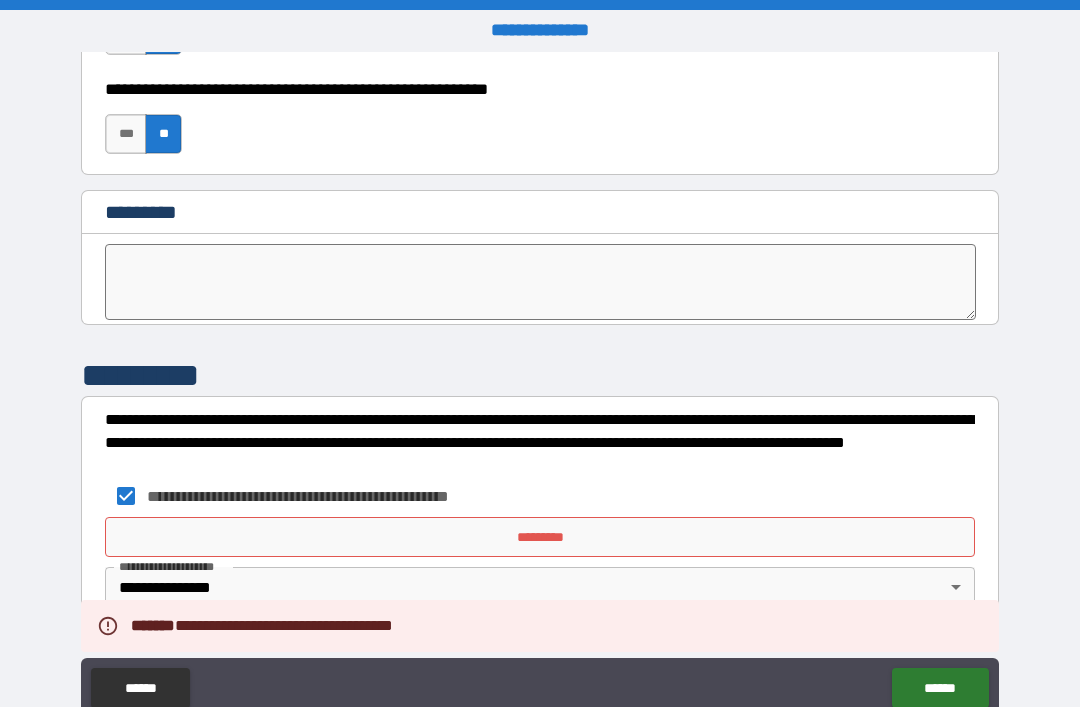 click on "*********" at bounding box center [540, 537] 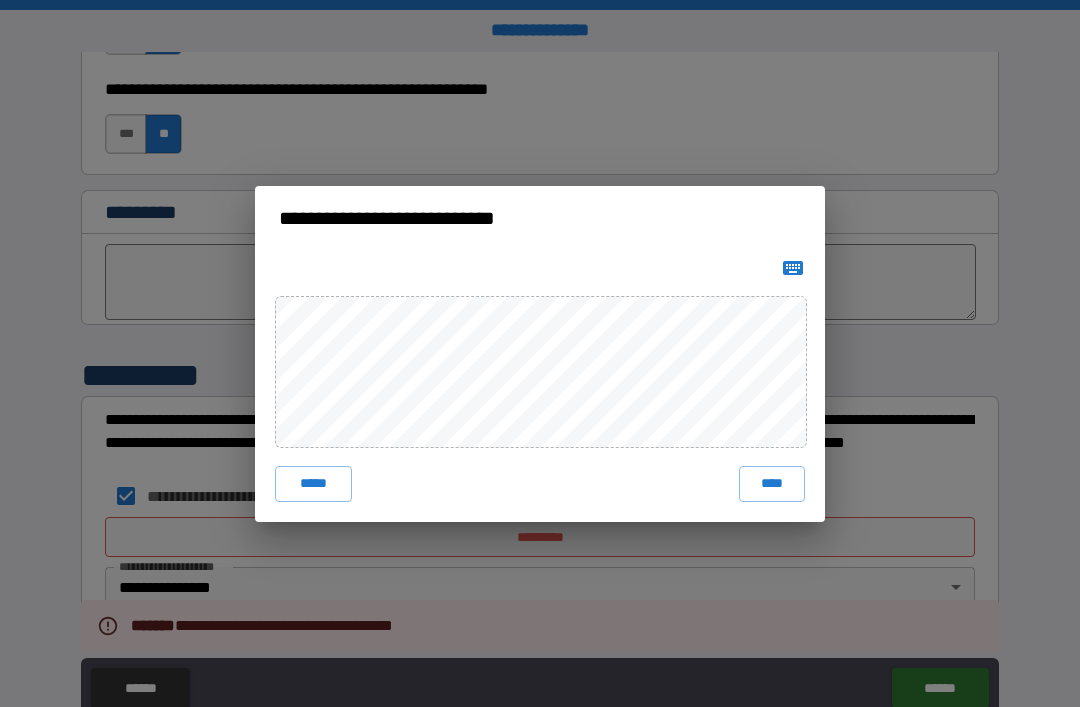 click on "****" at bounding box center (772, 484) 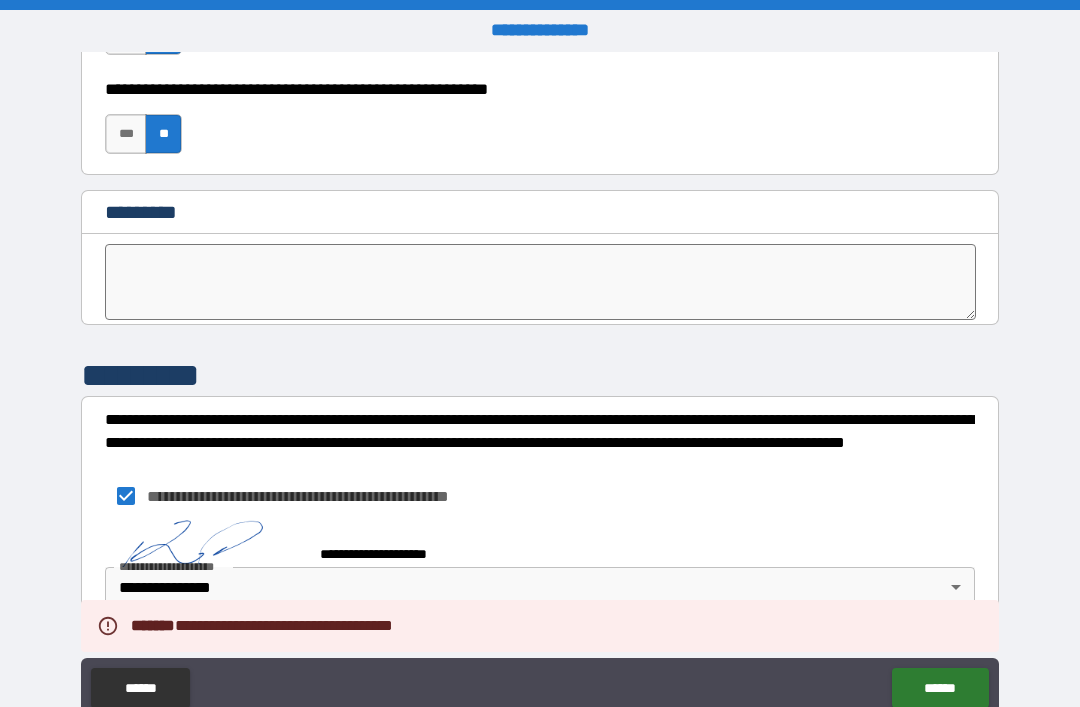 scroll, scrollTop: 10205, scrollLeft: 0, axis: vertical 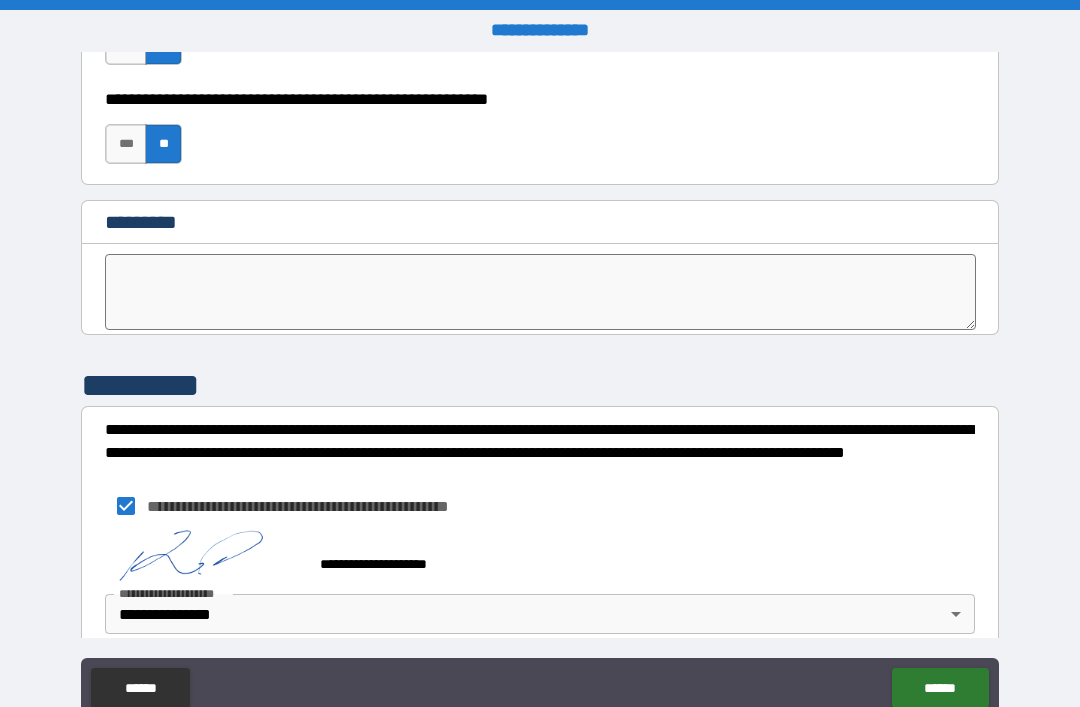 click on "******" at bounding box center (940, 688) 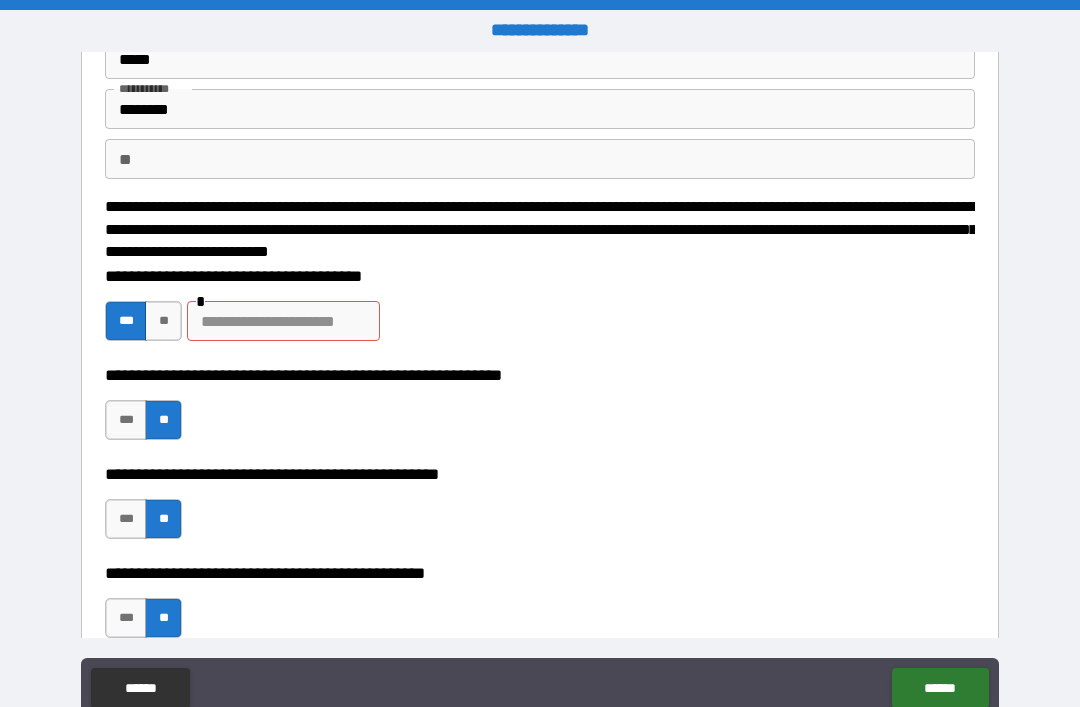 scroll, scrollTop: 125, scrollLeft: 0, axis: vertical 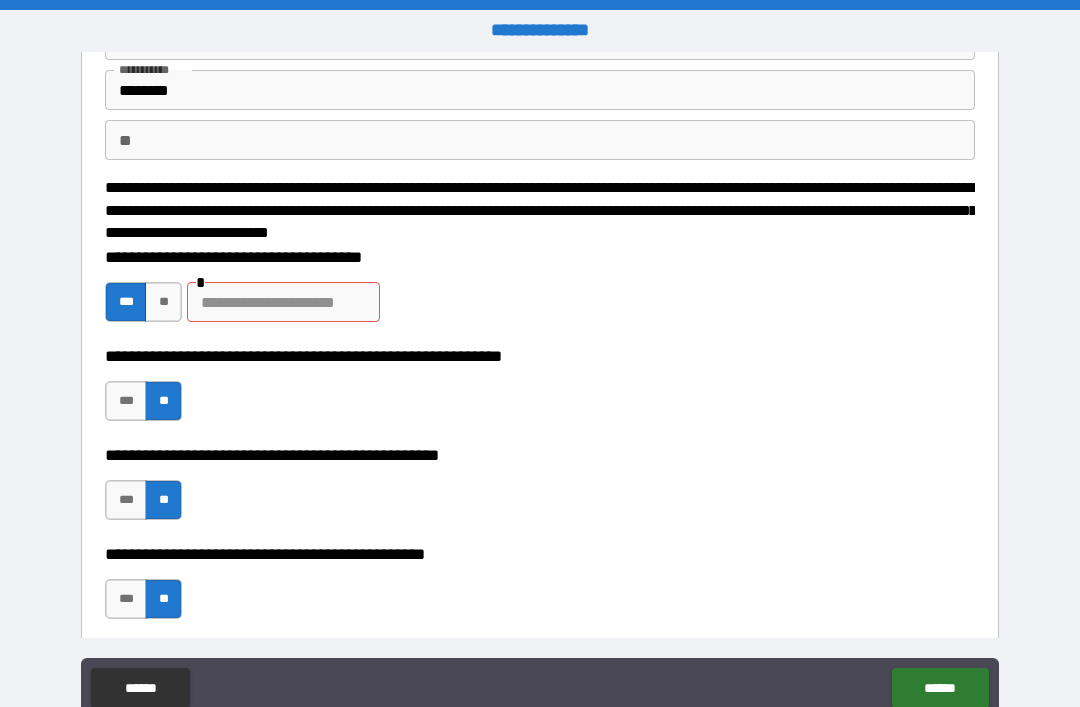click on "**" at bounding box center [163, 302] 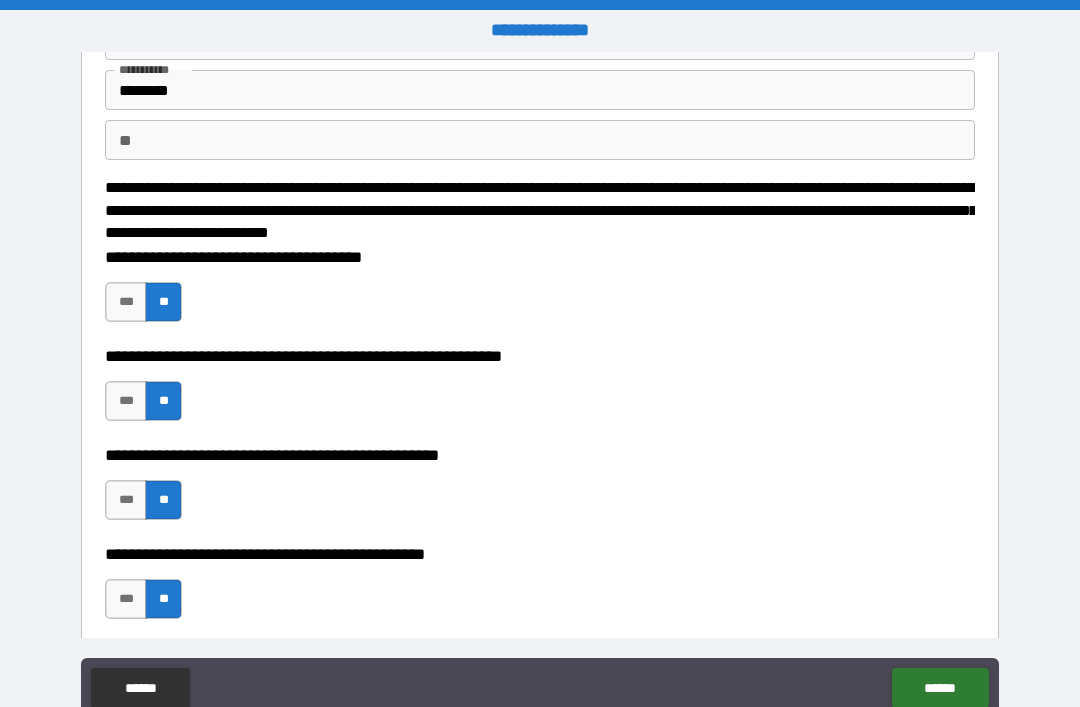 click on "******" at bounding box center (940, 688) 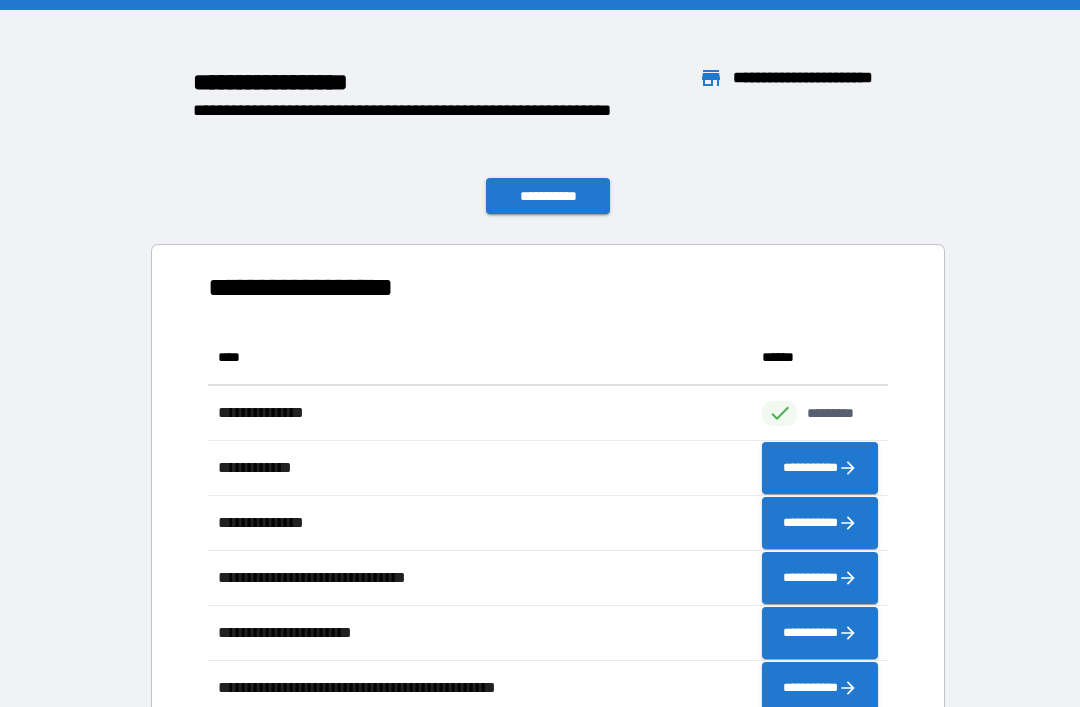 scroll, scrollTop: 386, scrollLeft: 680, axis: both 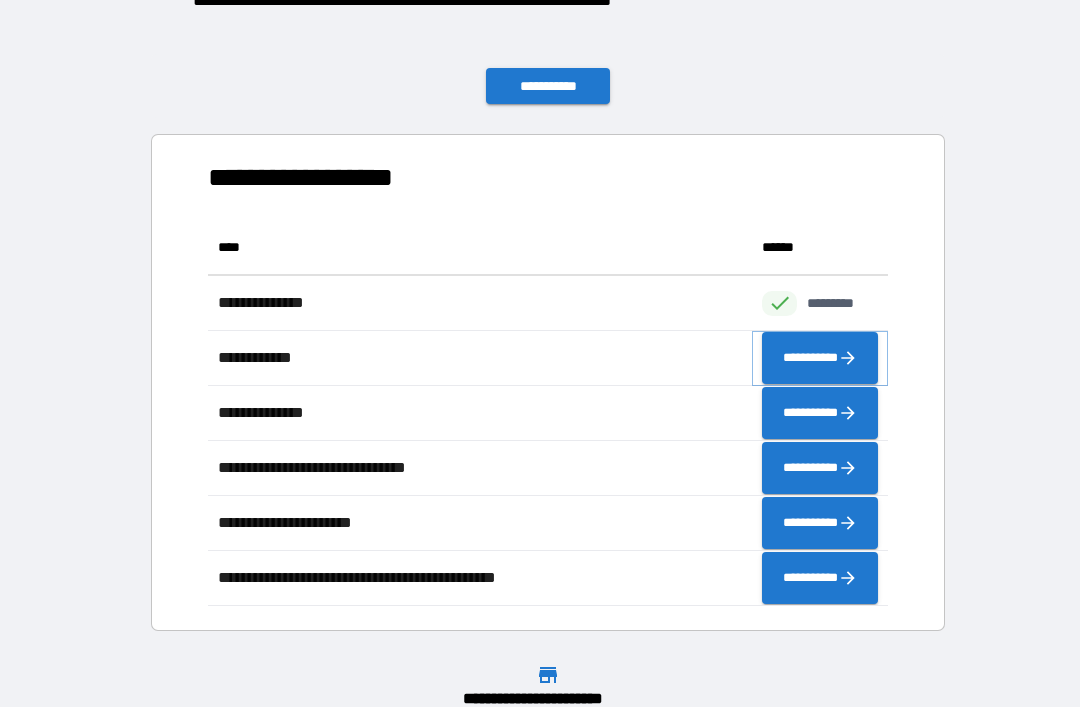 click on "**********" at bounding box center [820, 358] 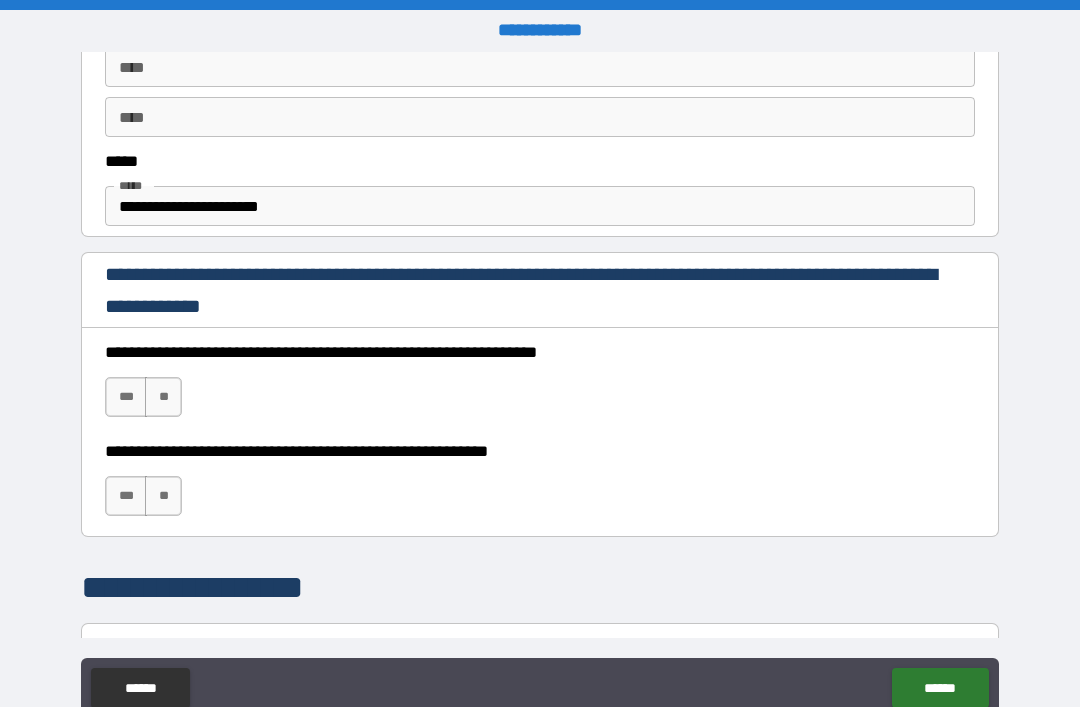 scroll, scrollTop: 1190, scrollLeft: 0, axis: vertical 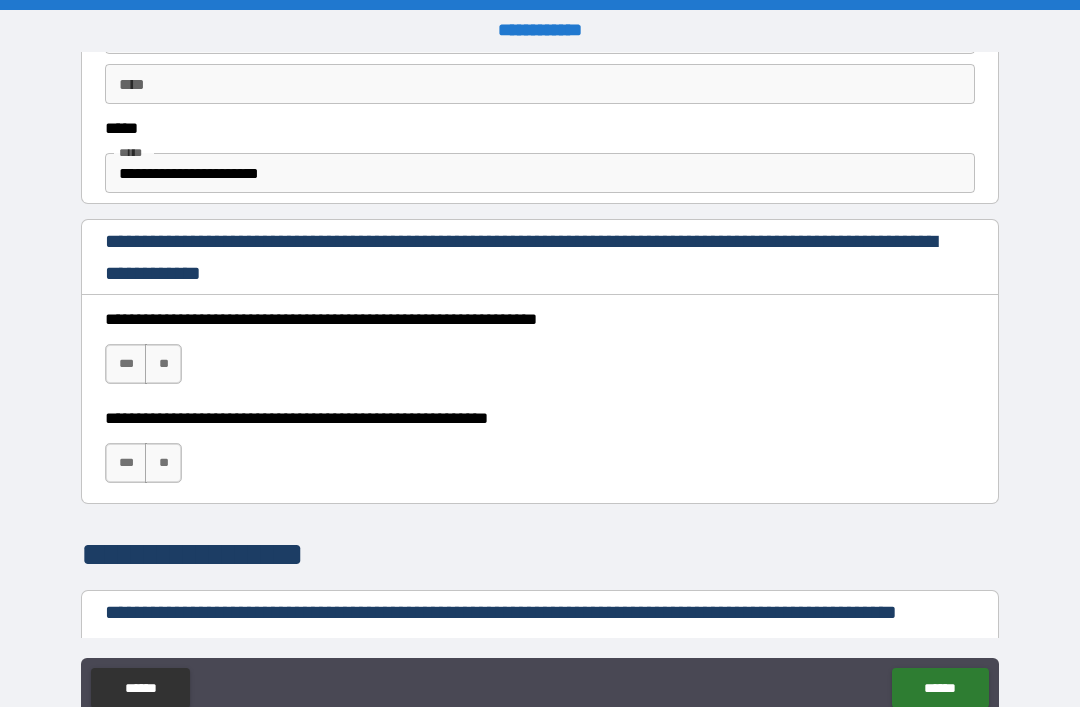 click on "***" at bounding box center (126, 364) 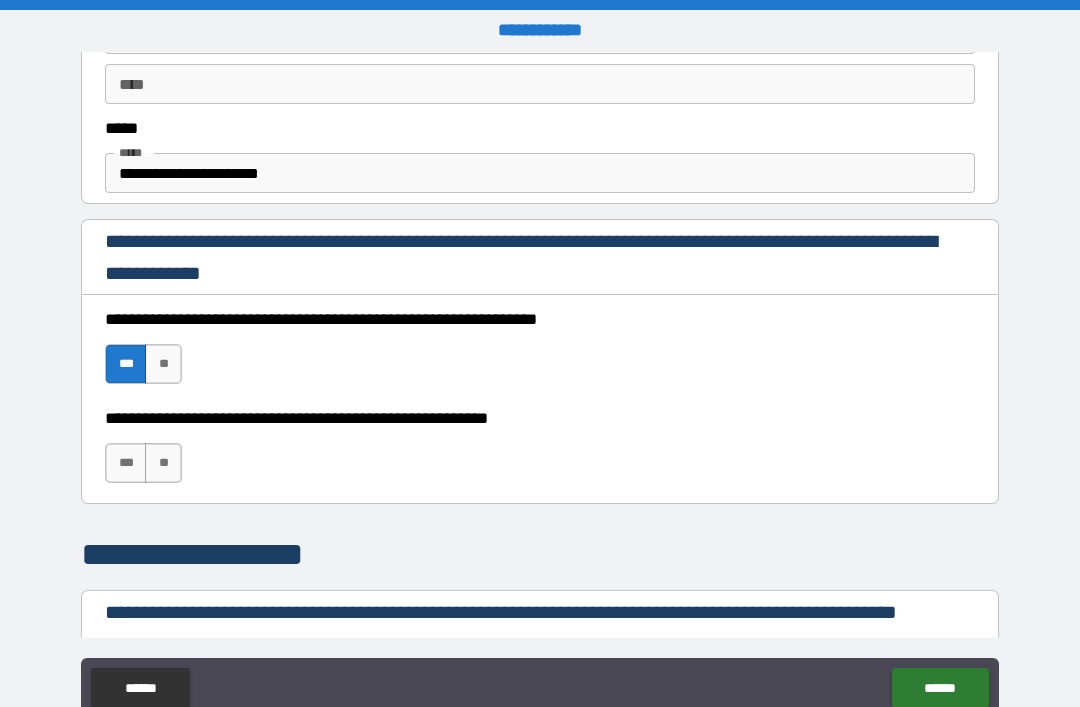 click on "***" at bounding box center [126, 463] 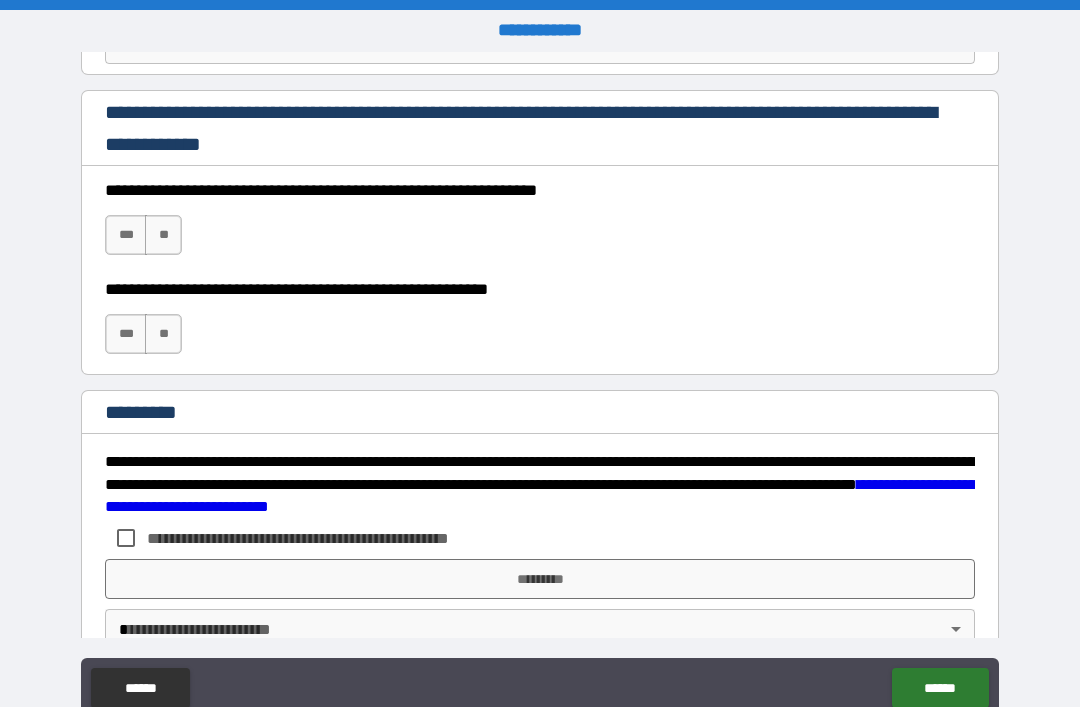 scroll, scrollTop: 2957, scrollLeft: 0, axis: vertical 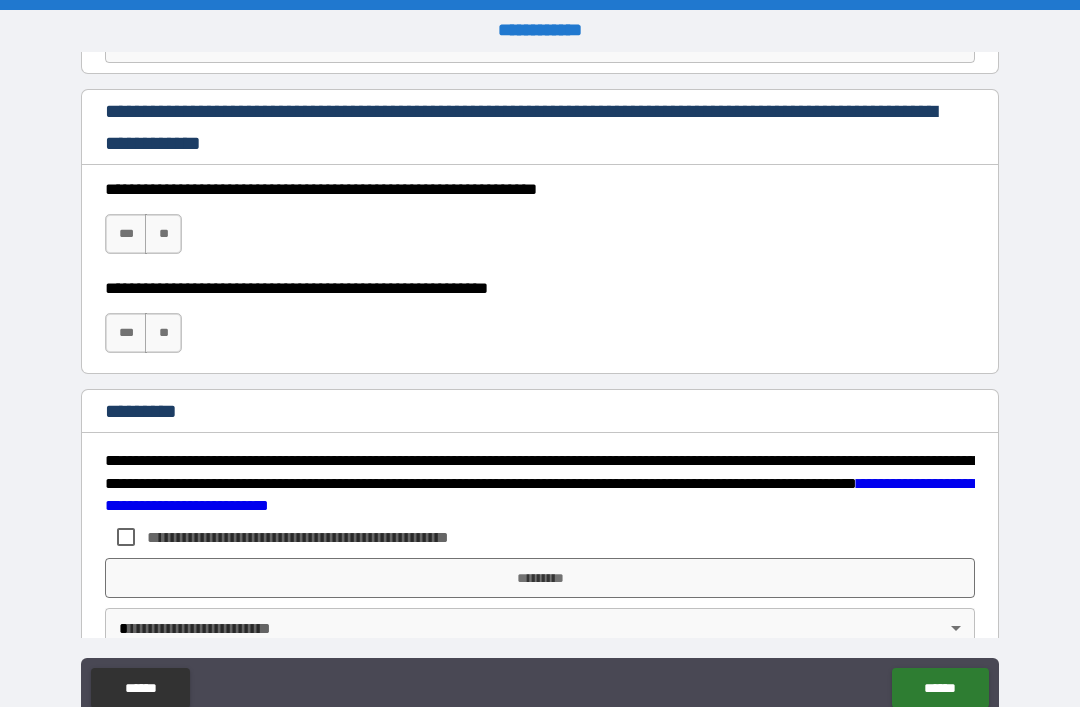 click on "***" at bounding box center [126, 234] 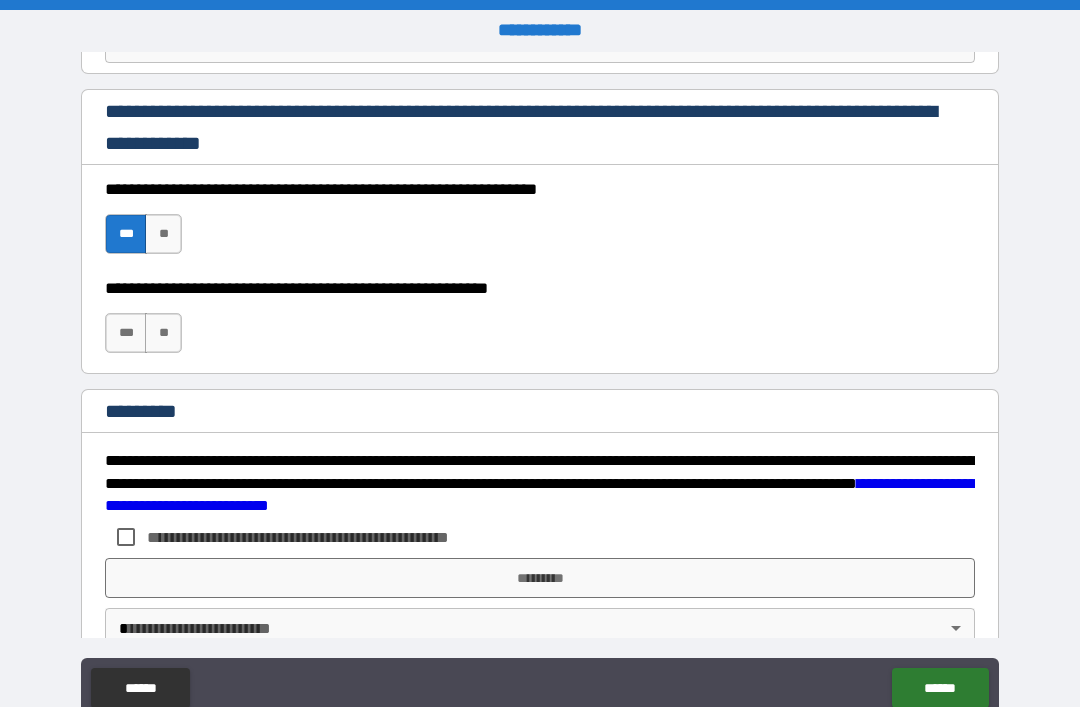 click on "***" at bounding box center (126, 333) 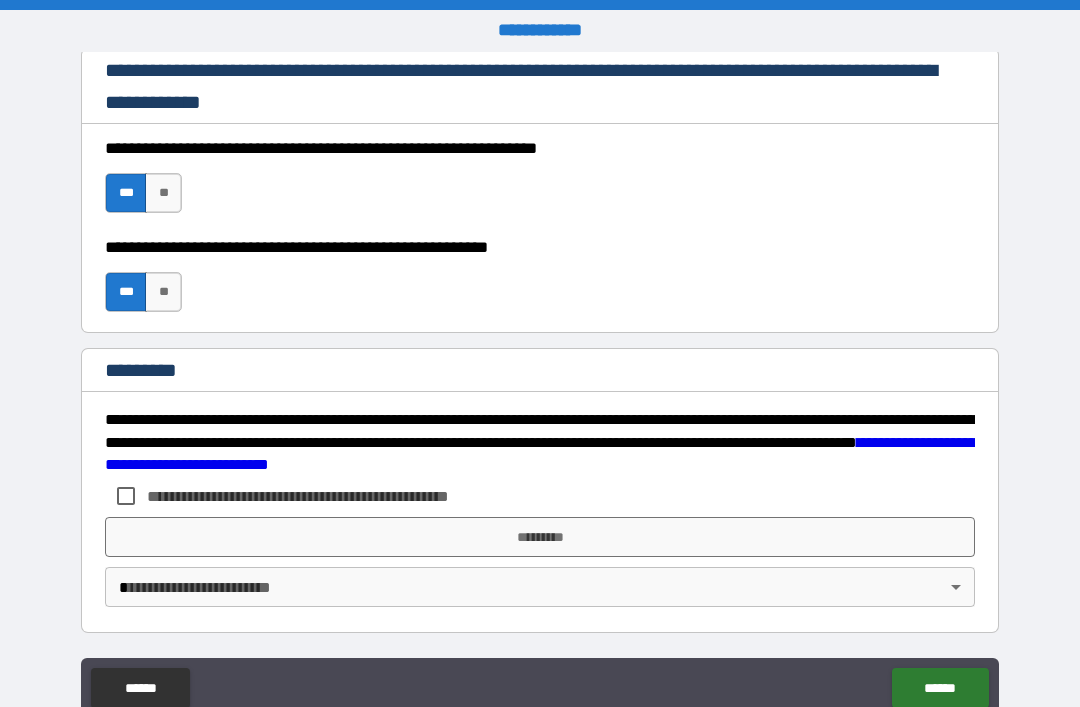 scroll, scrollTop: 2998, scrollLeft: 0, axis: vertical 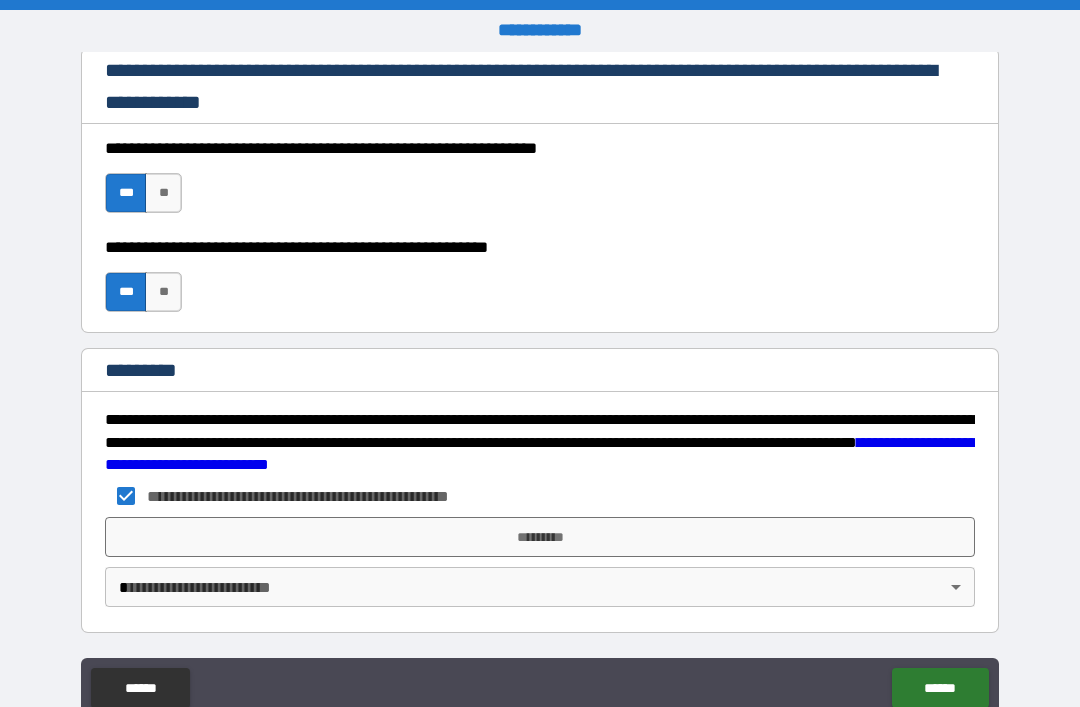 click on "*********" at bounding box center [540, 537] 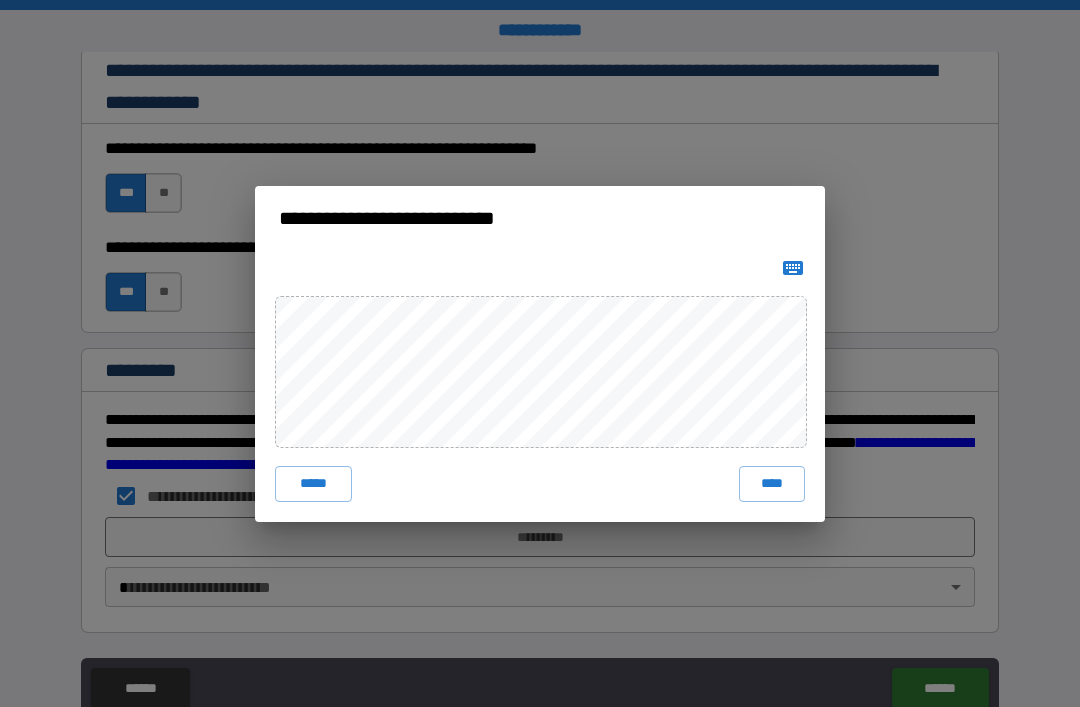 click on "****" at bounding box center [772, 484] 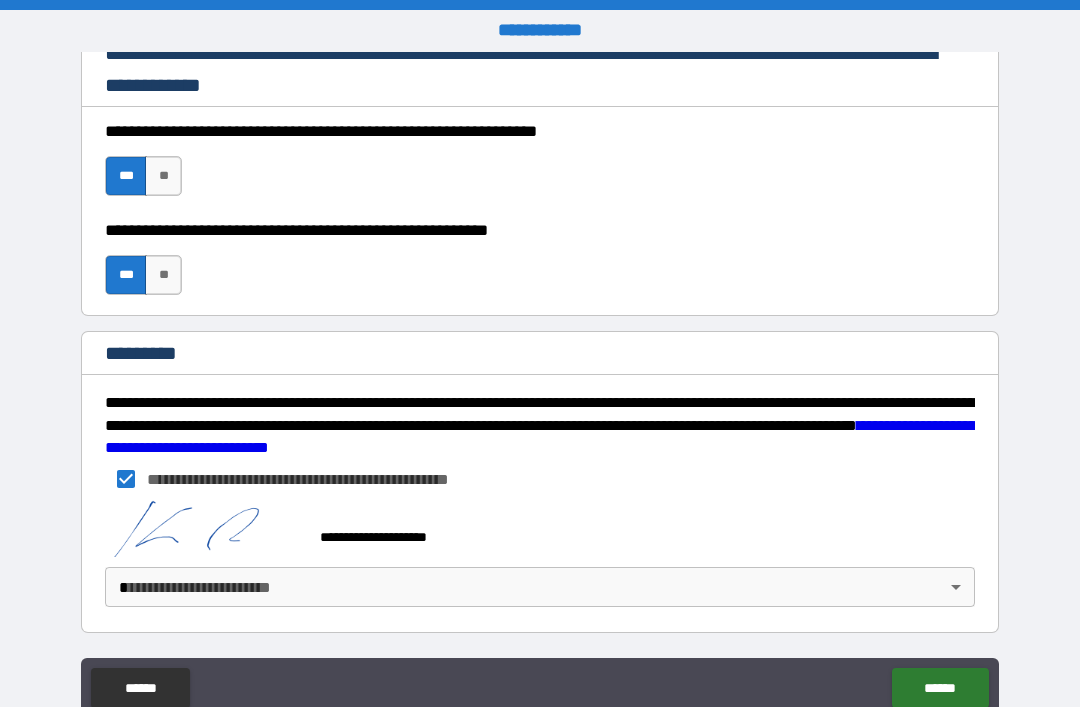 scroll, scrollTop: 3015, scrollLeft: 0, axis: vertical 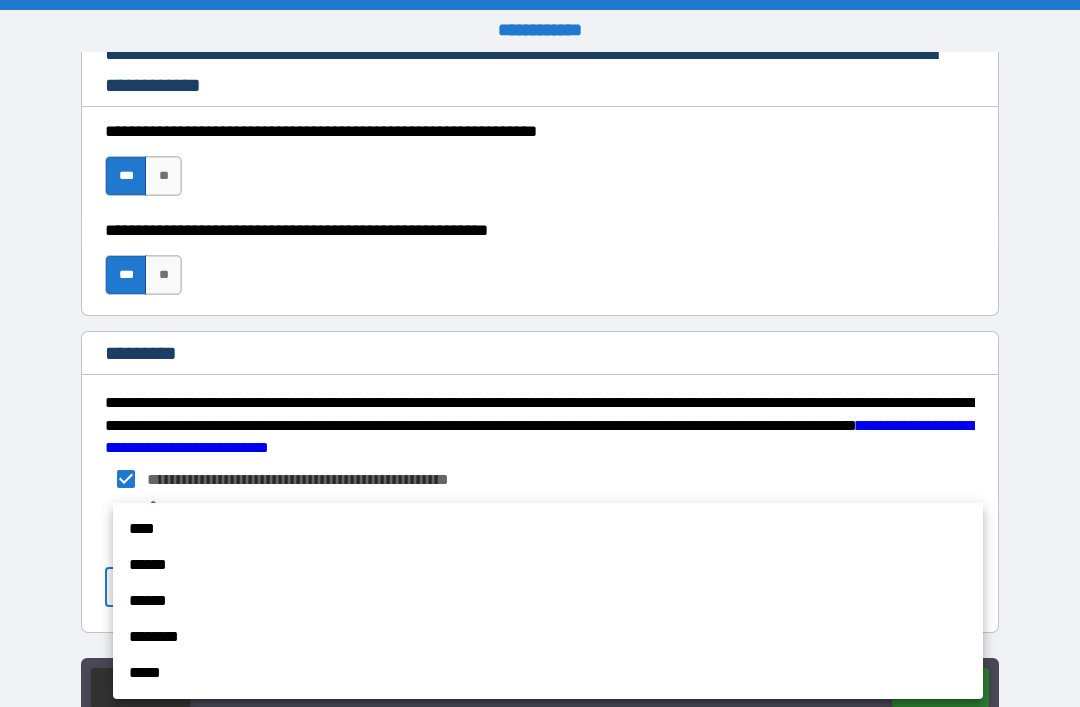 click on "******" at bounding box center [548, 565] 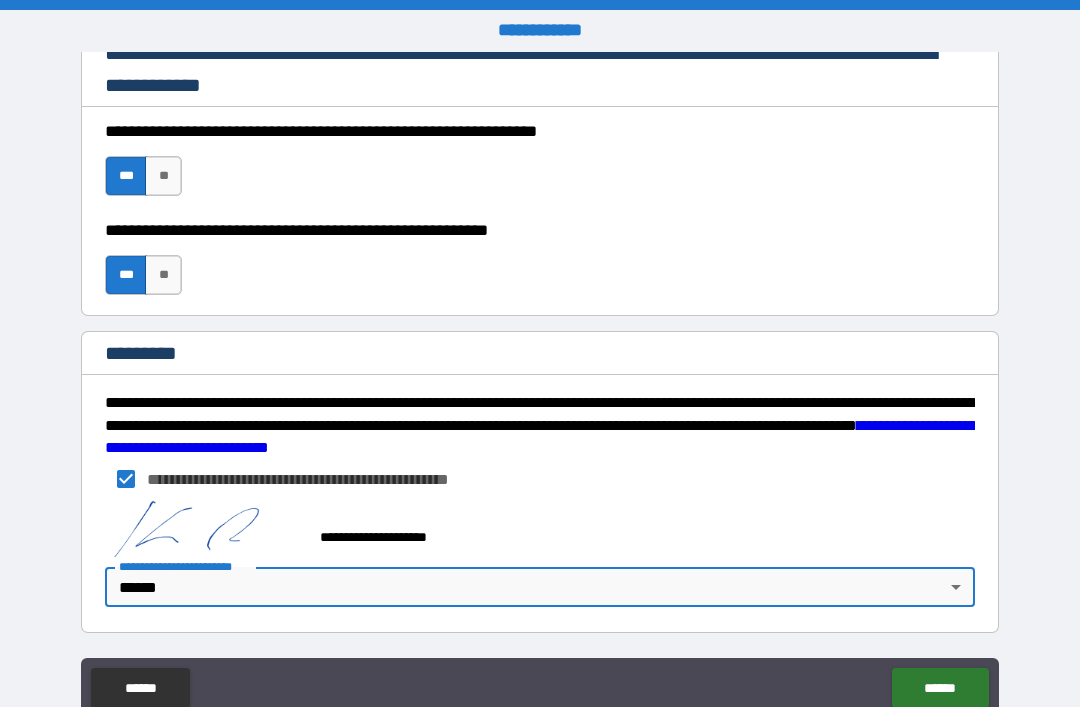 type on "*" 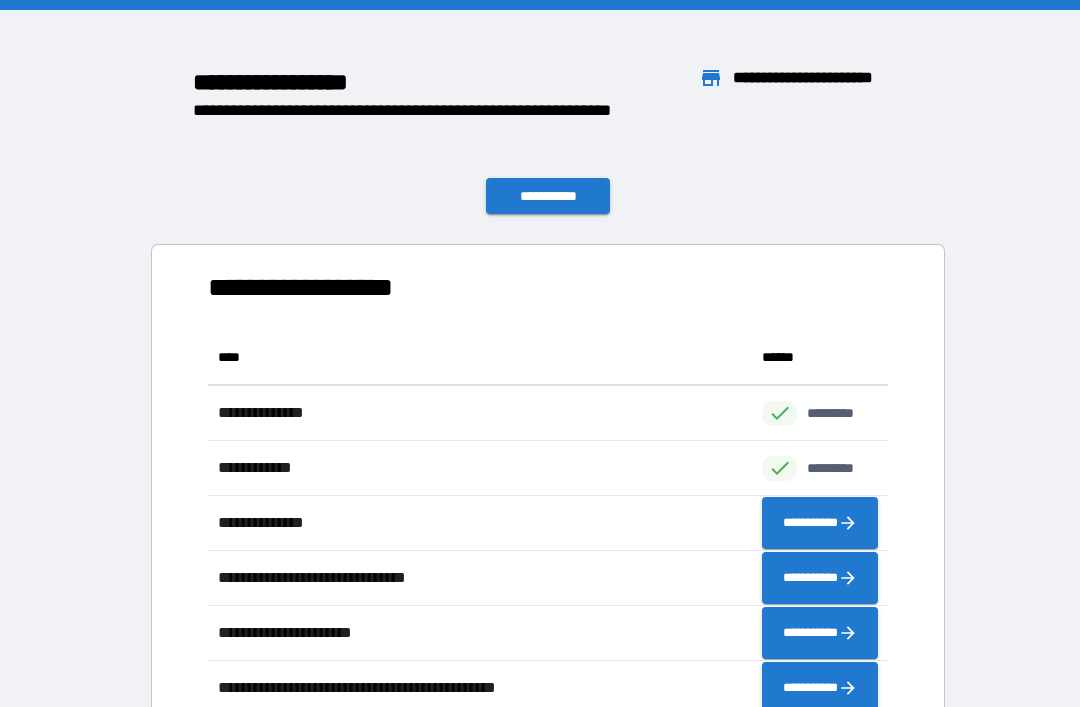 scroll, scrollTop: 1, scrollLeft: 1, axis: both 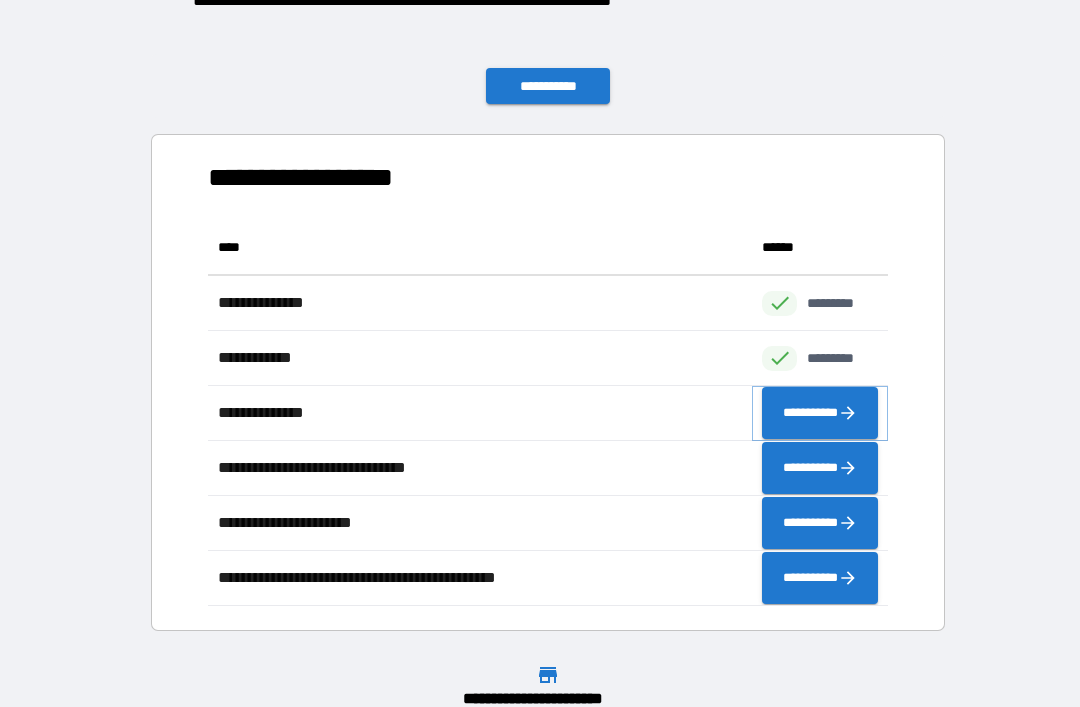 click on "**********" at bounding box center [820, 413] 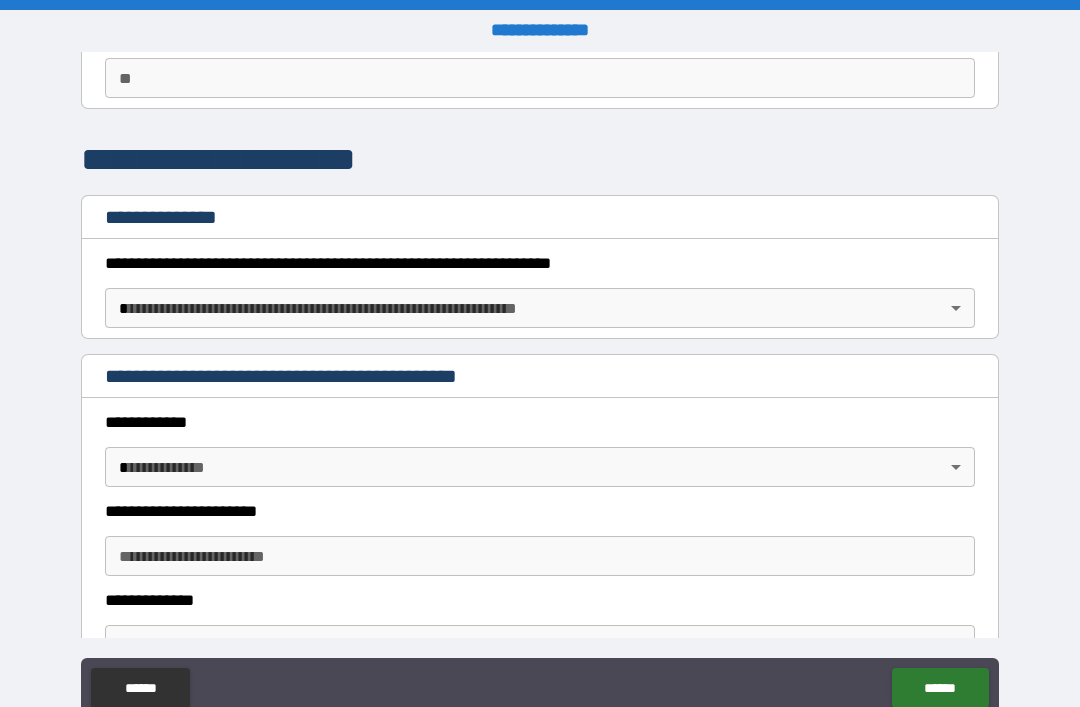 scroll, scrollTop: 191, scrollLeft: 0, axis: vertical 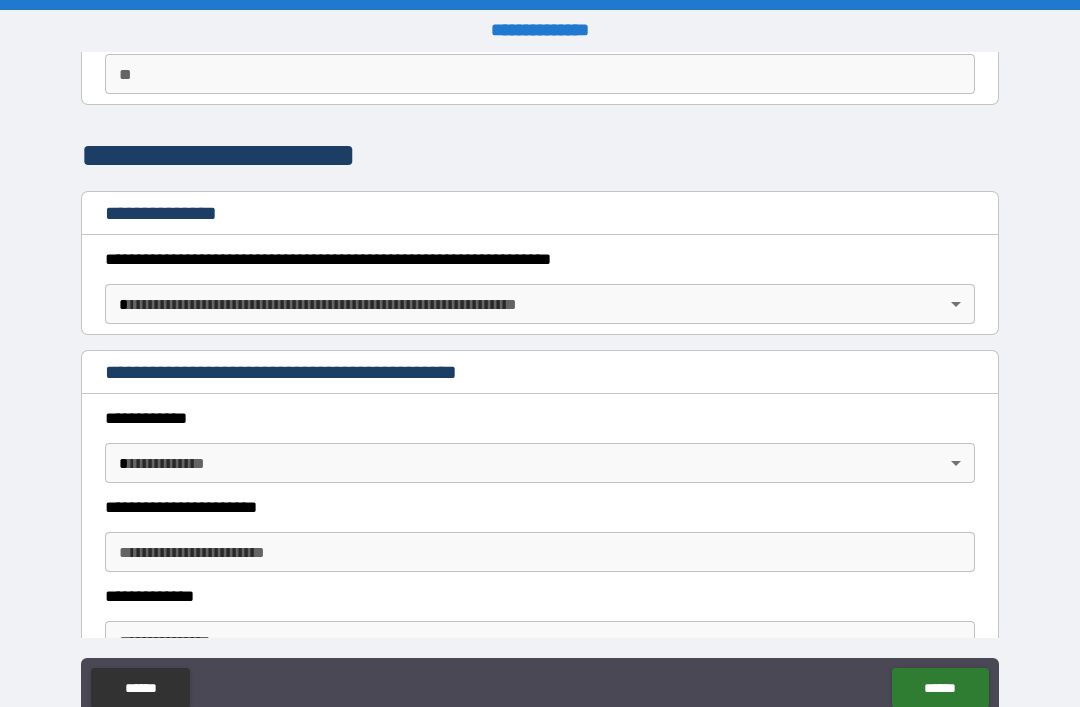click on "**********" at bounding box center (540, 385) 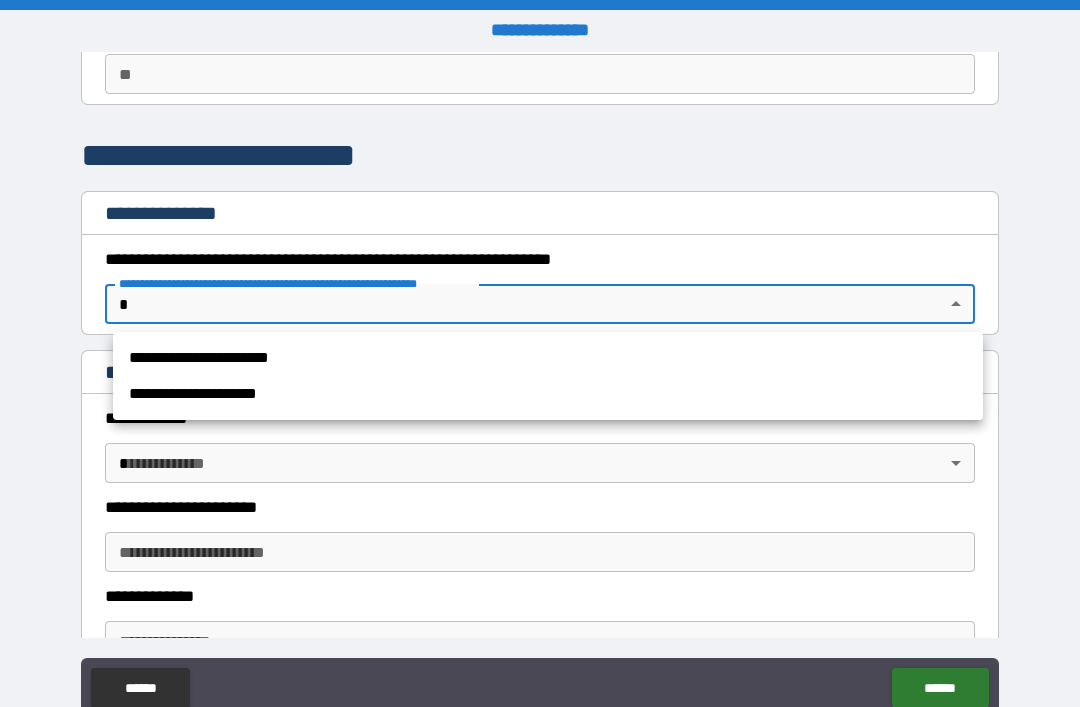 click on "**********" at bounding box center [548, 394] 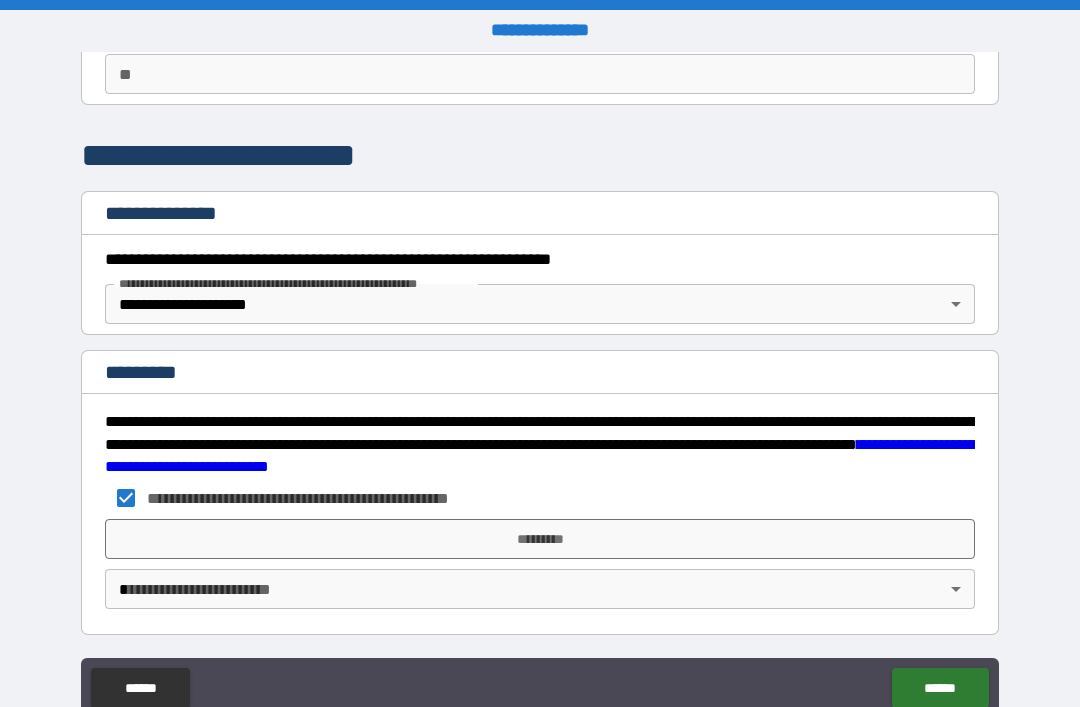 click on "*********" at bounding box center (540, 539) 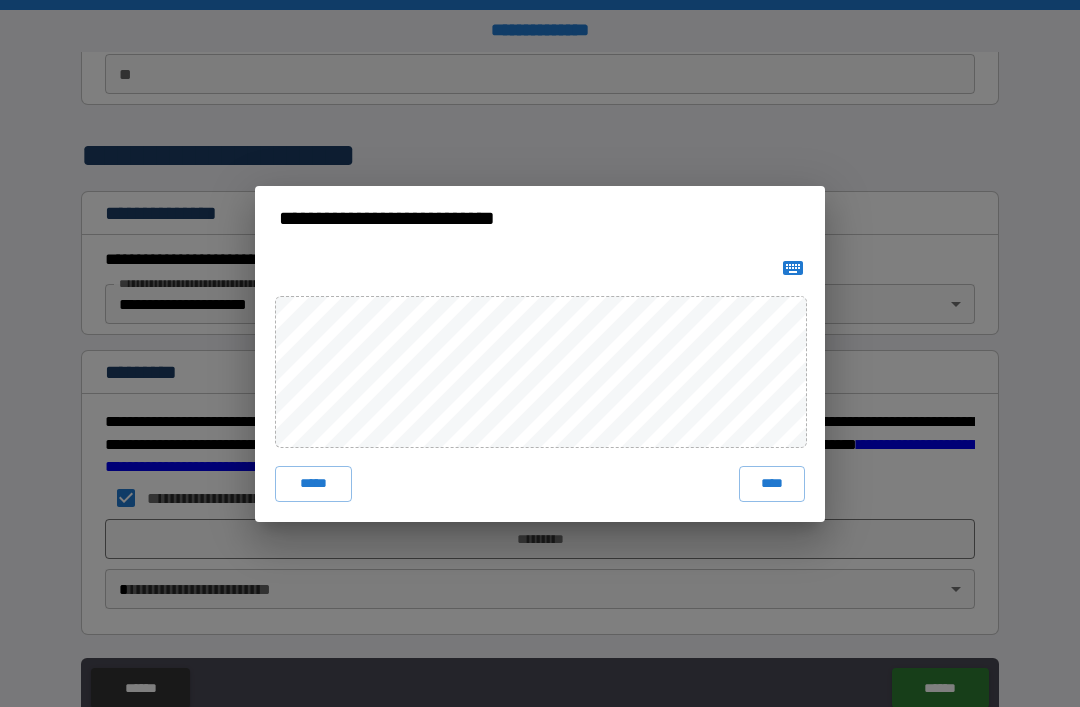 click on "****" at bounding box center [772, 484] 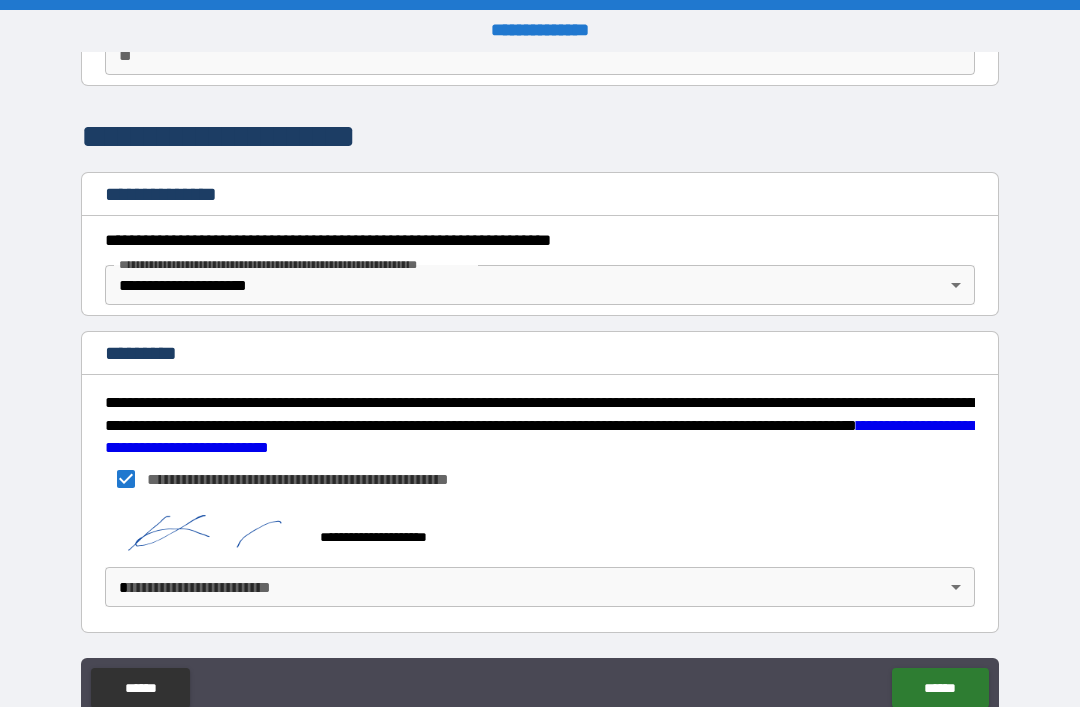 scroll, scrollTop: 210, scrollLeft: 0, axis: vertical 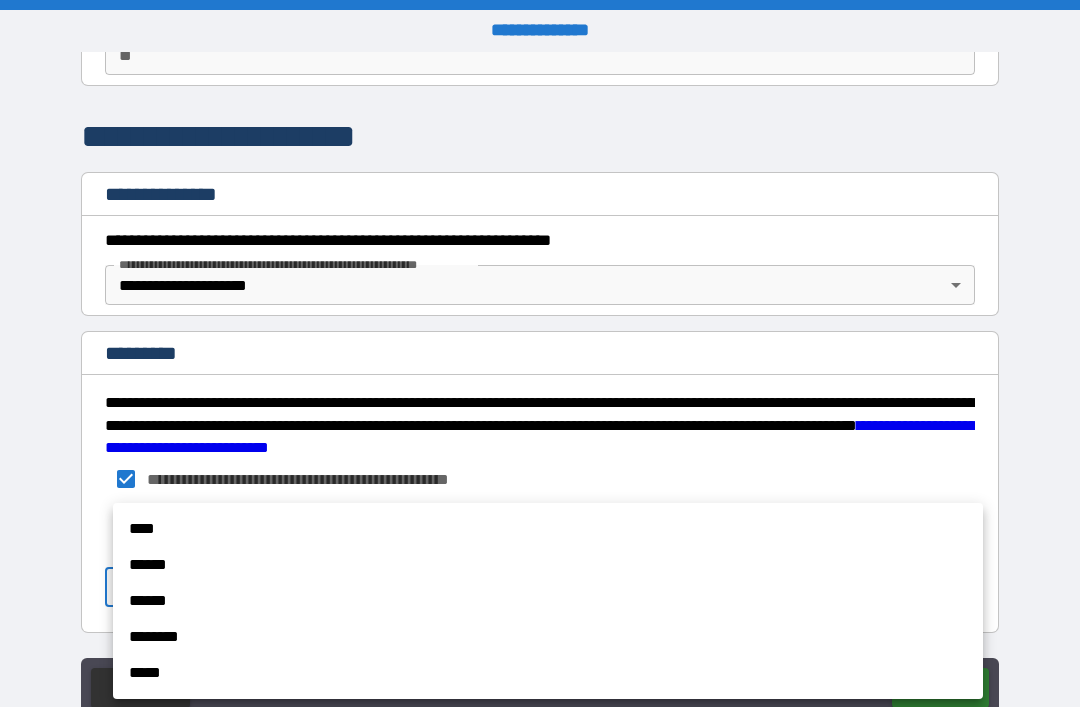 click on "******" at bounding box center (548, 565) 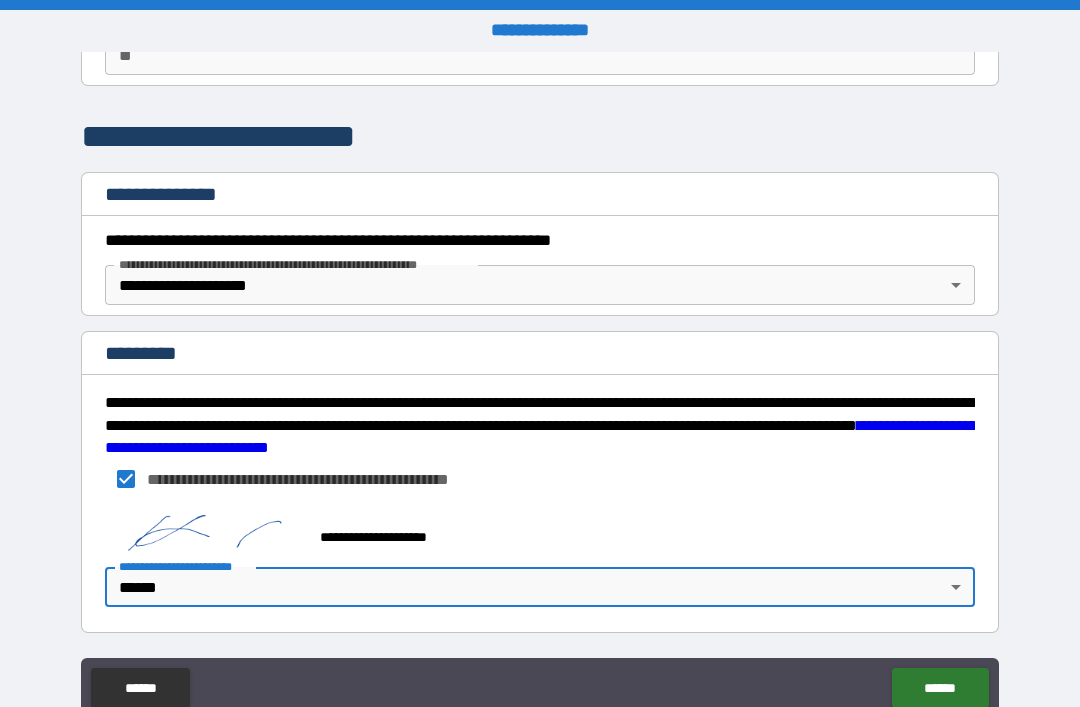 type on "*" 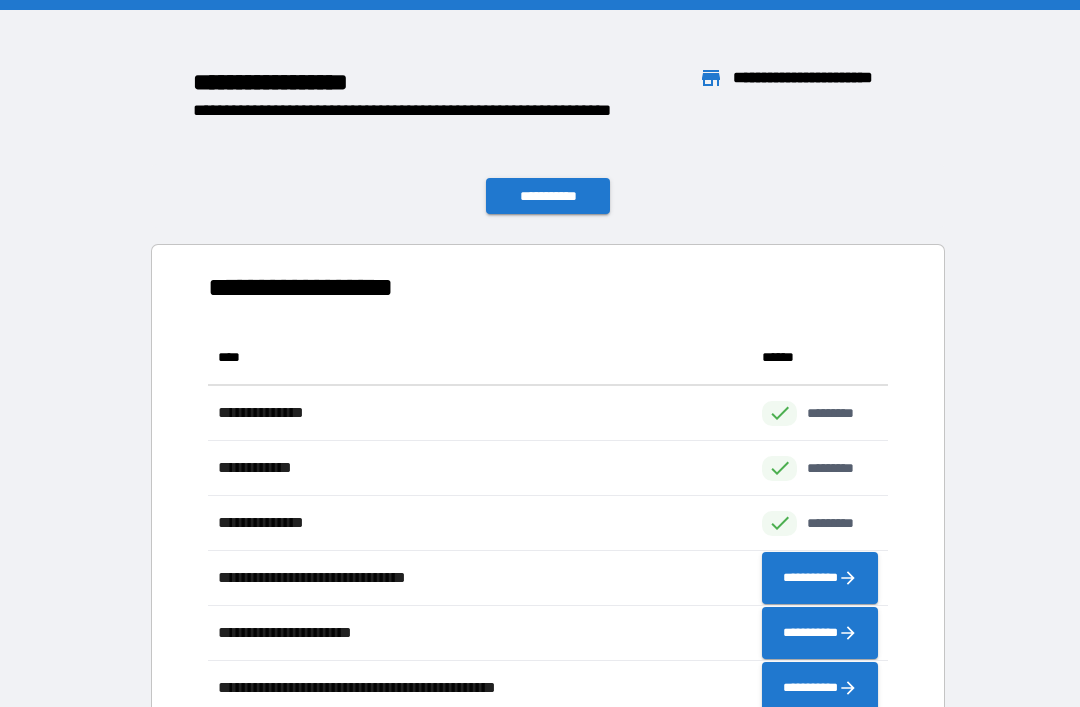 scroll, scrollTop: 1, scrollLeft: 1, axis: both 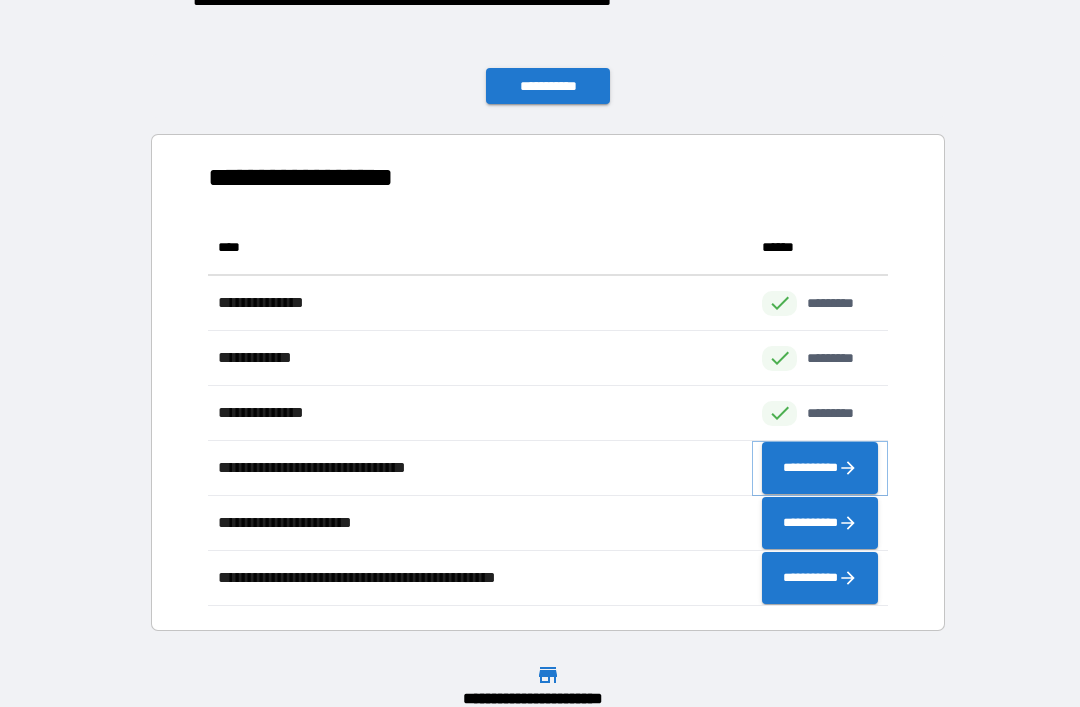 click on "**********" at bounding box center [820, 468] 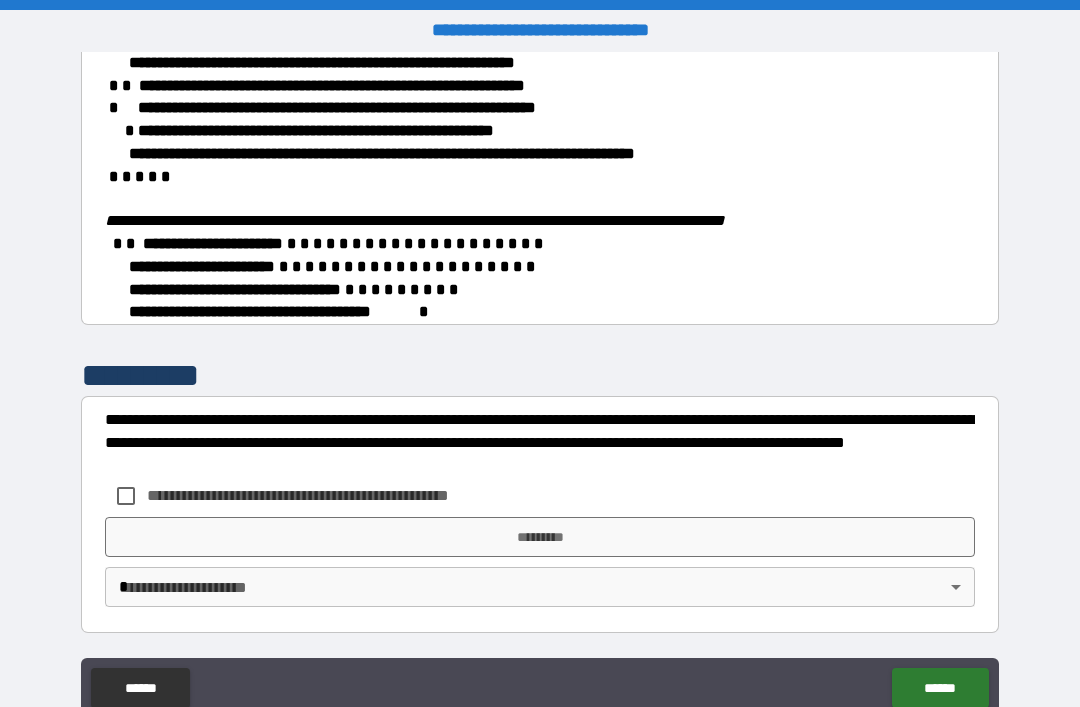 scroll, scrollTop: 488, scrollLeft: 0, axis: vertical 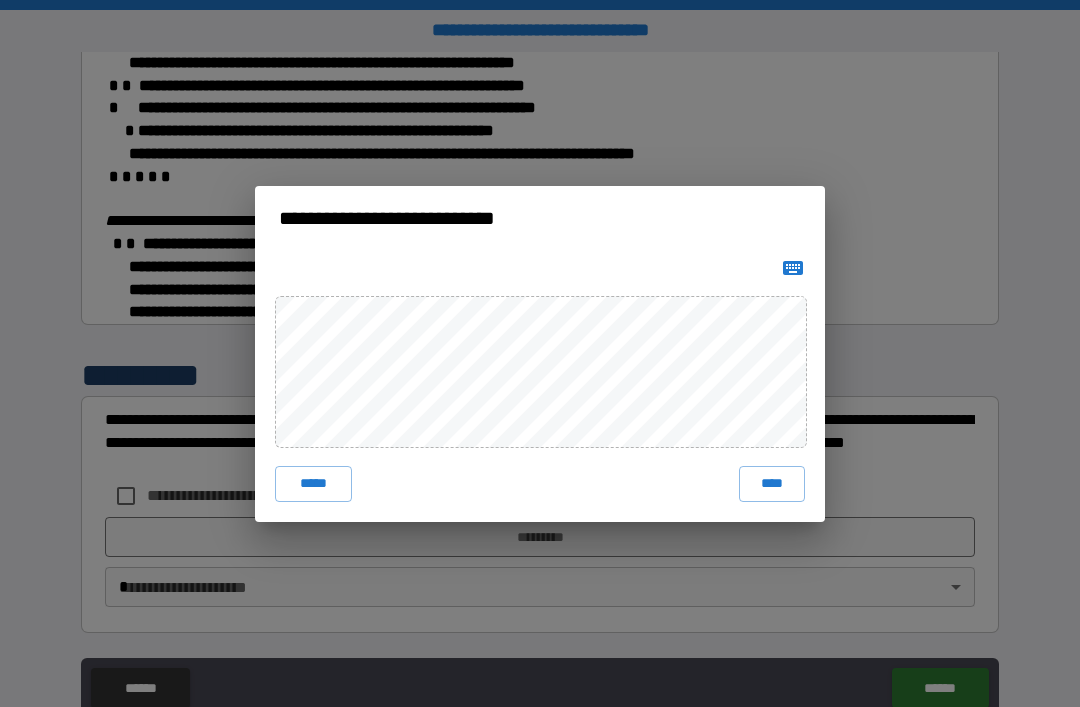 click on "****" at bounding box center (772, 484) 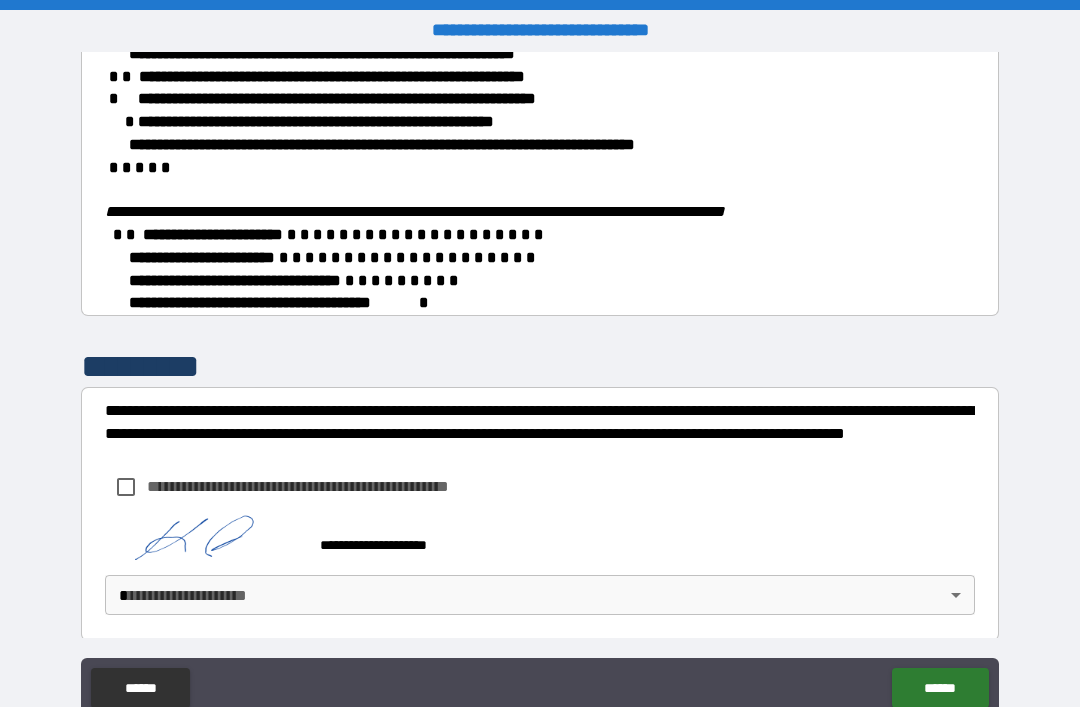 click on "**********" at bounding box center [540, 385] 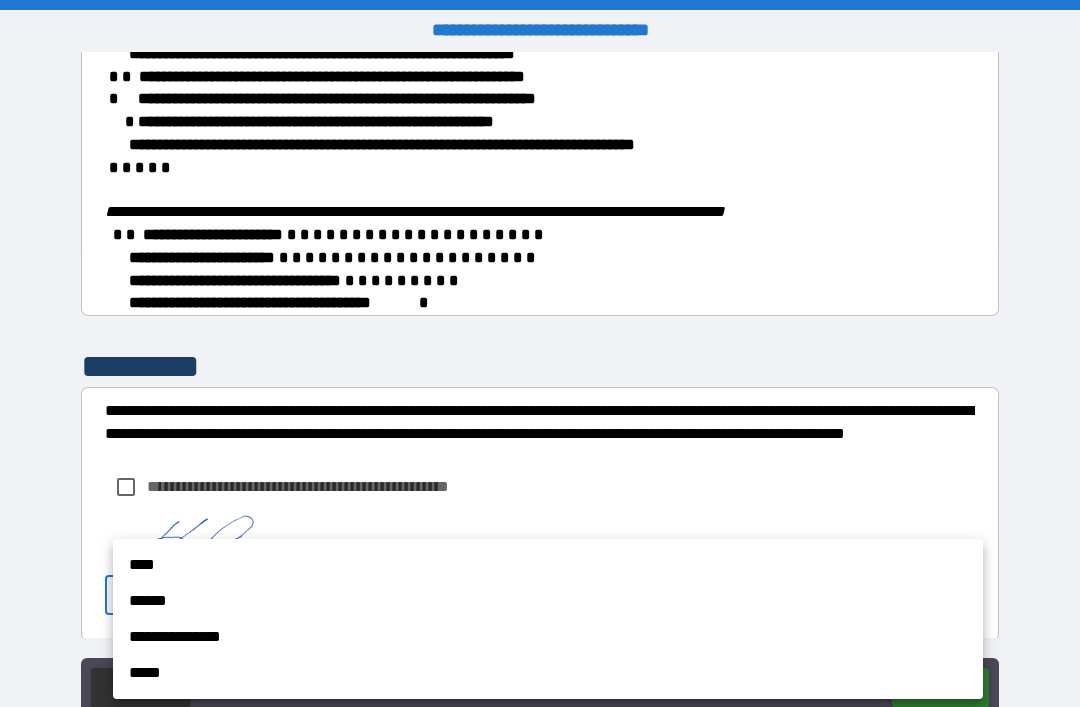 click on "**********" at bounding box center (548, 637) 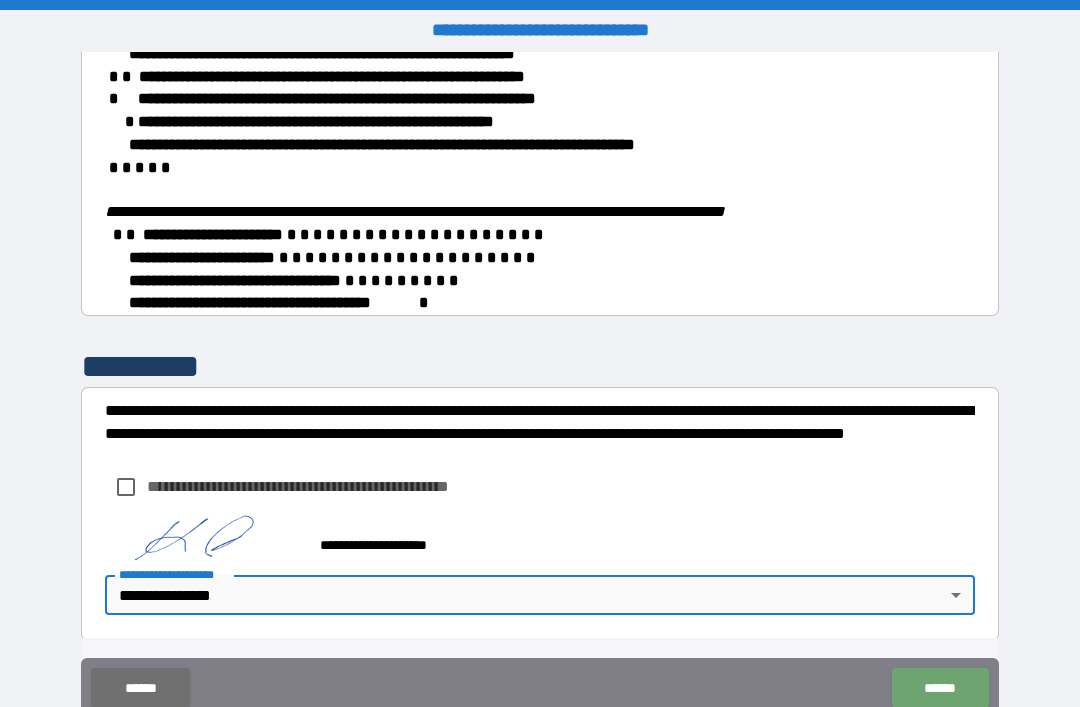 click on "******" at bounding box center [940, 688] 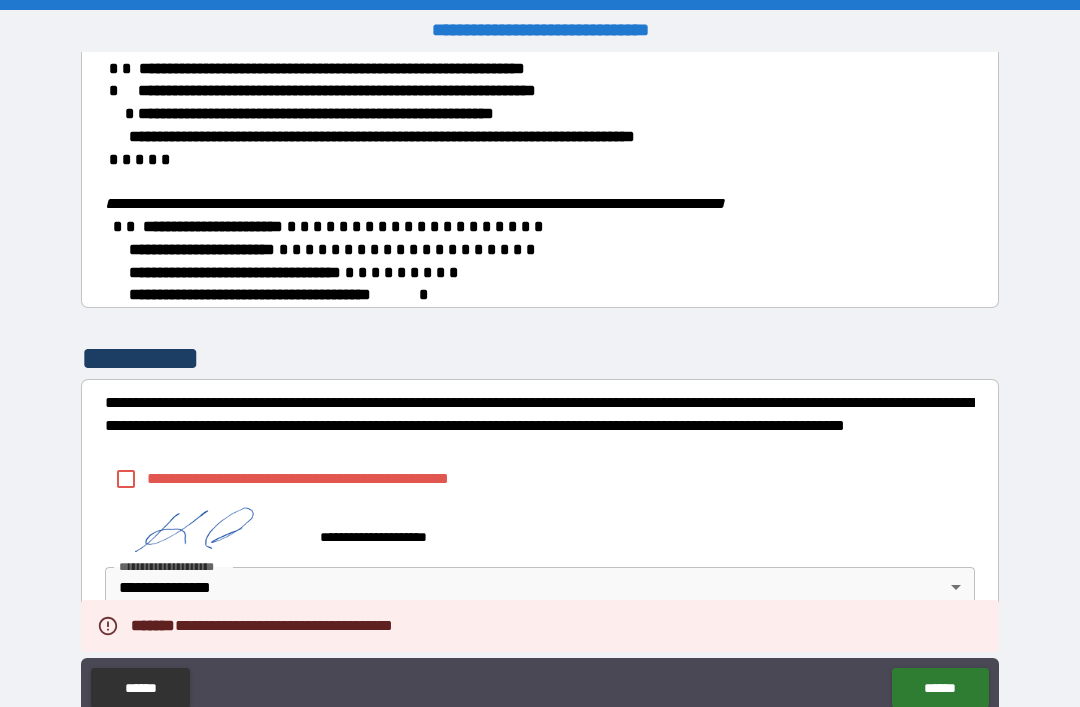 scroll, scrollTop: 505, scrollLeft: 0, axis: vertical 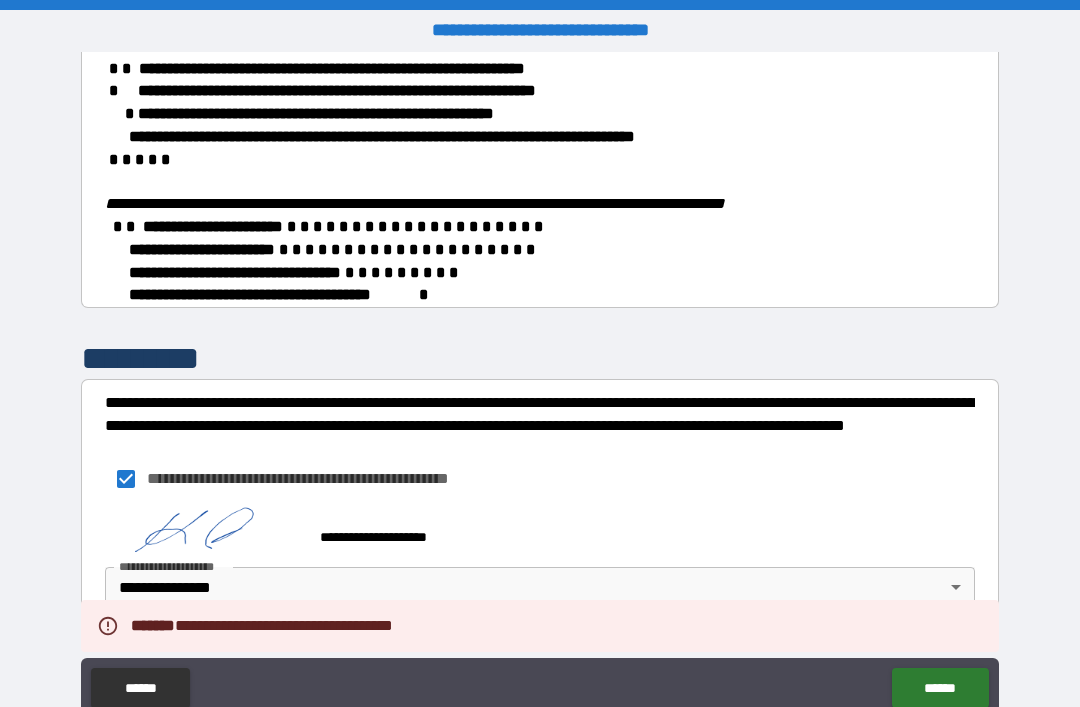 click on "******" at bounding box center (940, 688) 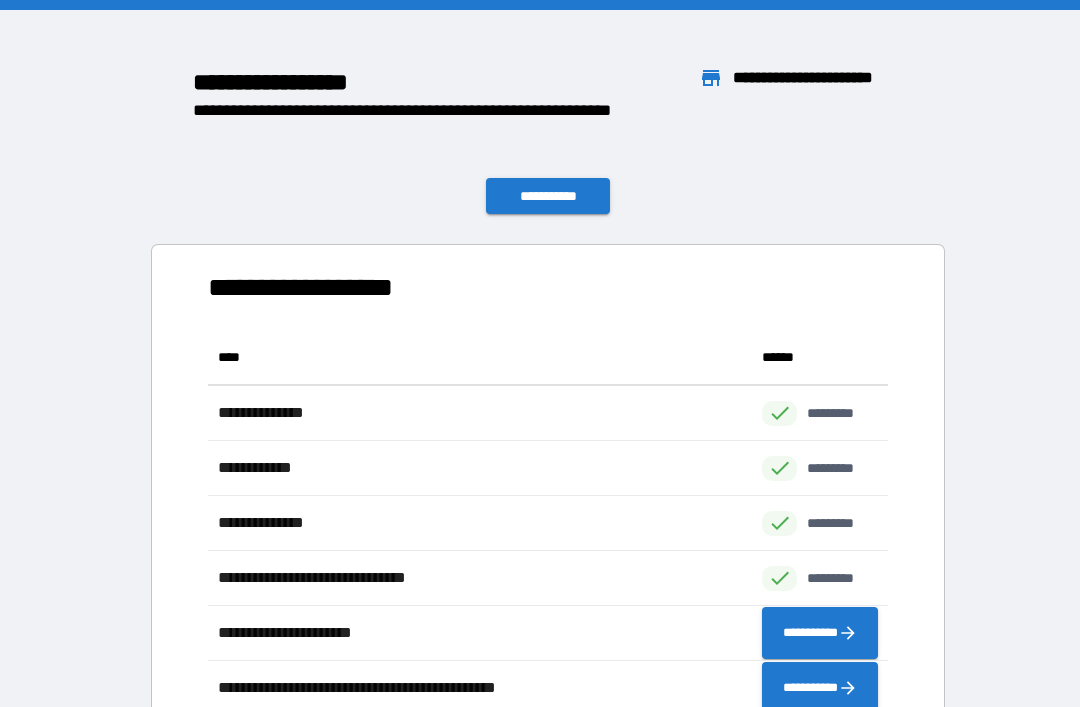 scroll, scrollTop: 1, scrollLeft: 1, axis: both 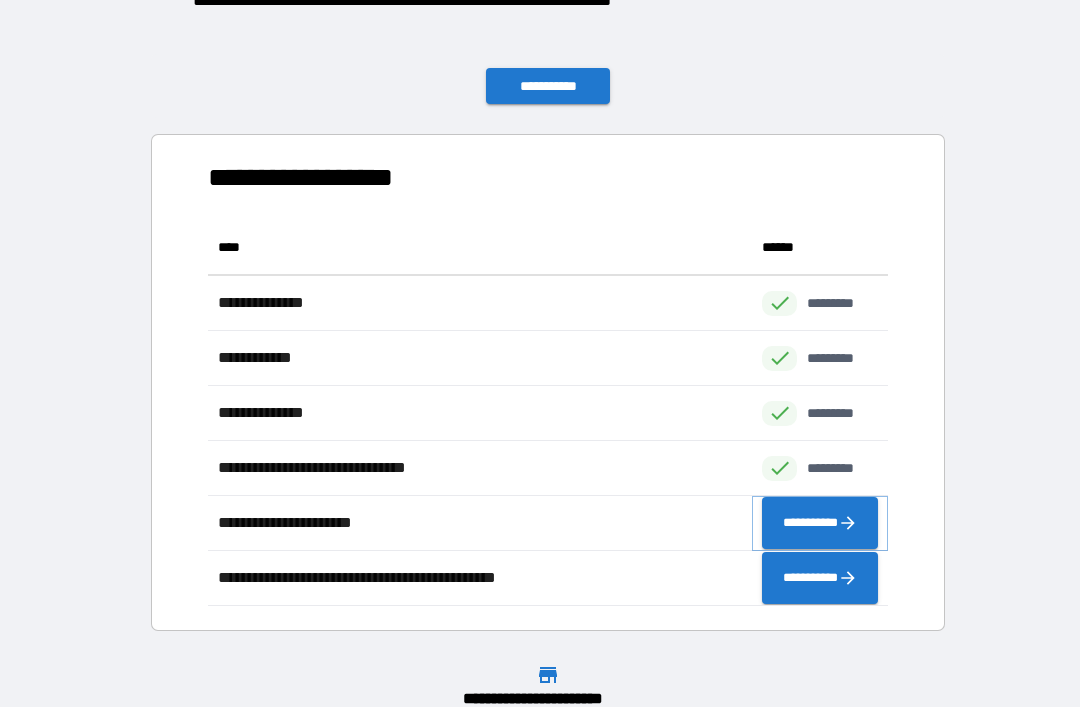 click 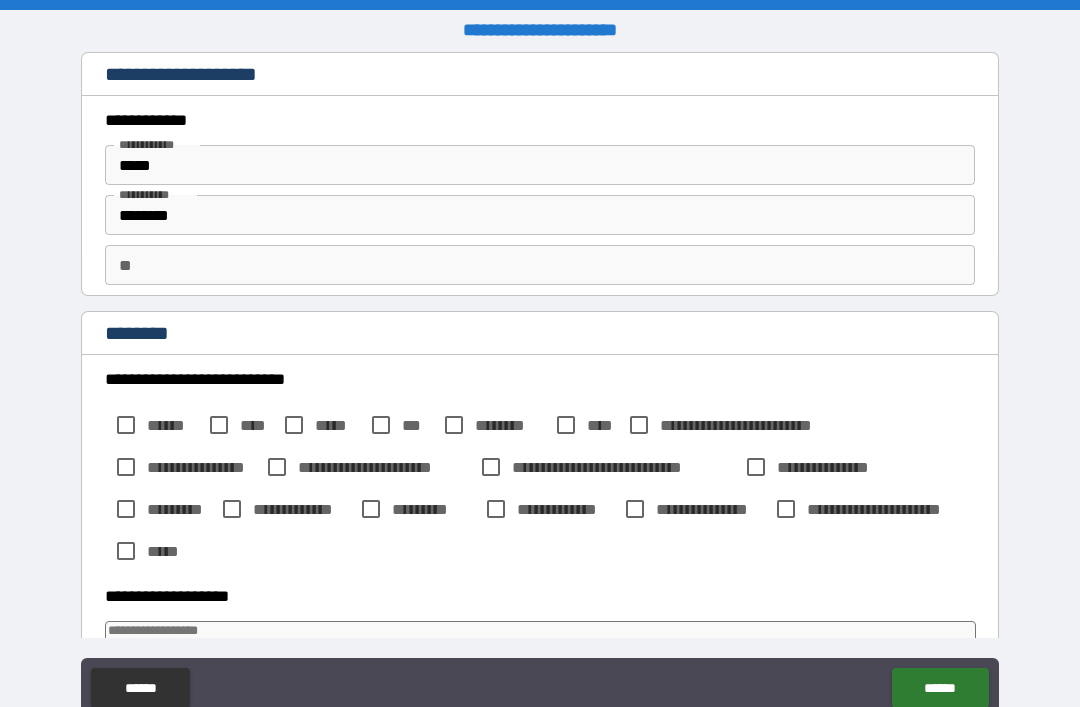 type on "*" 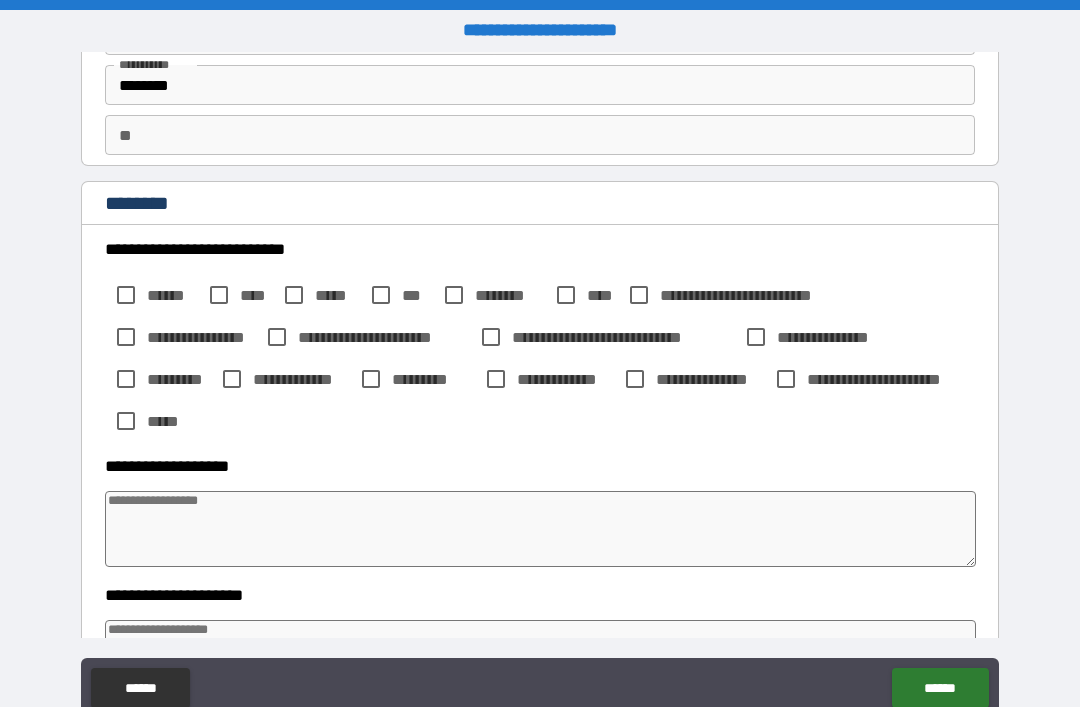 scroll, scrollTop: 132, scrollLeft: 0, axis: vertical 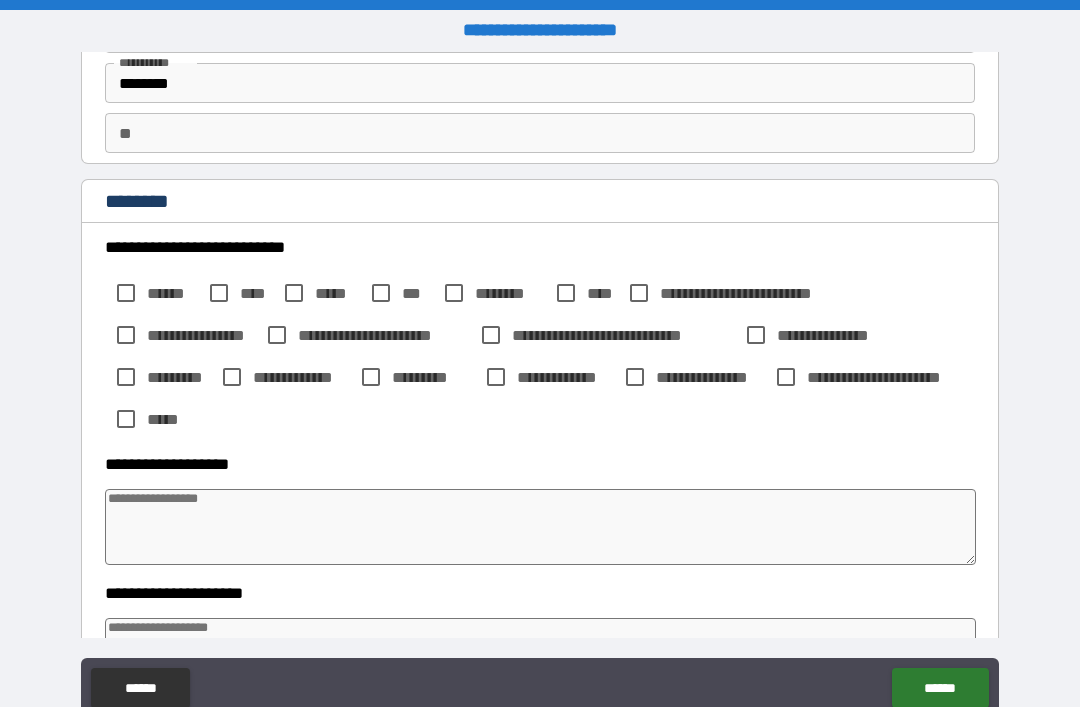 type on "*" 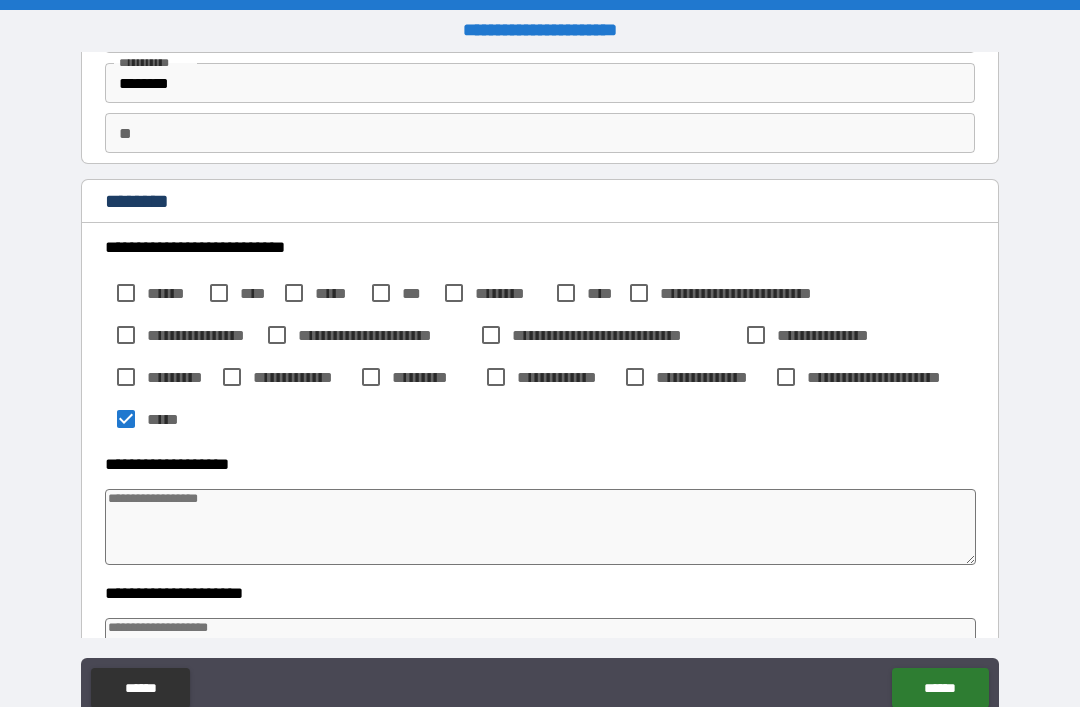 type on "*" 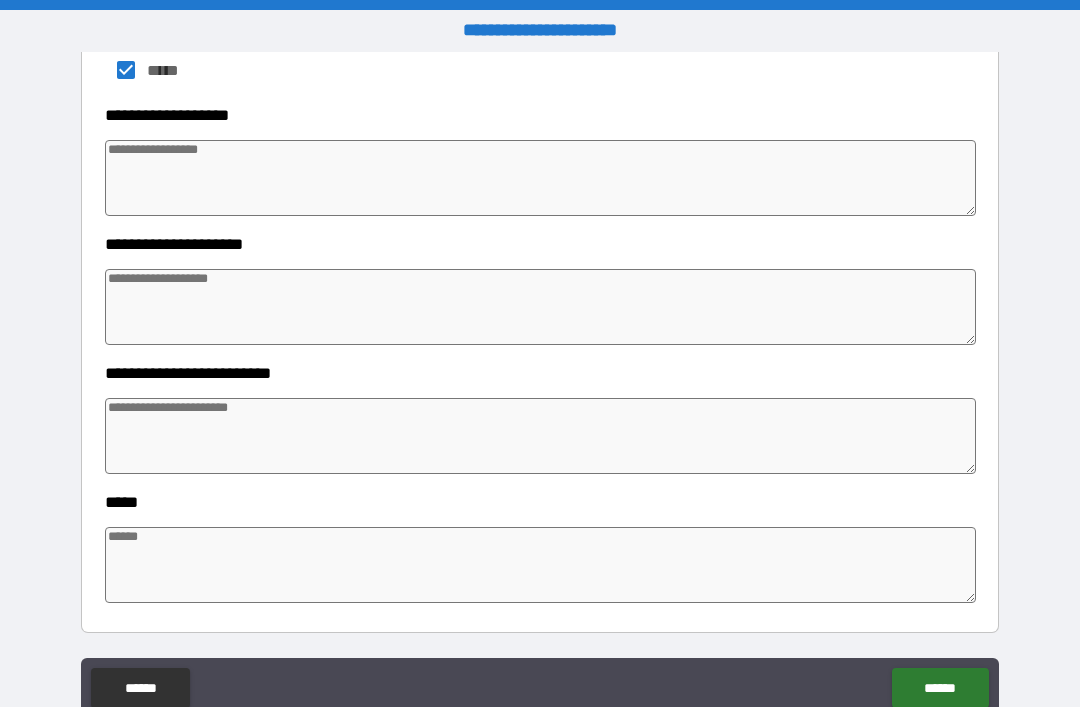scroll, scrollTop: 481, scrollLeft: 0, axis: vertical 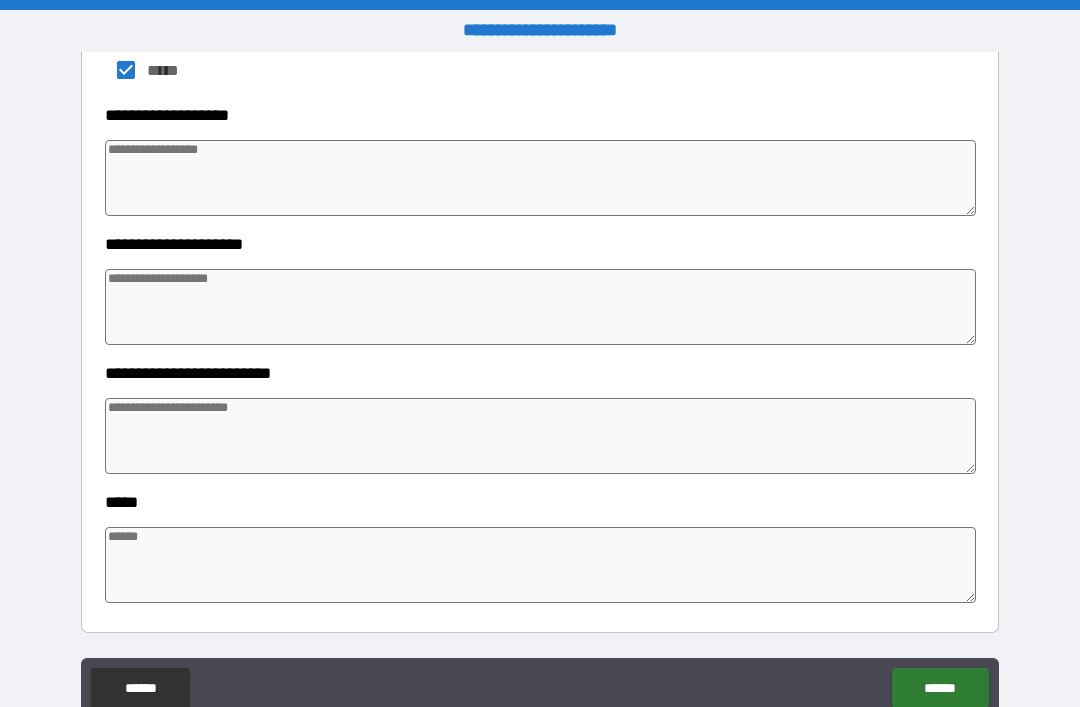 click on "******" at bounding box center [940, 688] 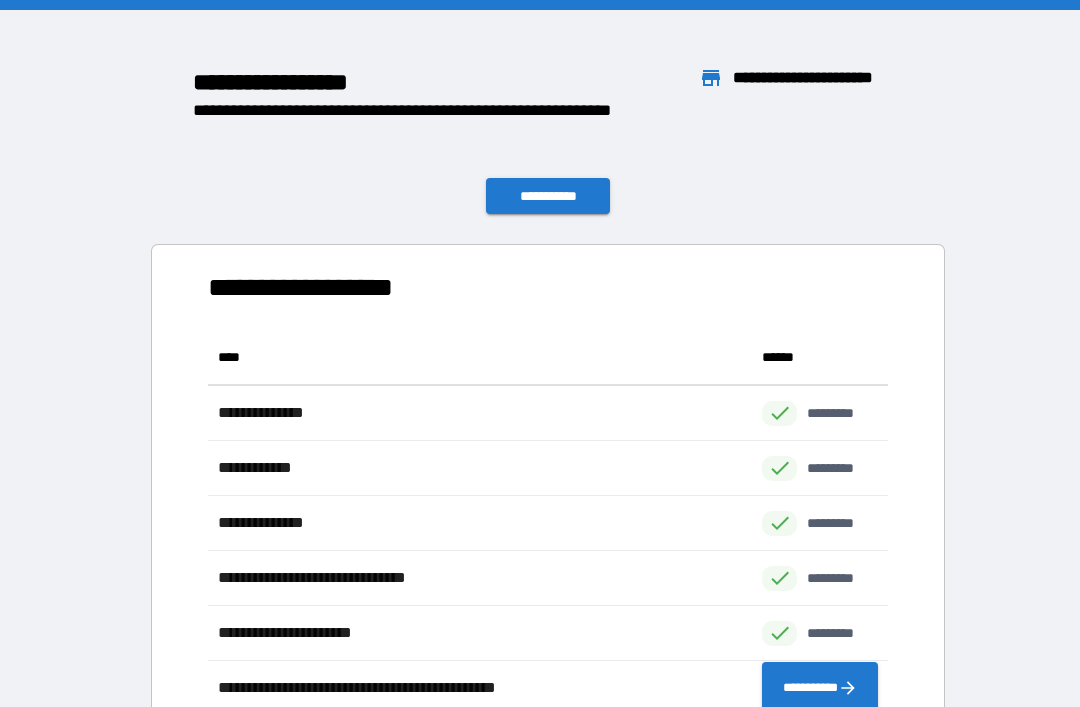scroll, scrollTop: 386, scrollLeft: 680, axis: both 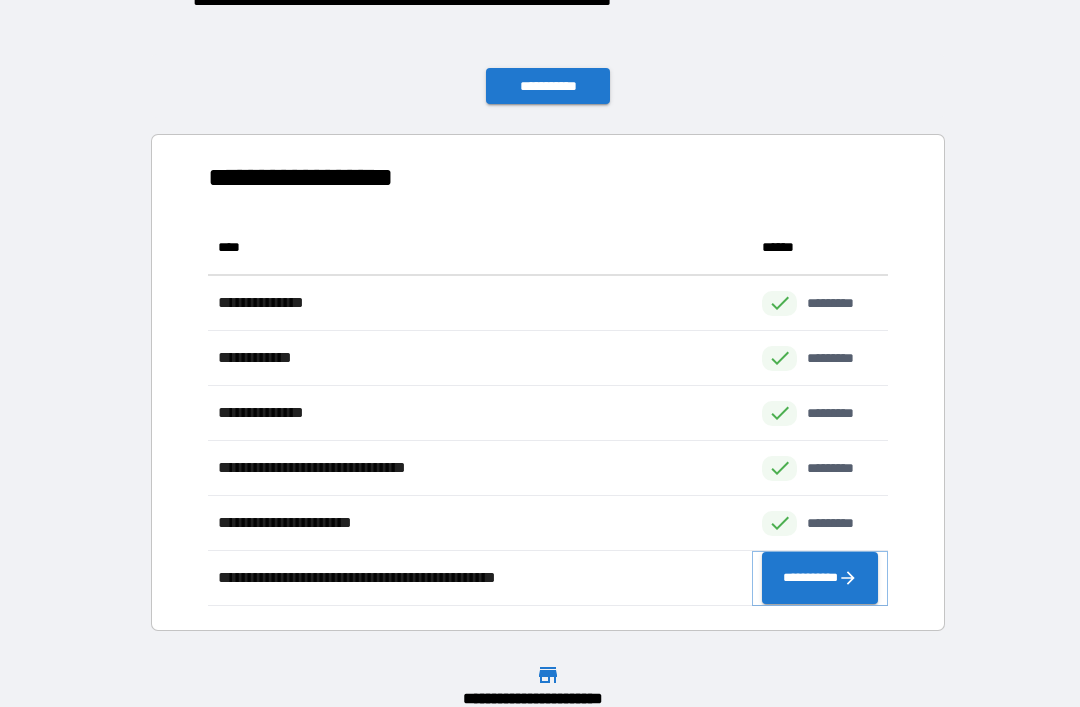 click on "**********" at bounding box center (820, 578) 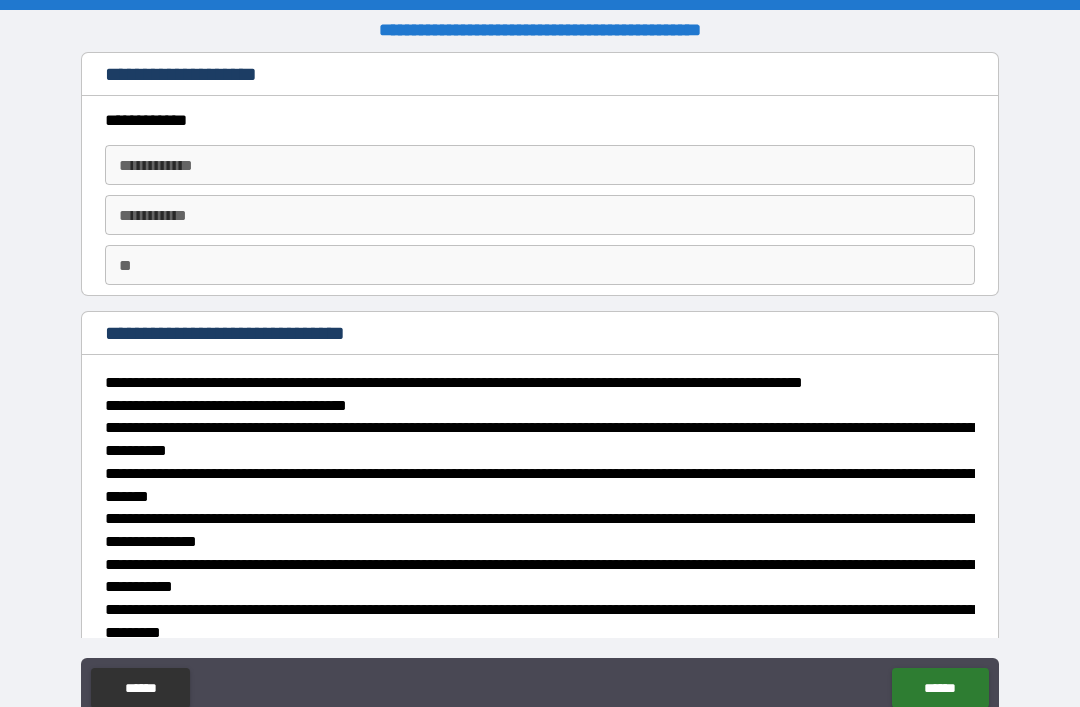 type on "*" 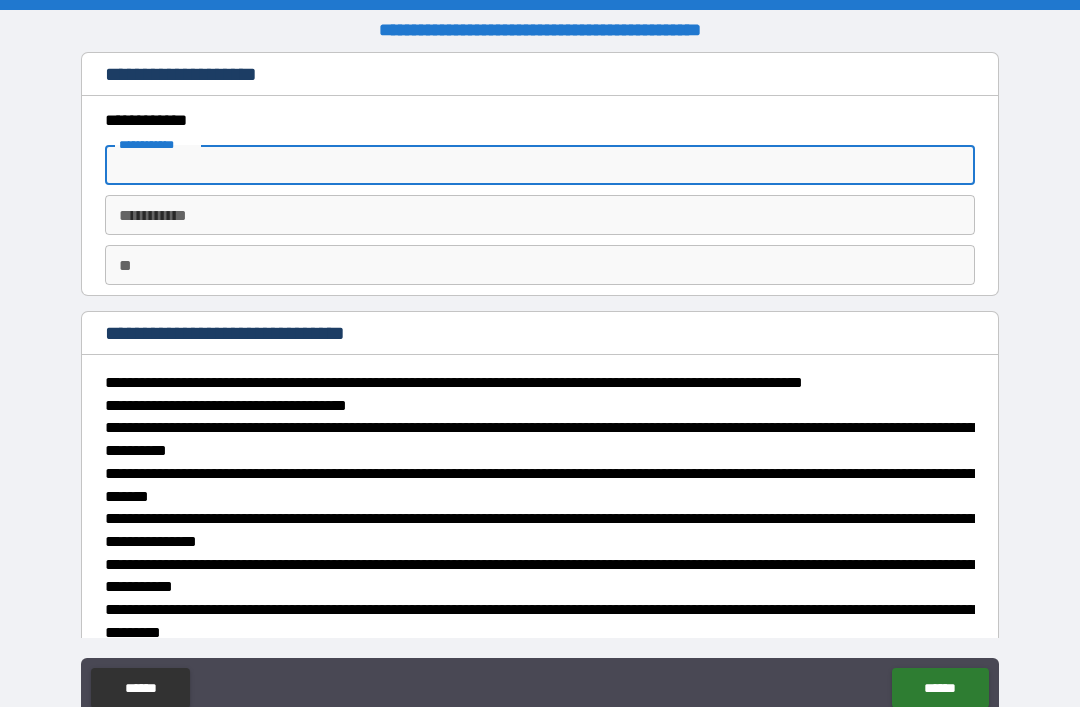 type on "*" 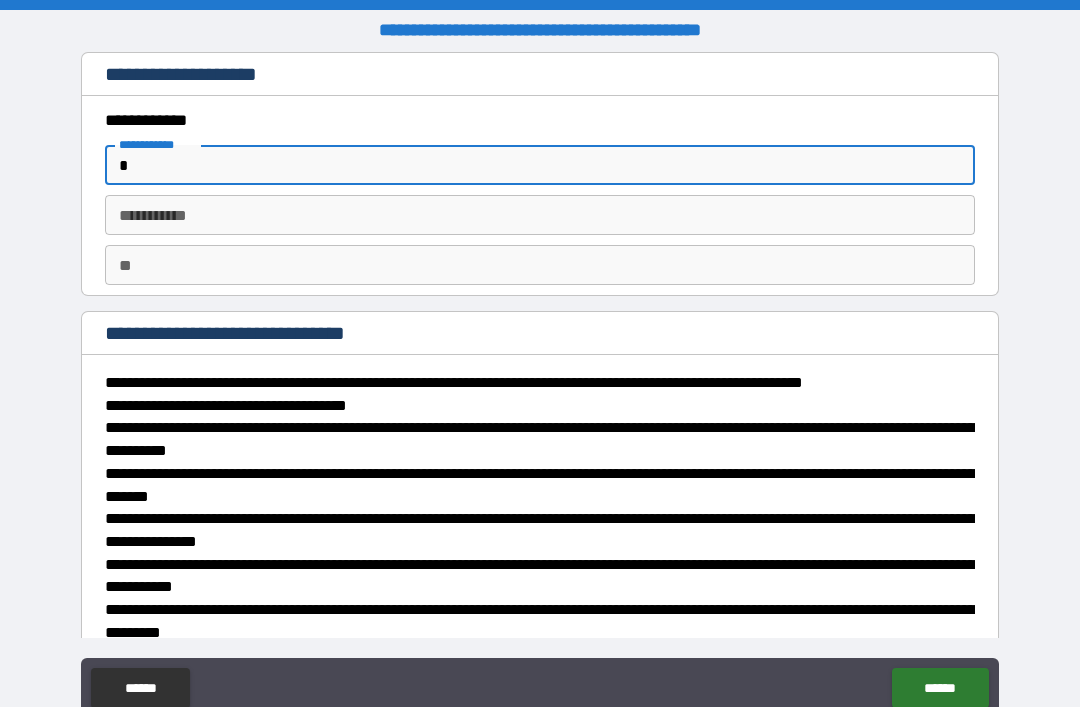 type on "*" 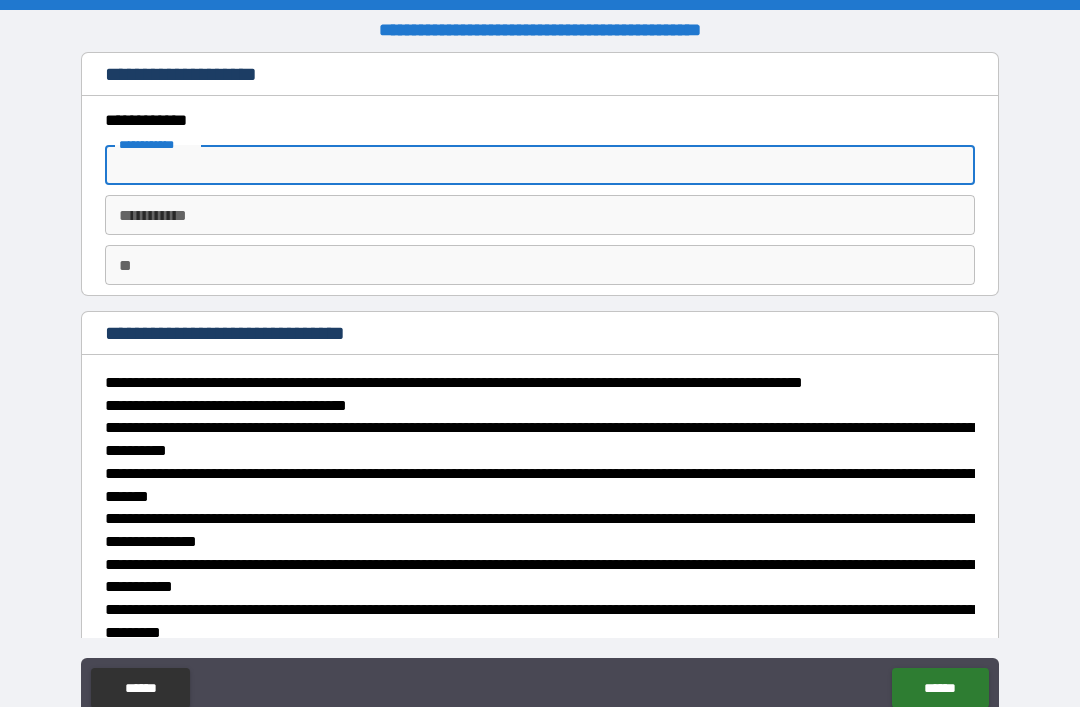 type on "*" 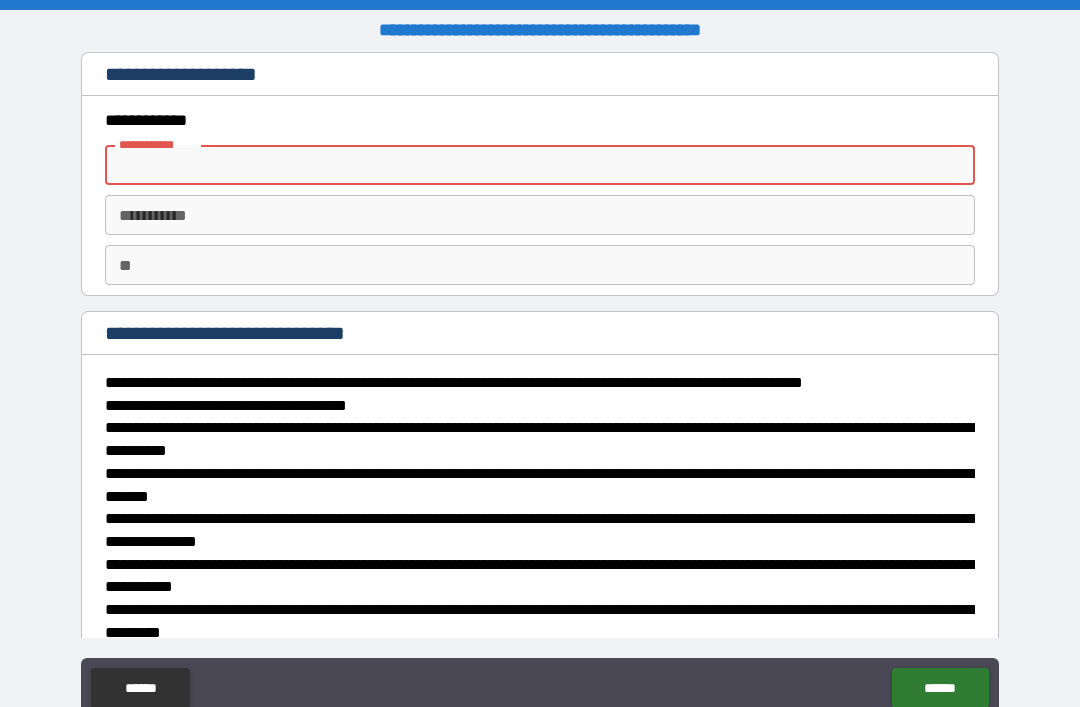 type on "*" 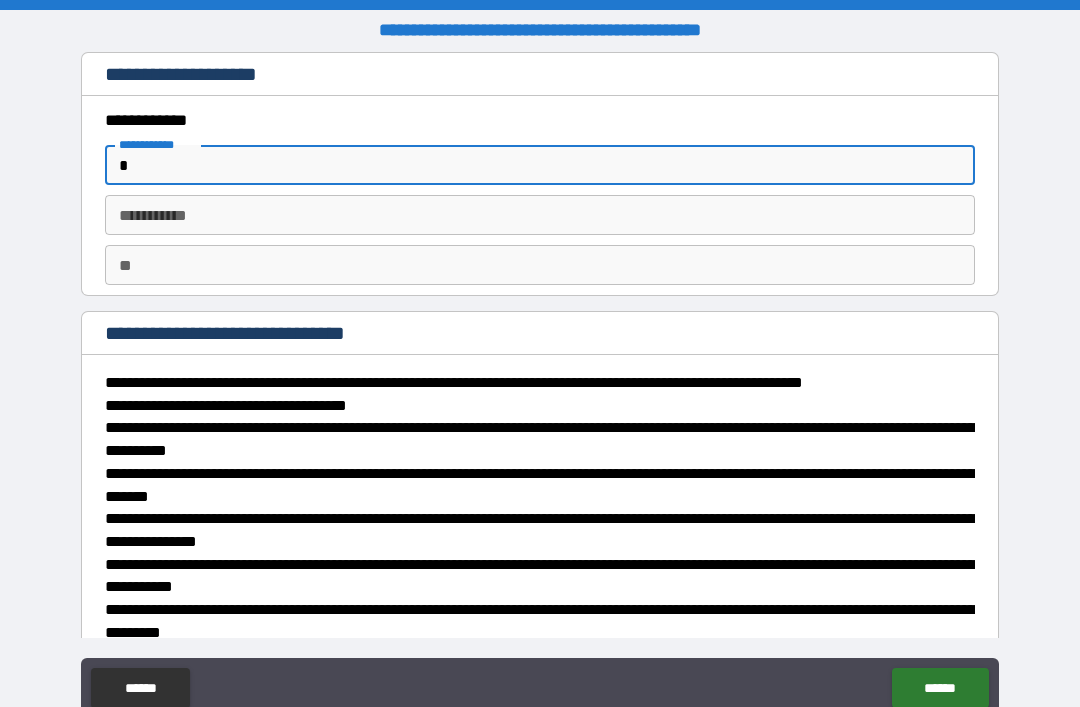type on "*" 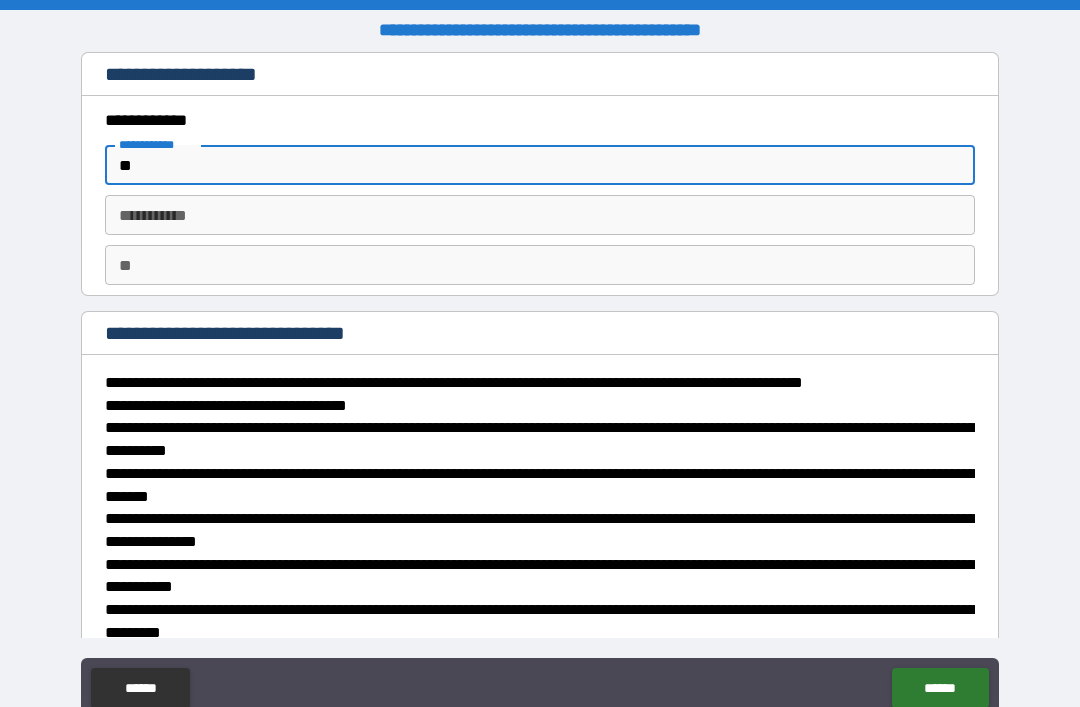 type on "*" 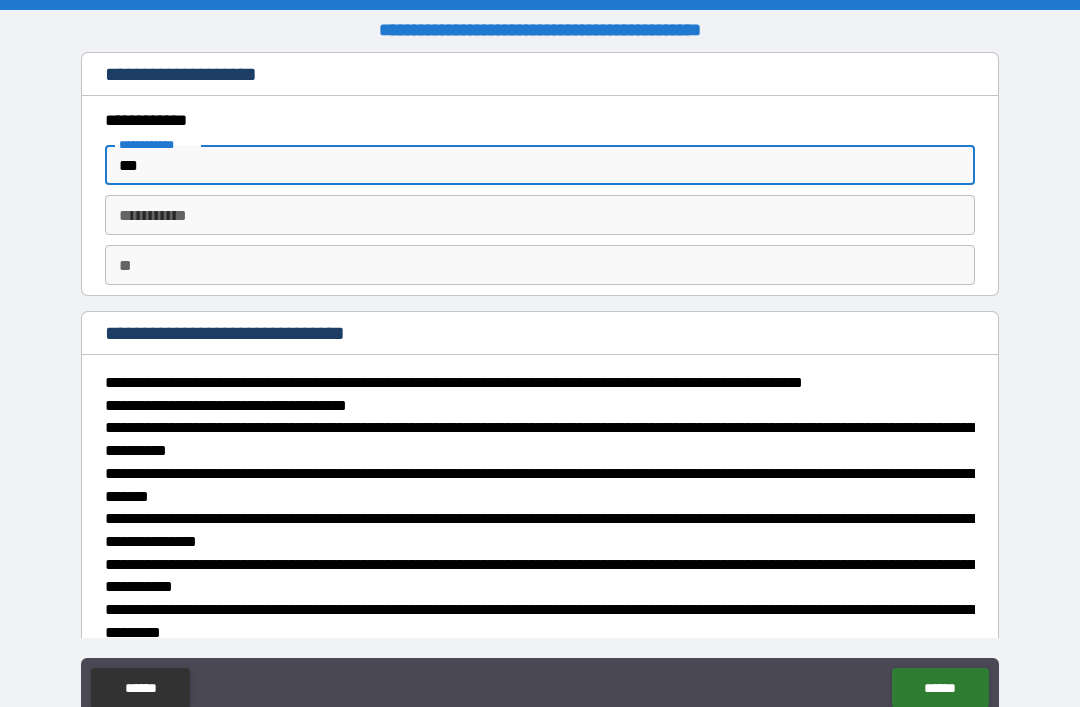 type on "*" 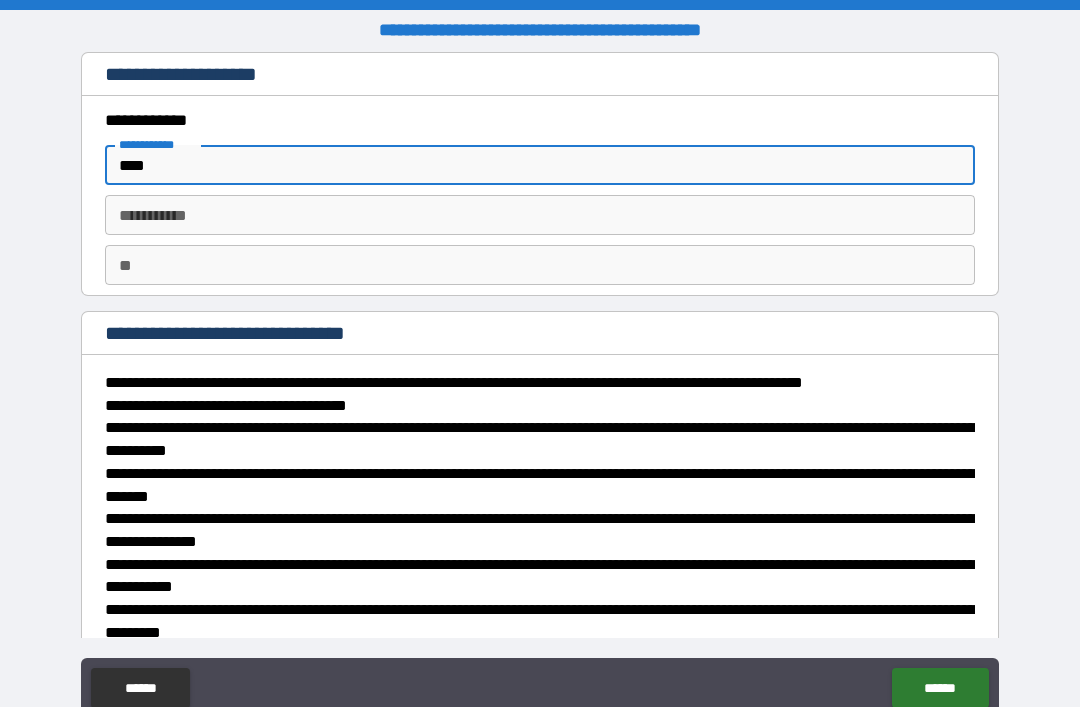 type on "*" 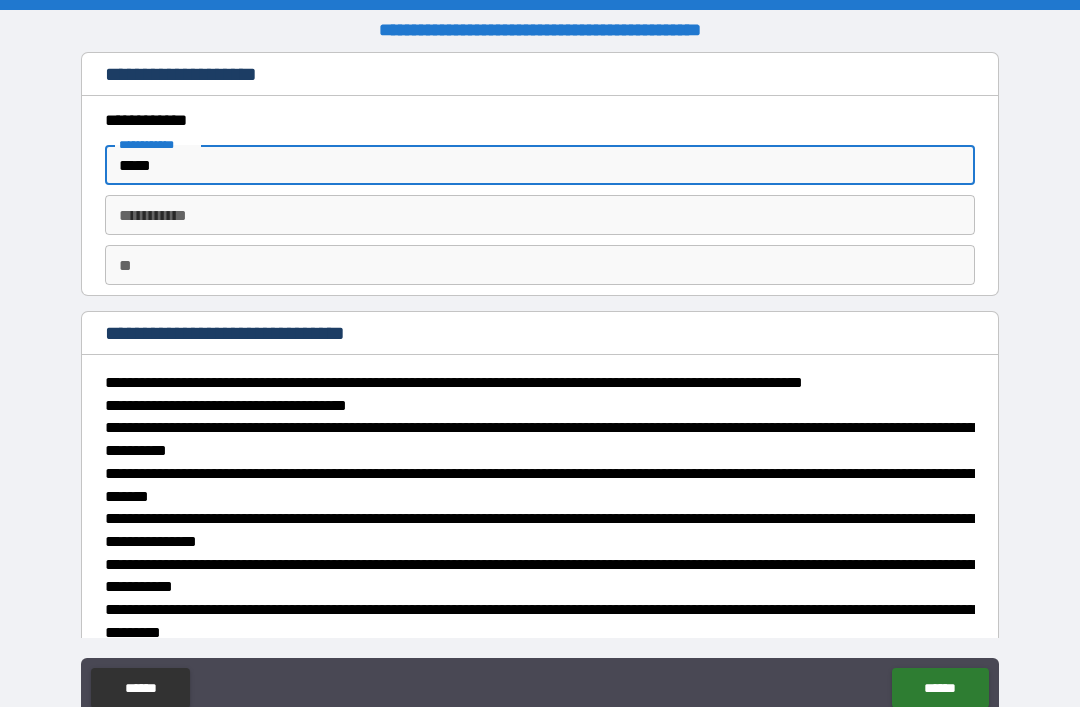 type on "*" 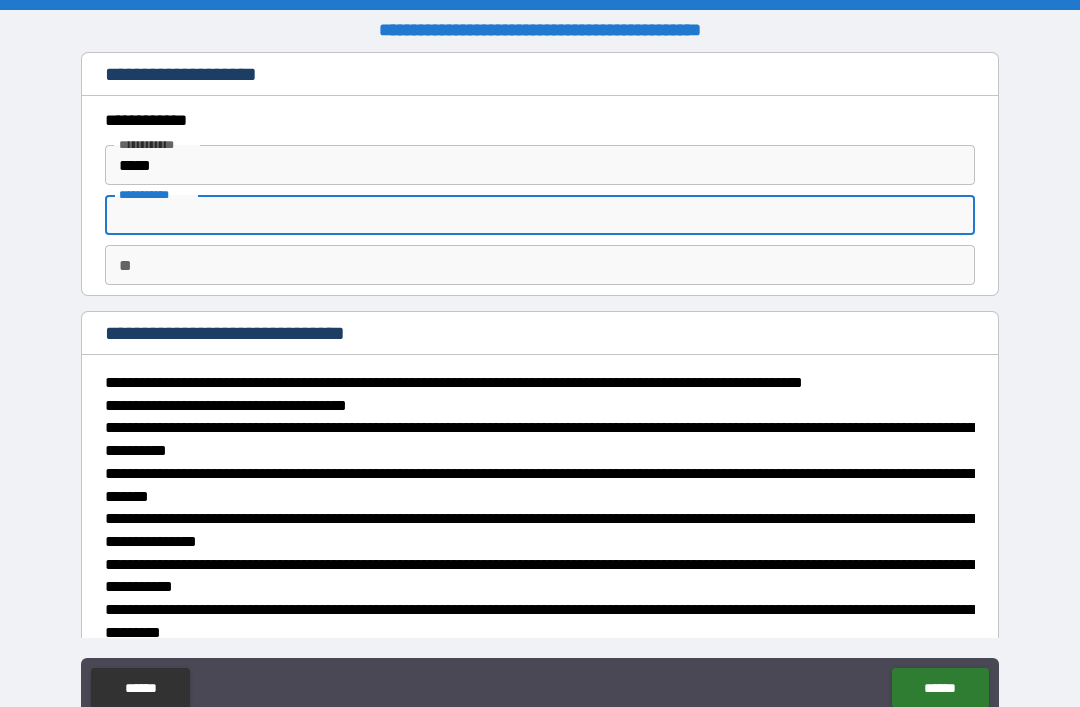 type on "*" 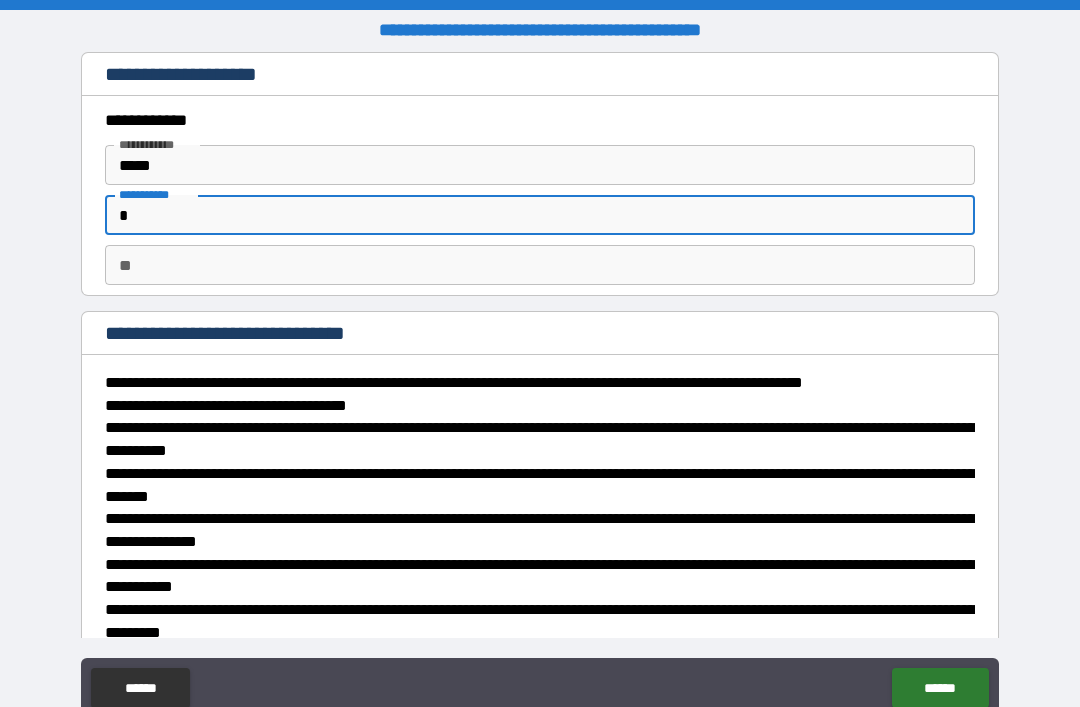 type on "*" 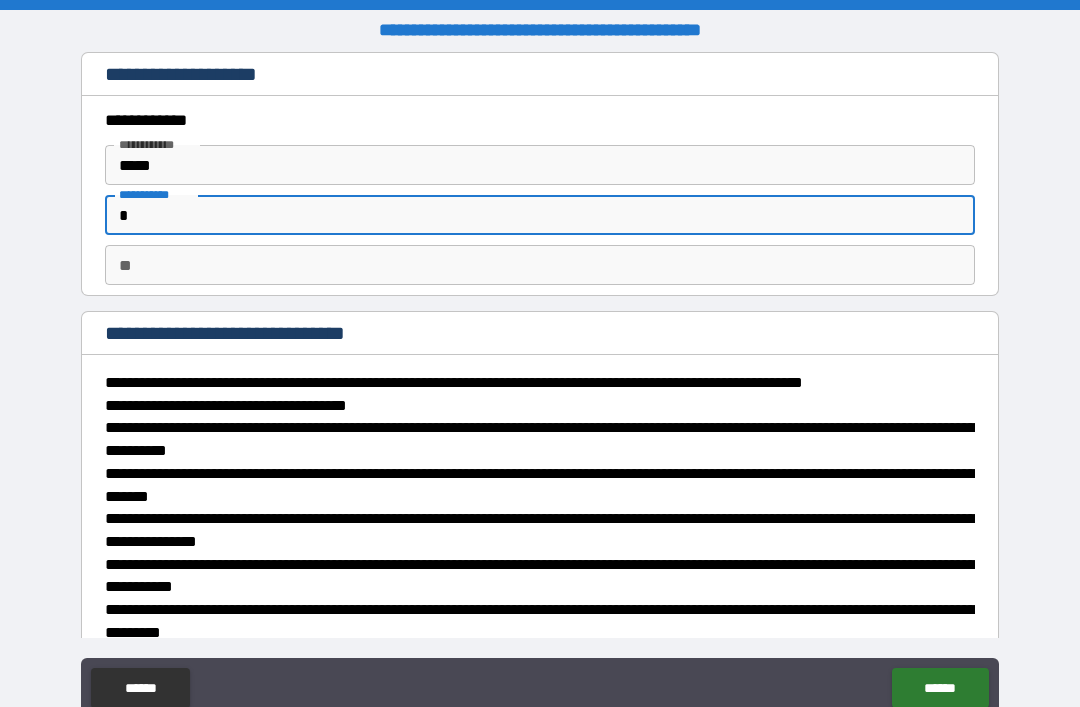 type on "**" 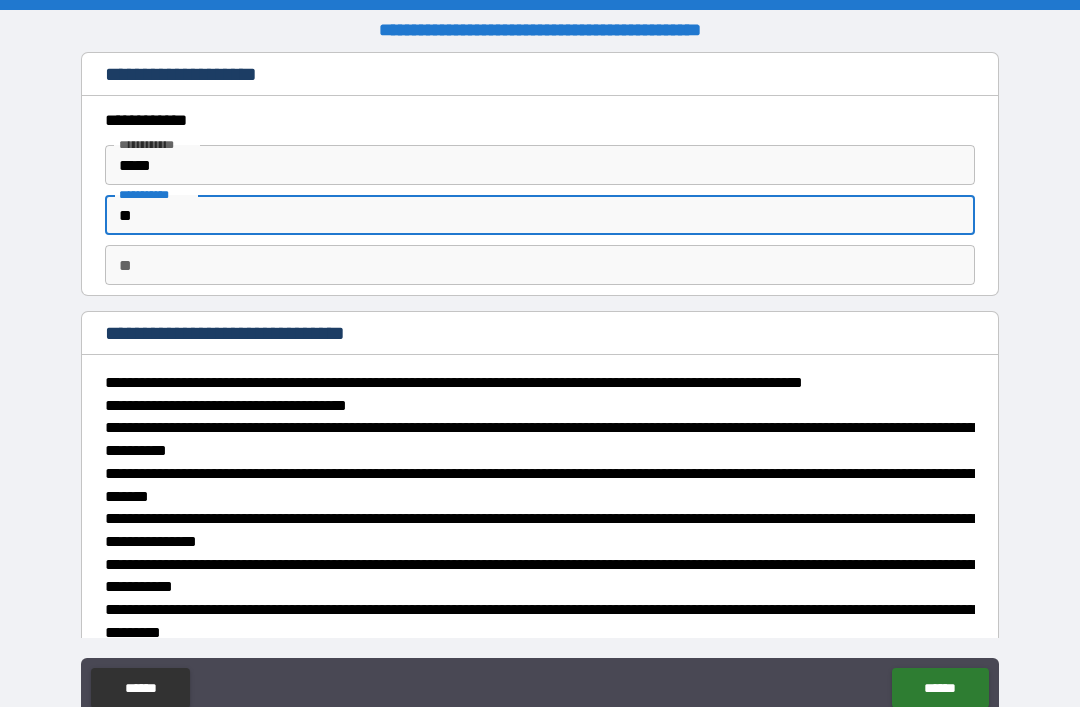 type on "*" 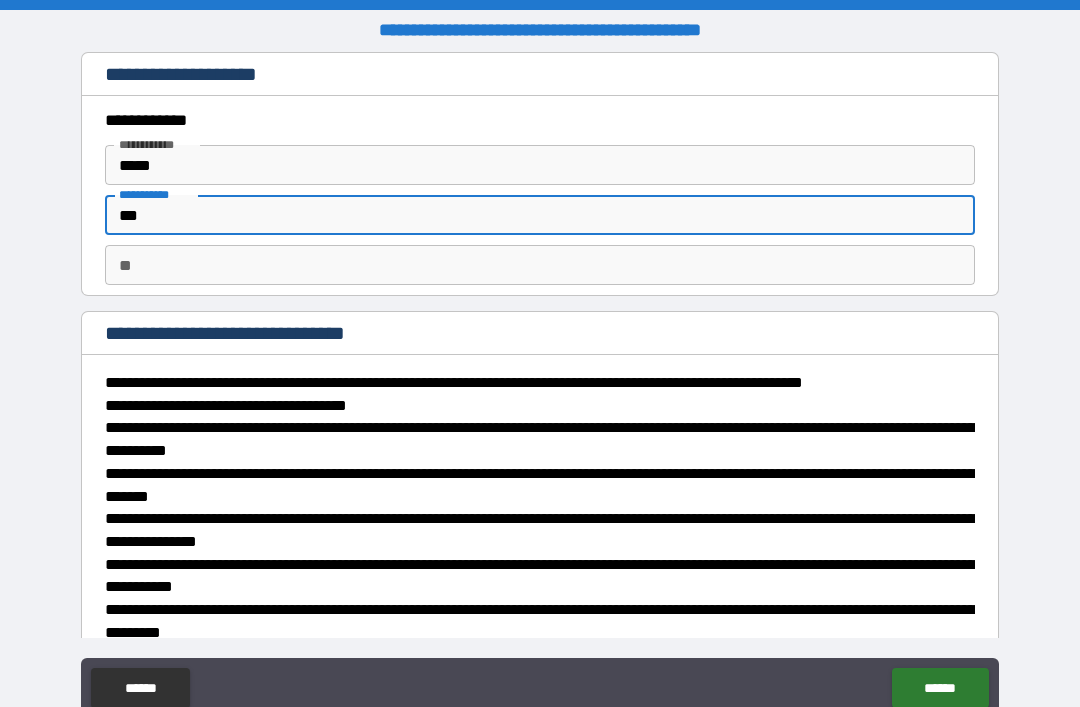 type on "*" 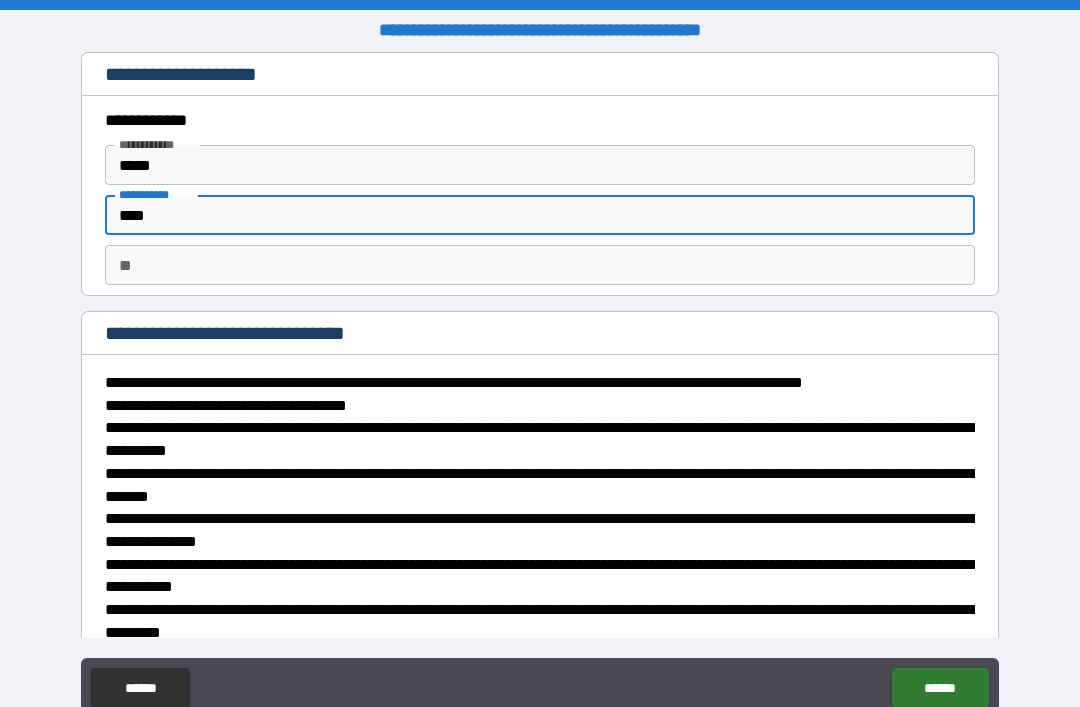type on "*" 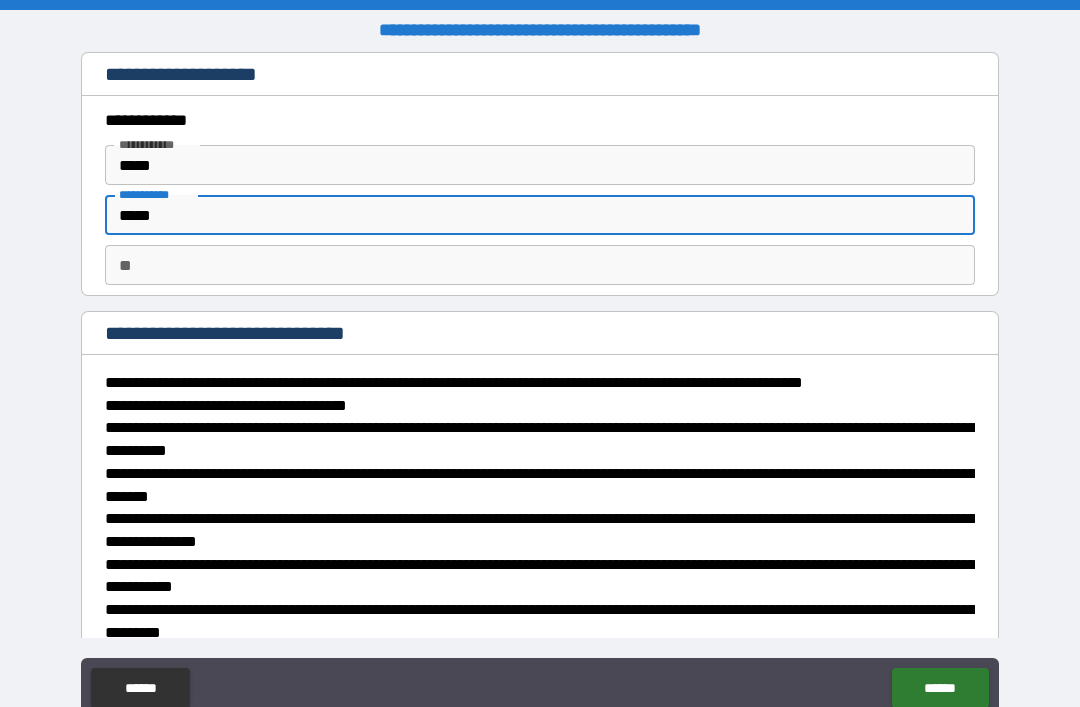 type on "*" 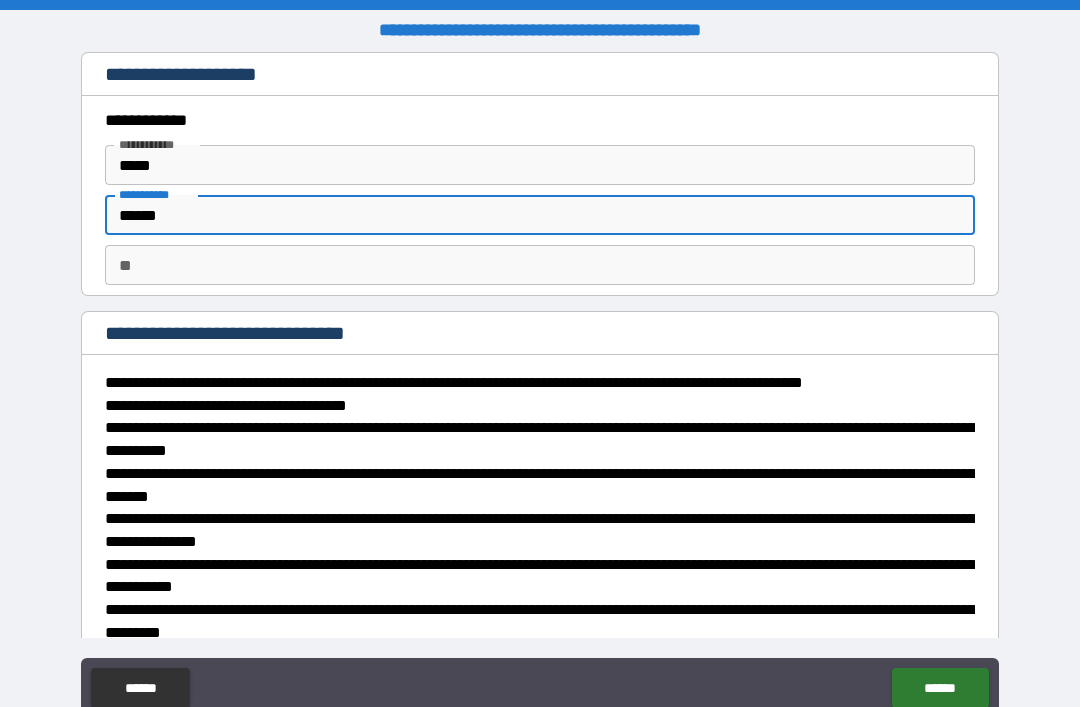type on "*" 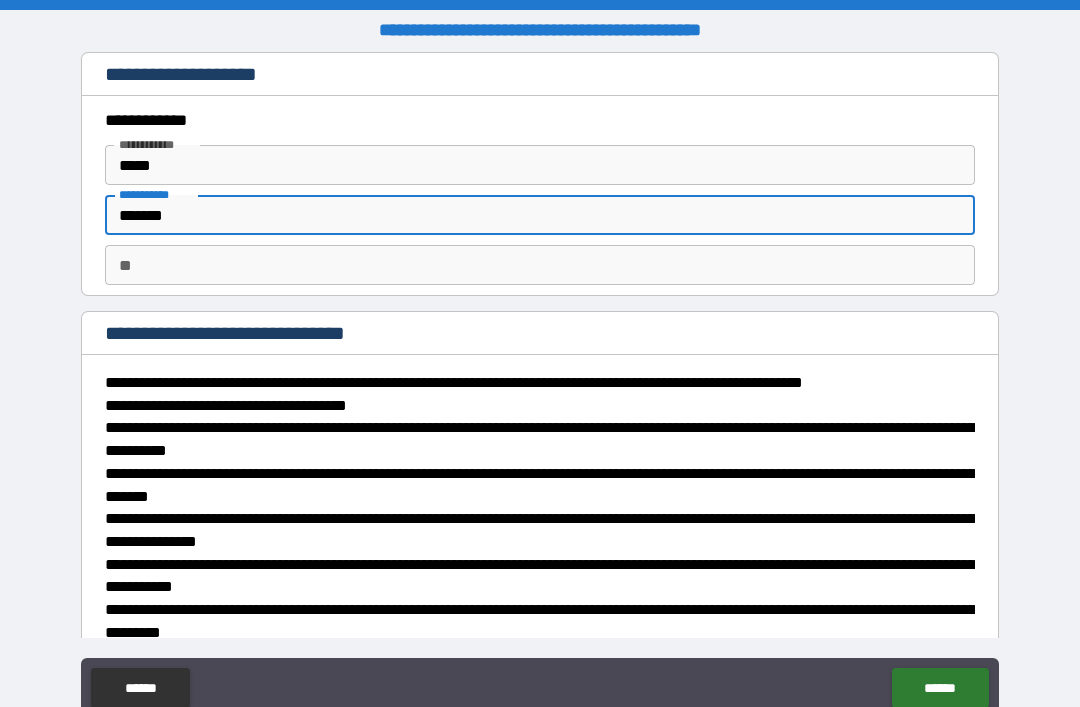 type on "*" 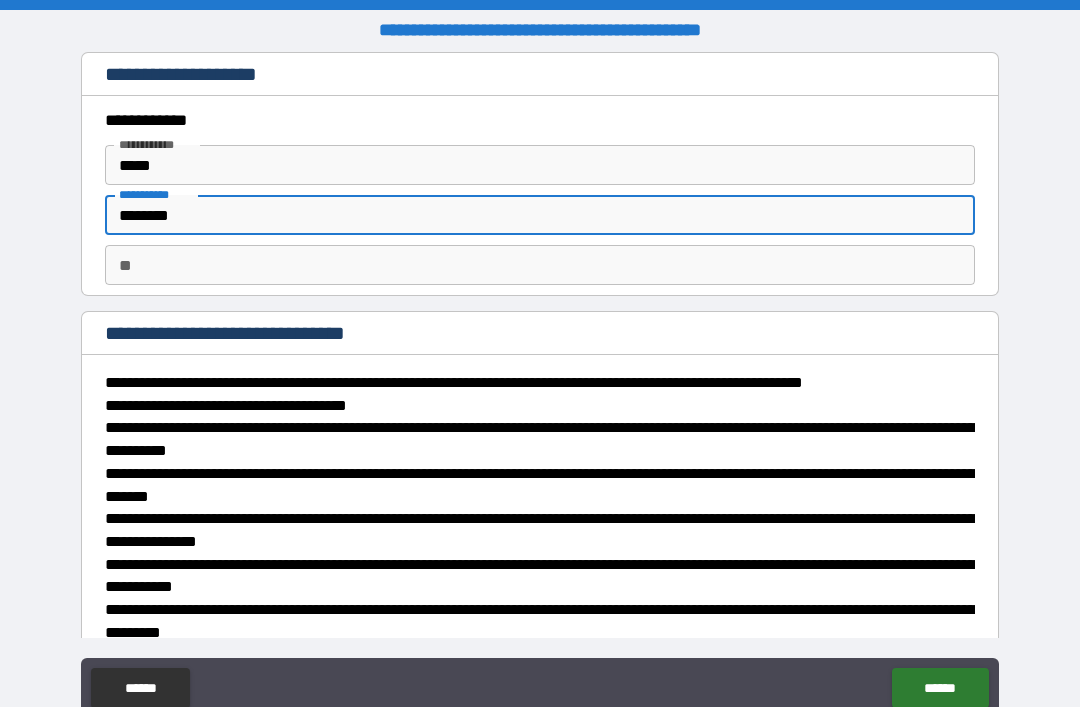 type on "*" 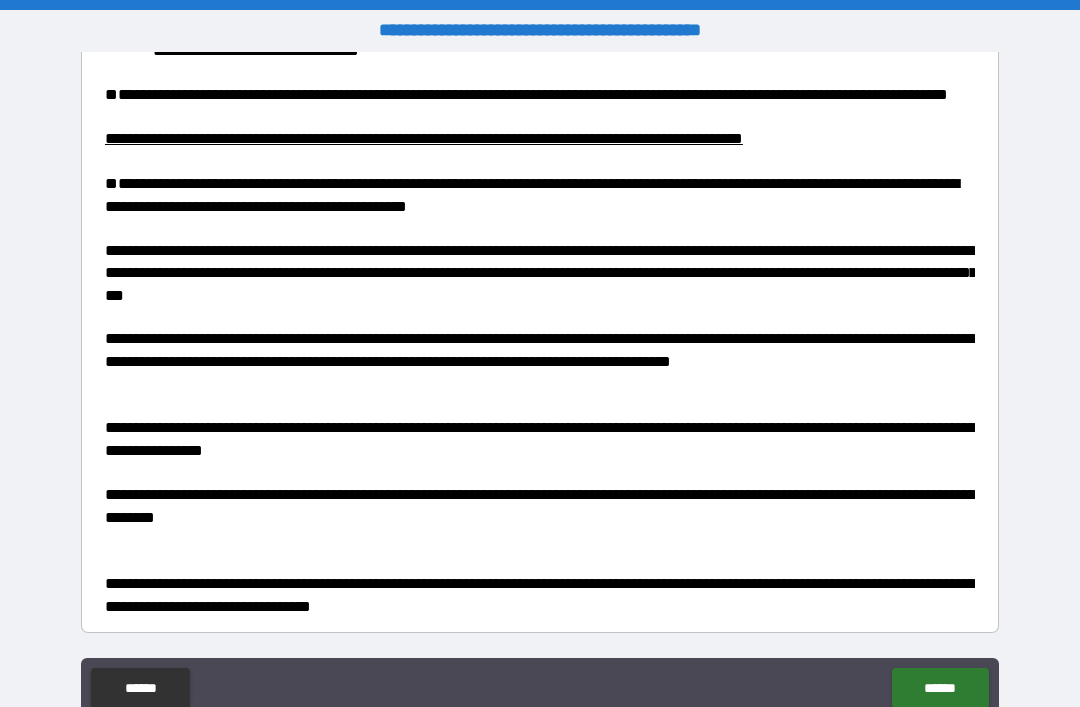 scroll, scrollTop: 4029, scrollLeft: 0, axis: vertical 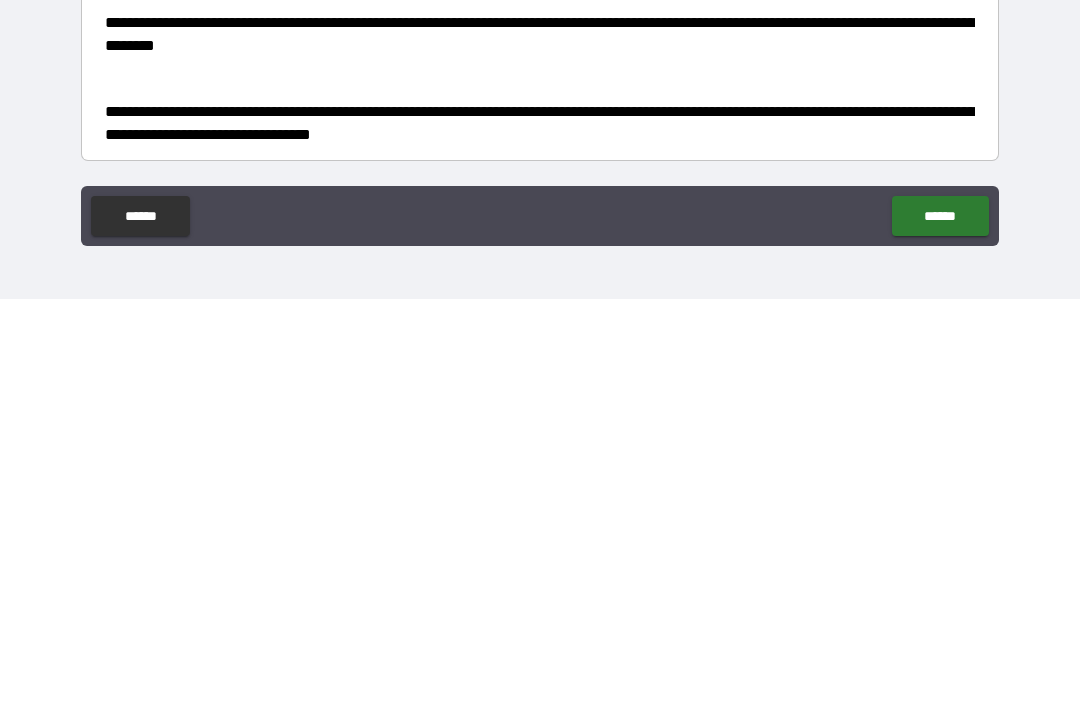type on "********" 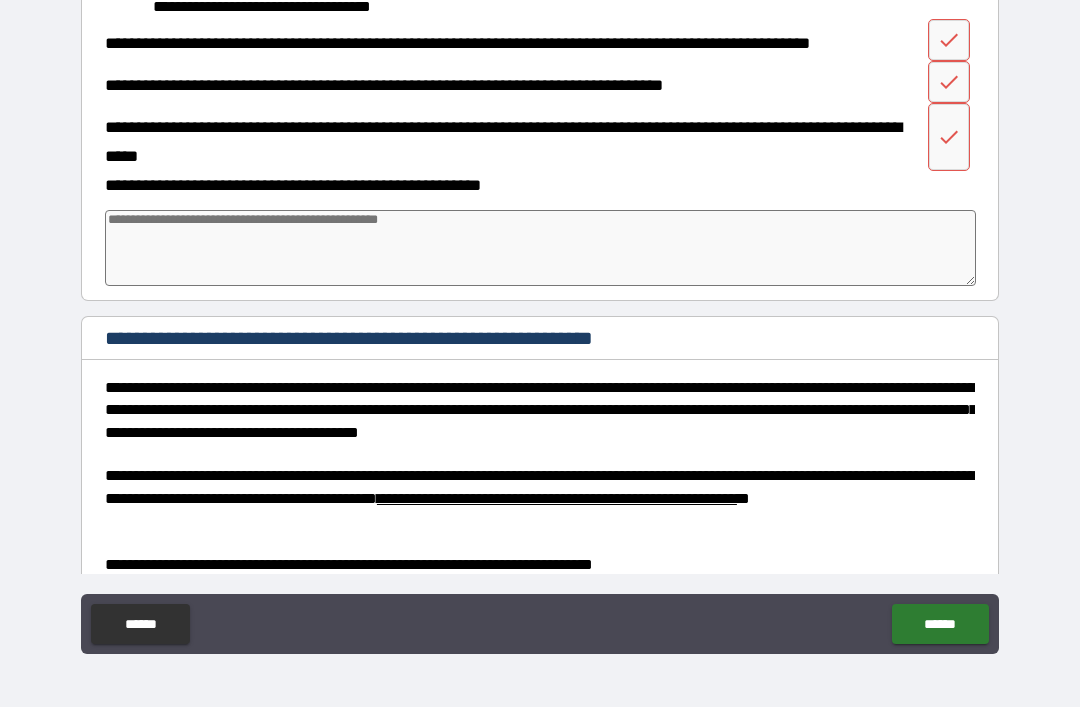 scroll, scrollTop: 3223, scrollLeft: 0, axis: vertical 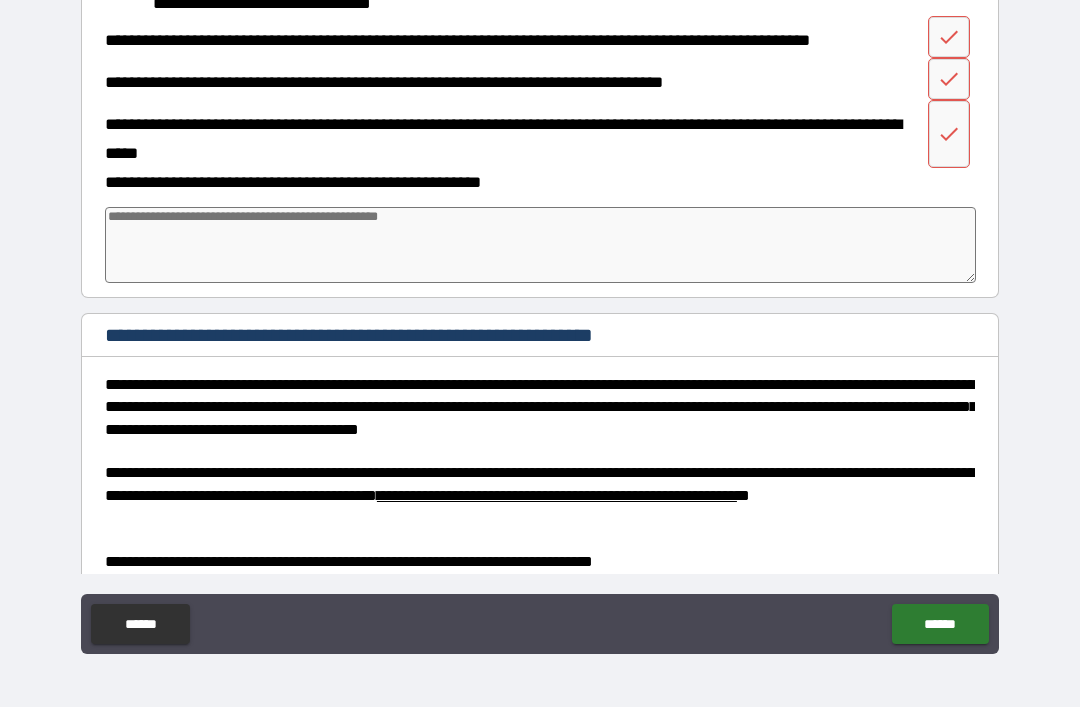 click at bounding box center [949, 37] 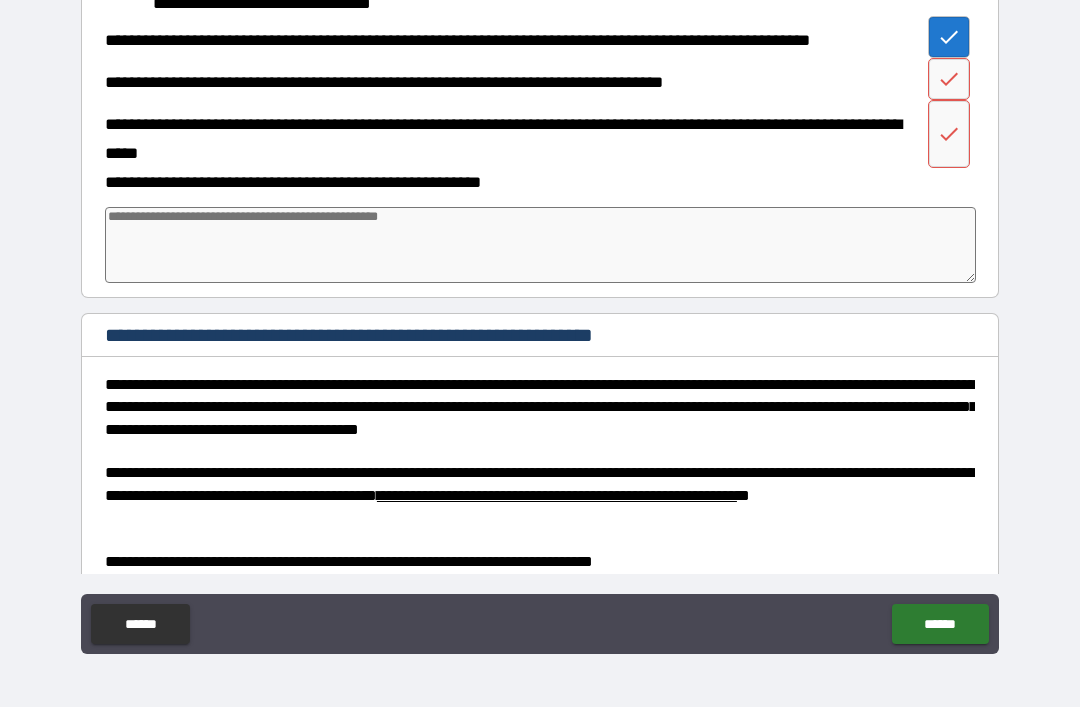 click 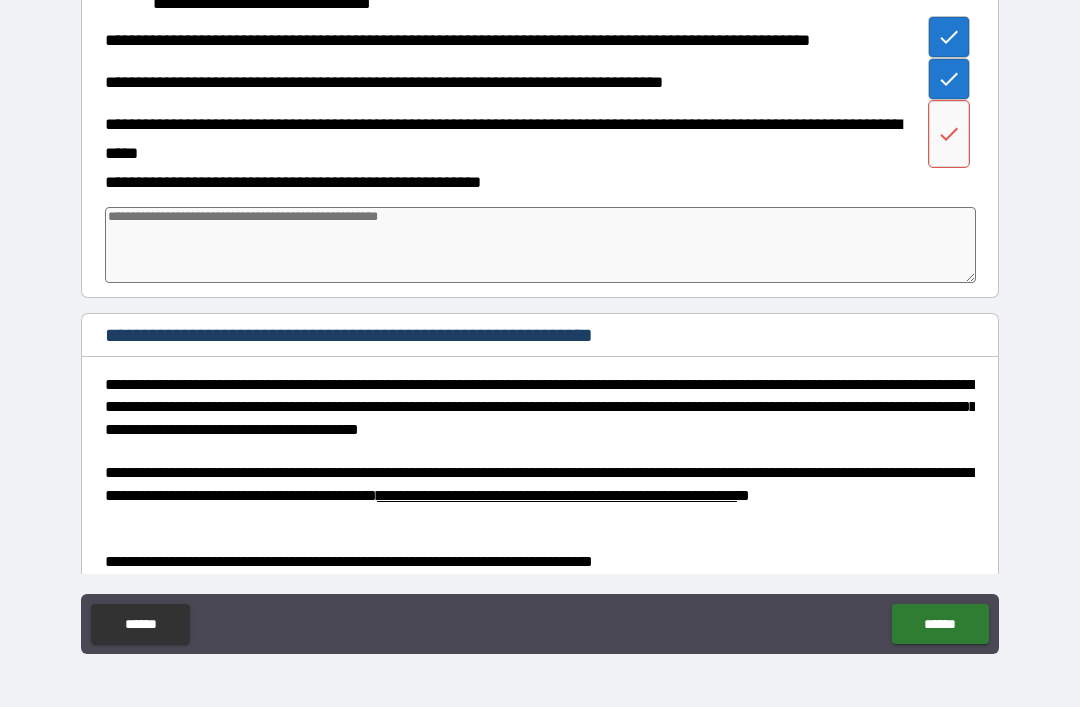 click at bounding box center (949, 134) 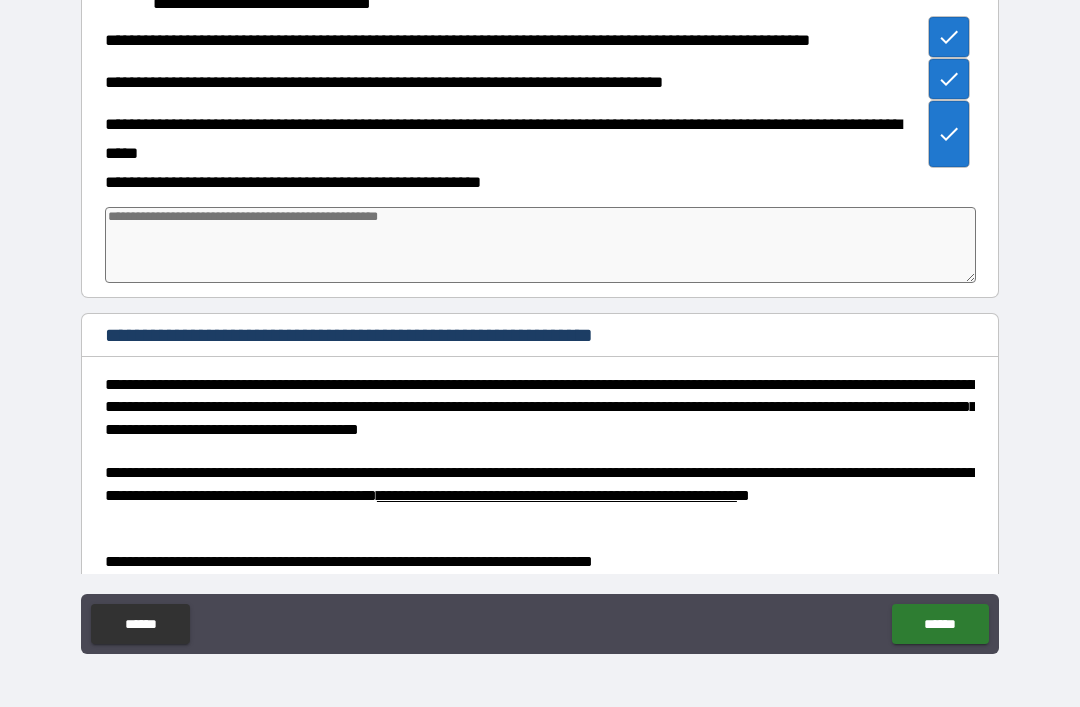 type on "*" 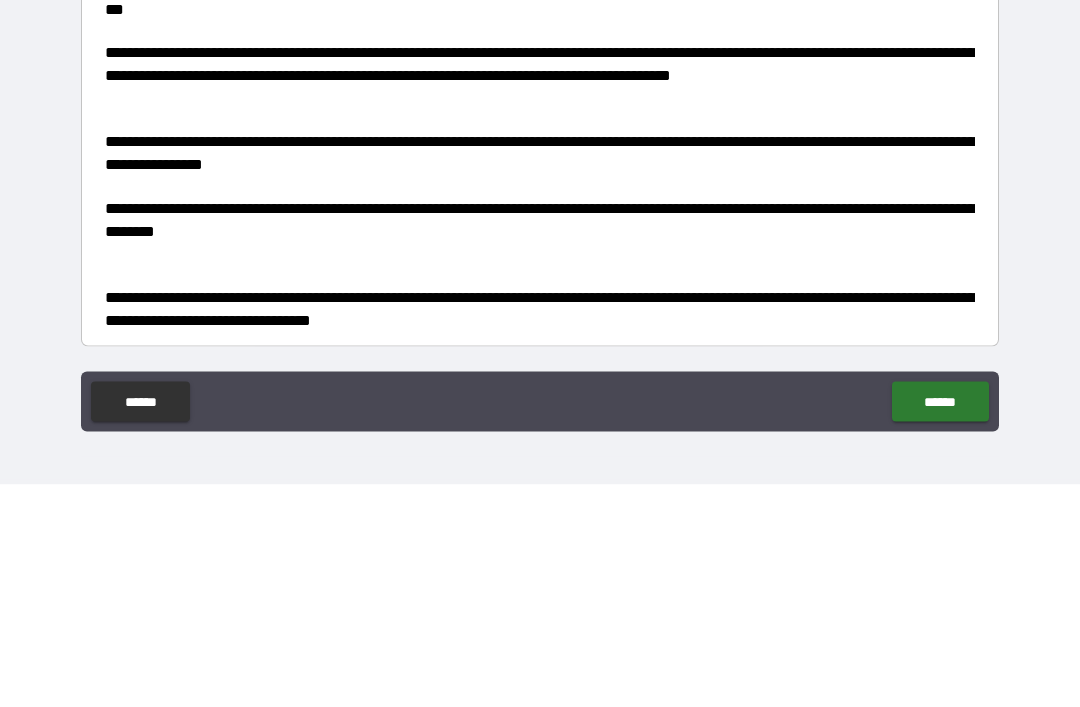 scroll, scrollTop: 4029, scrollLeft: 0, axis: vertical 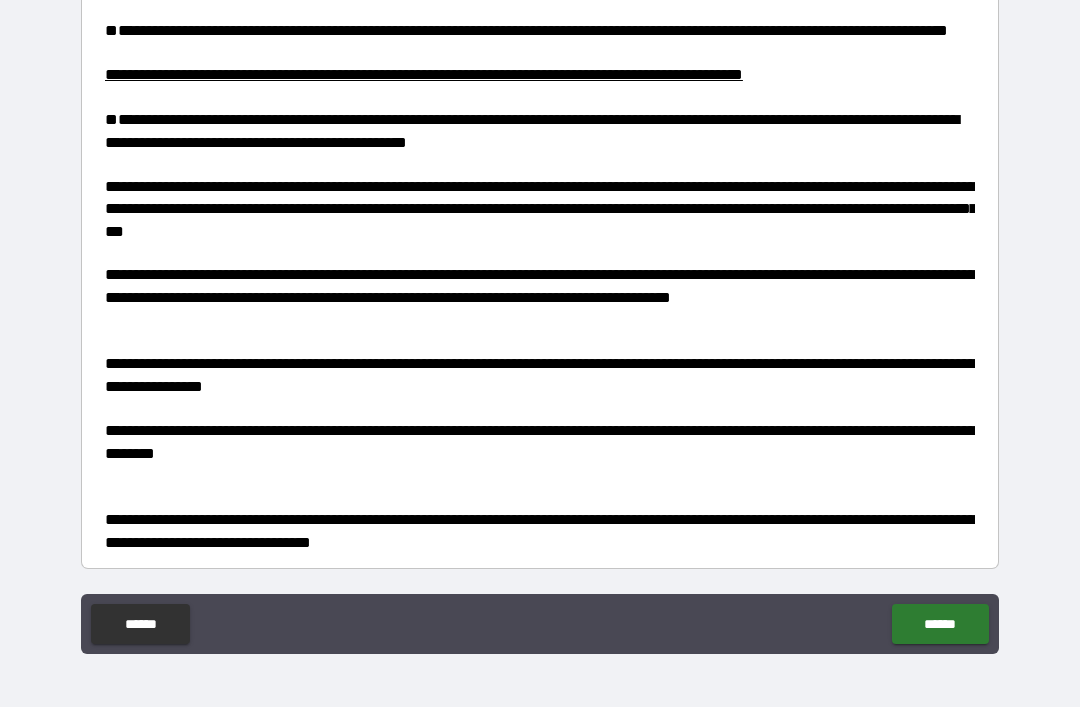 click on "******" at bounding box center (940, 624) 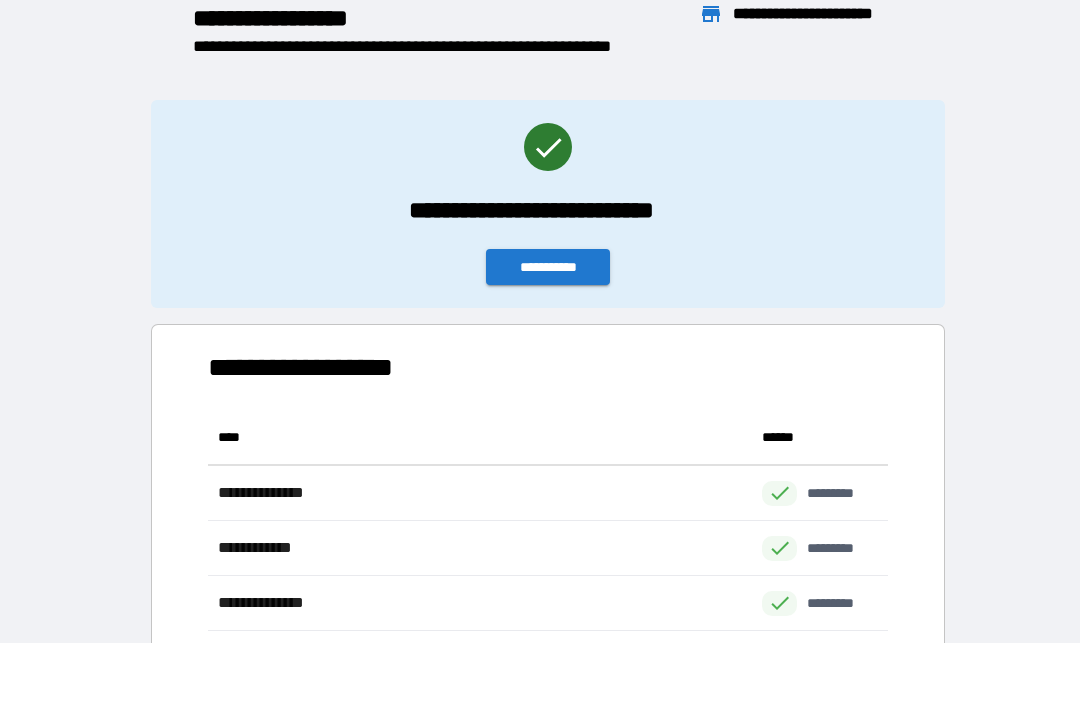 scroll, scrollTop: 1, scrollLeft: 1, axis: both 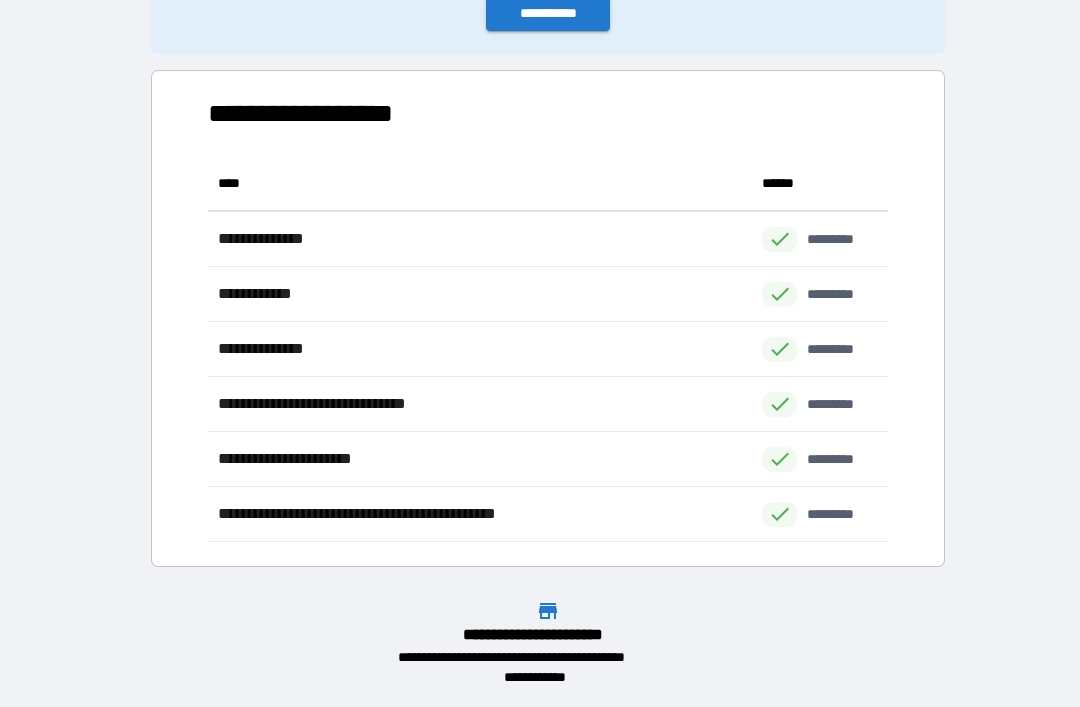 click on "**********" at bounding box center [548, 13] 